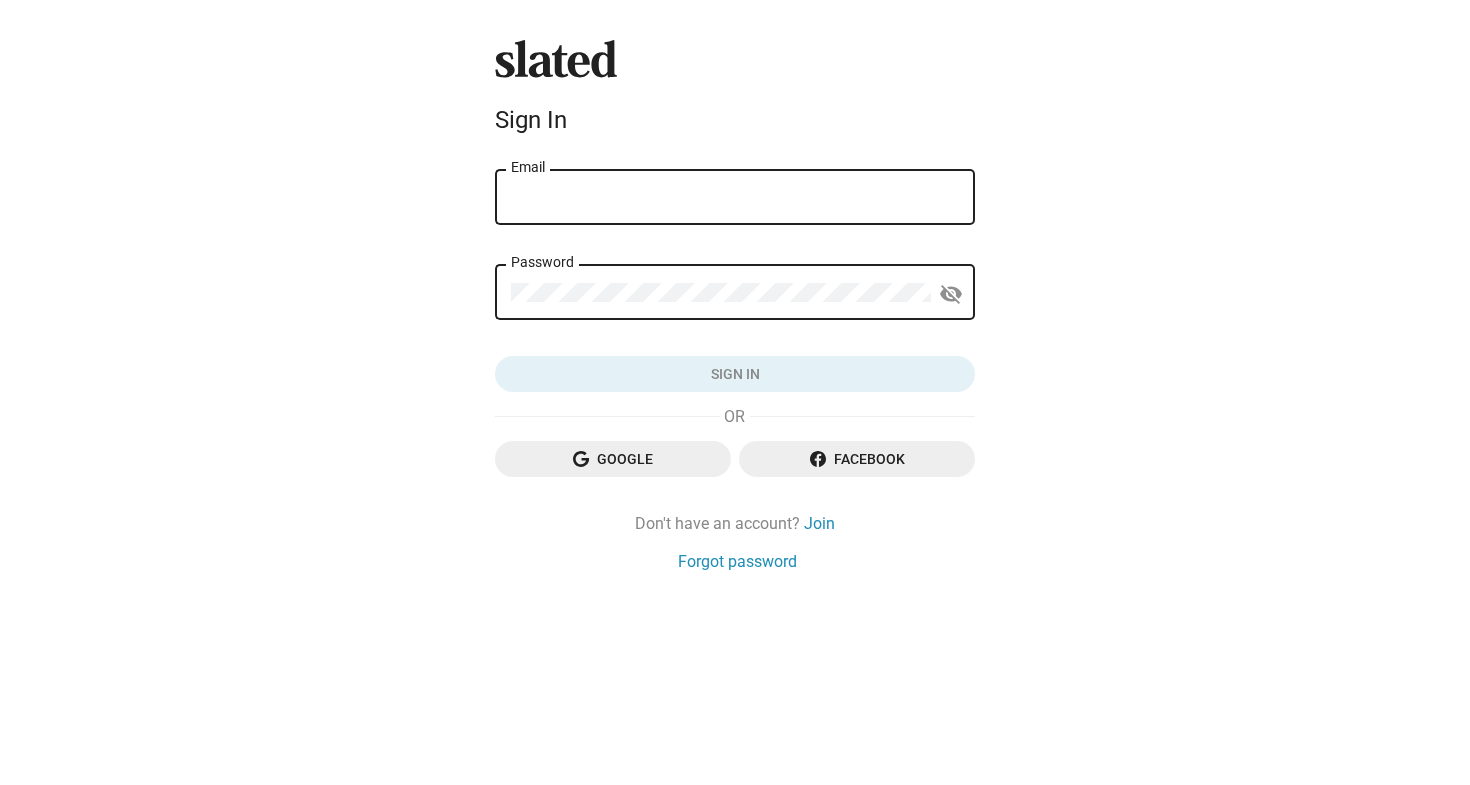 scroll, scrollTop: 0, scrollLeft: 0, axis: both 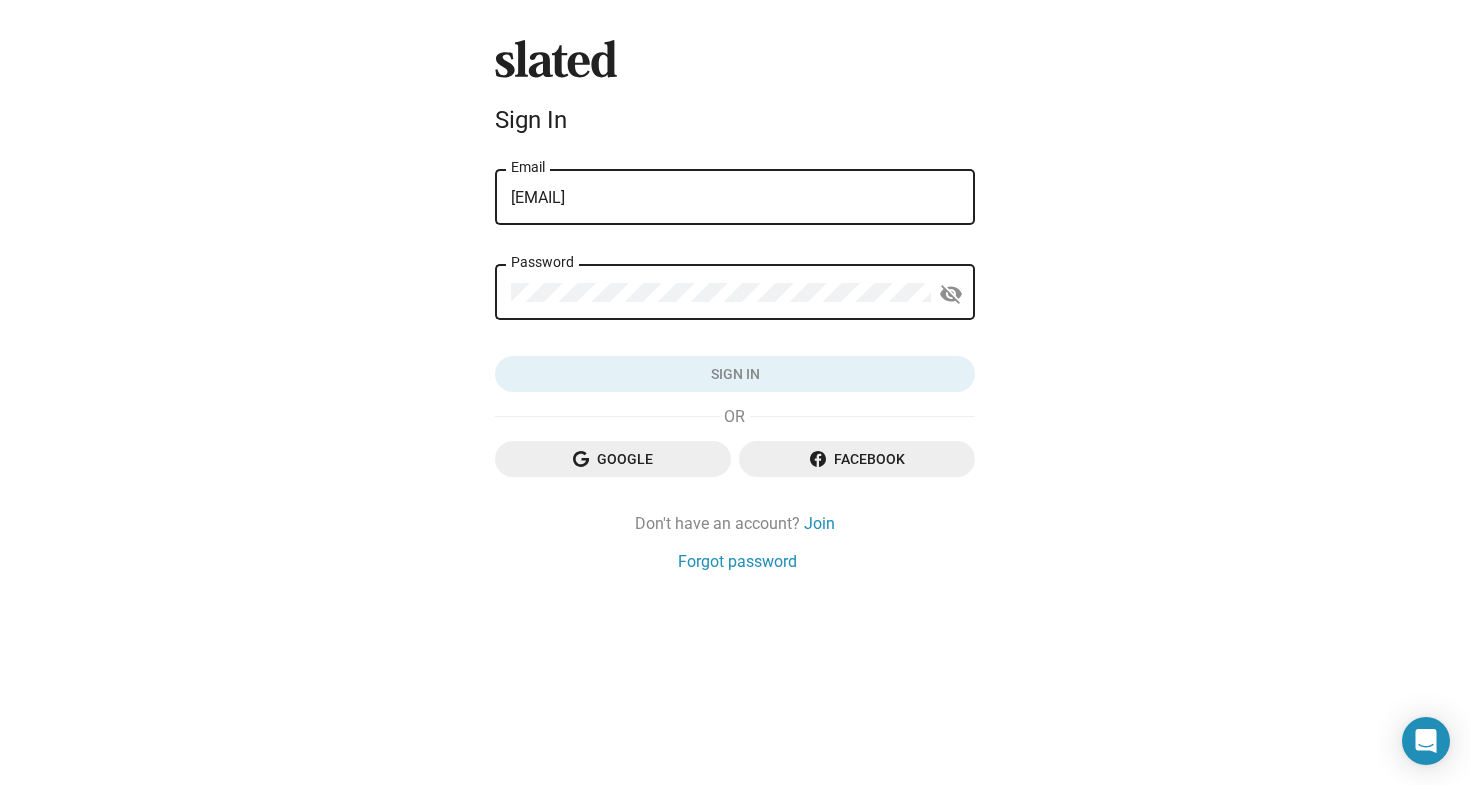 click on "Sign in" 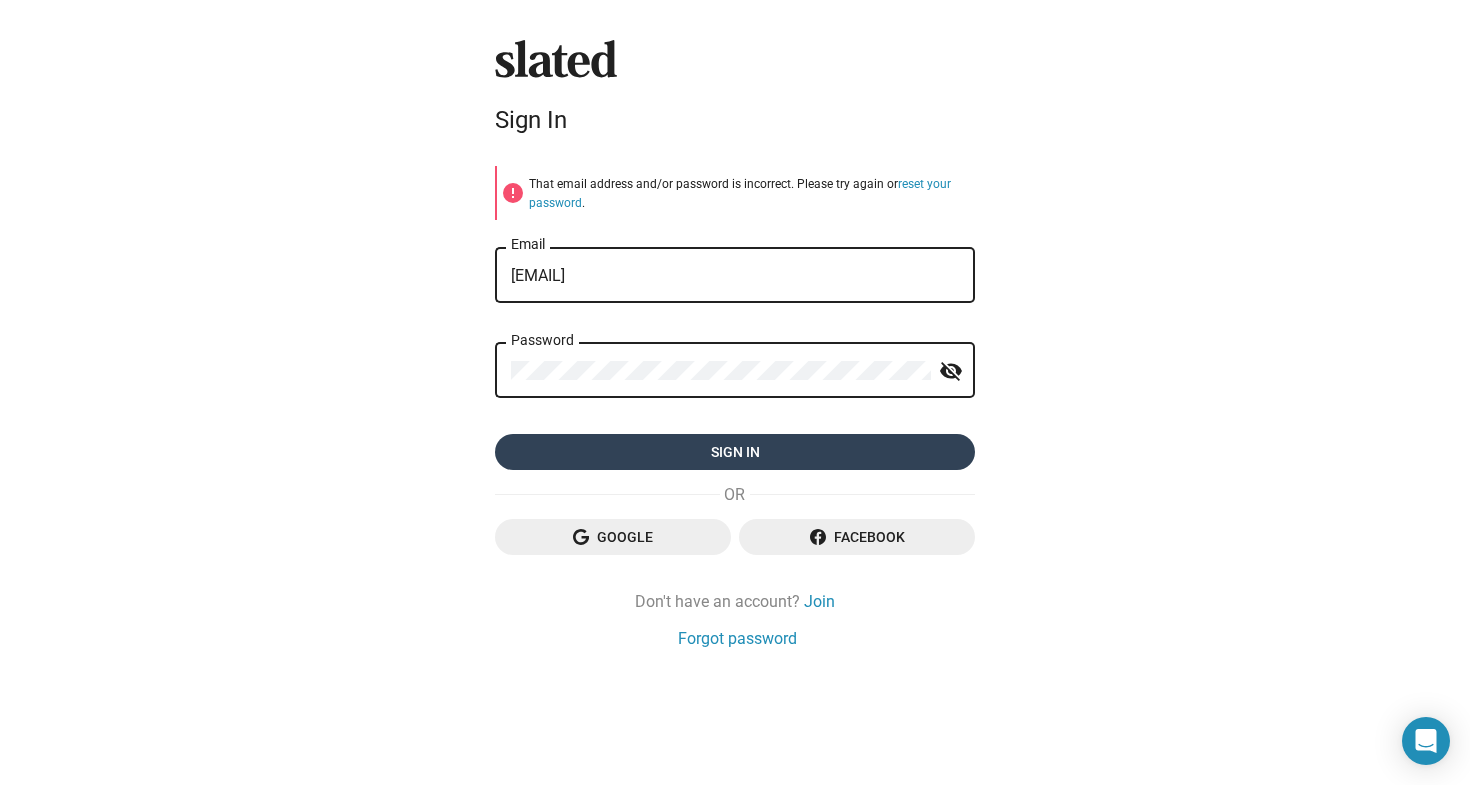 click on "Sign in" 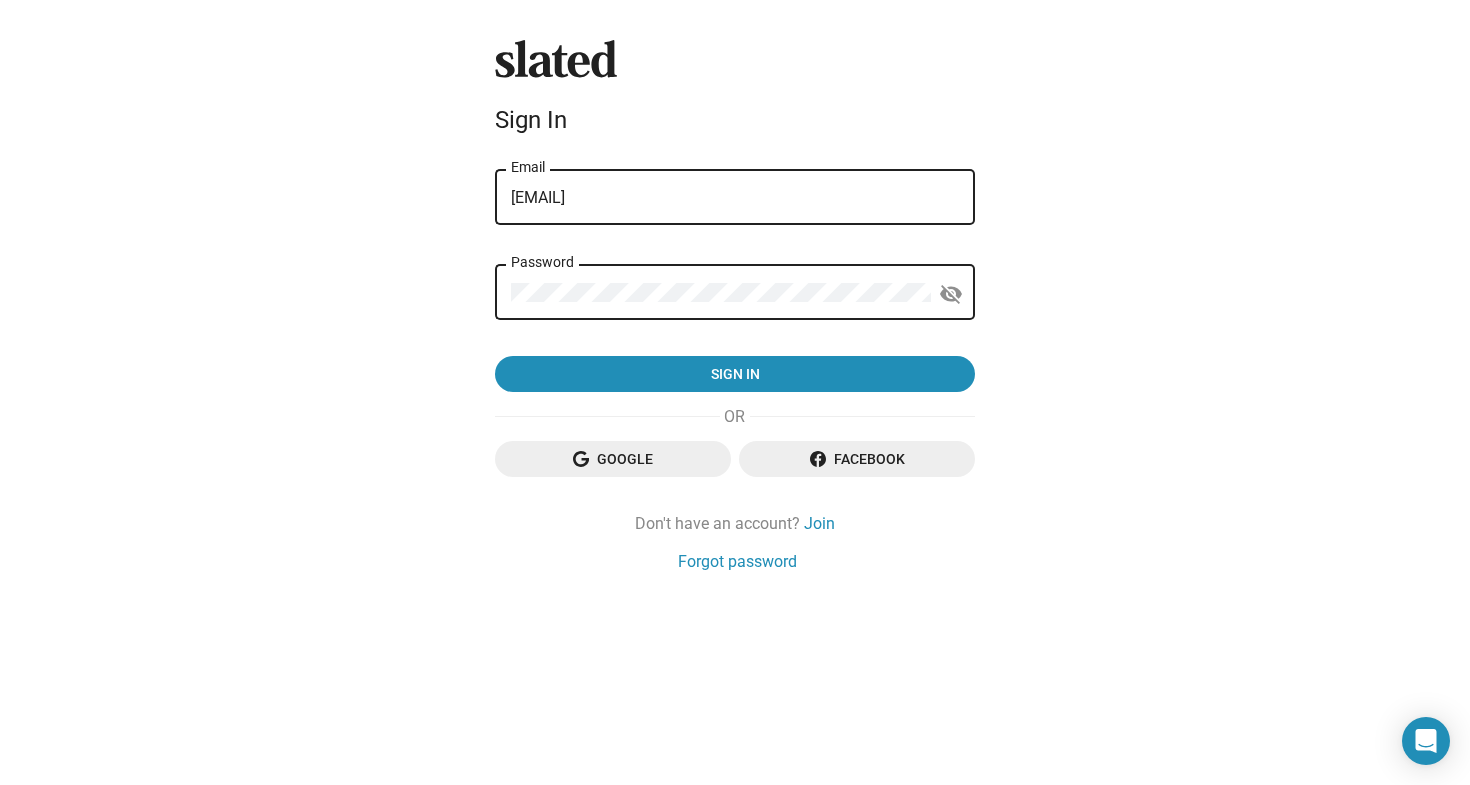 drag, startPoint x: 543, startPoint y: 274, endPoint x: 424, endPoint y: 271, distance: 119.03781 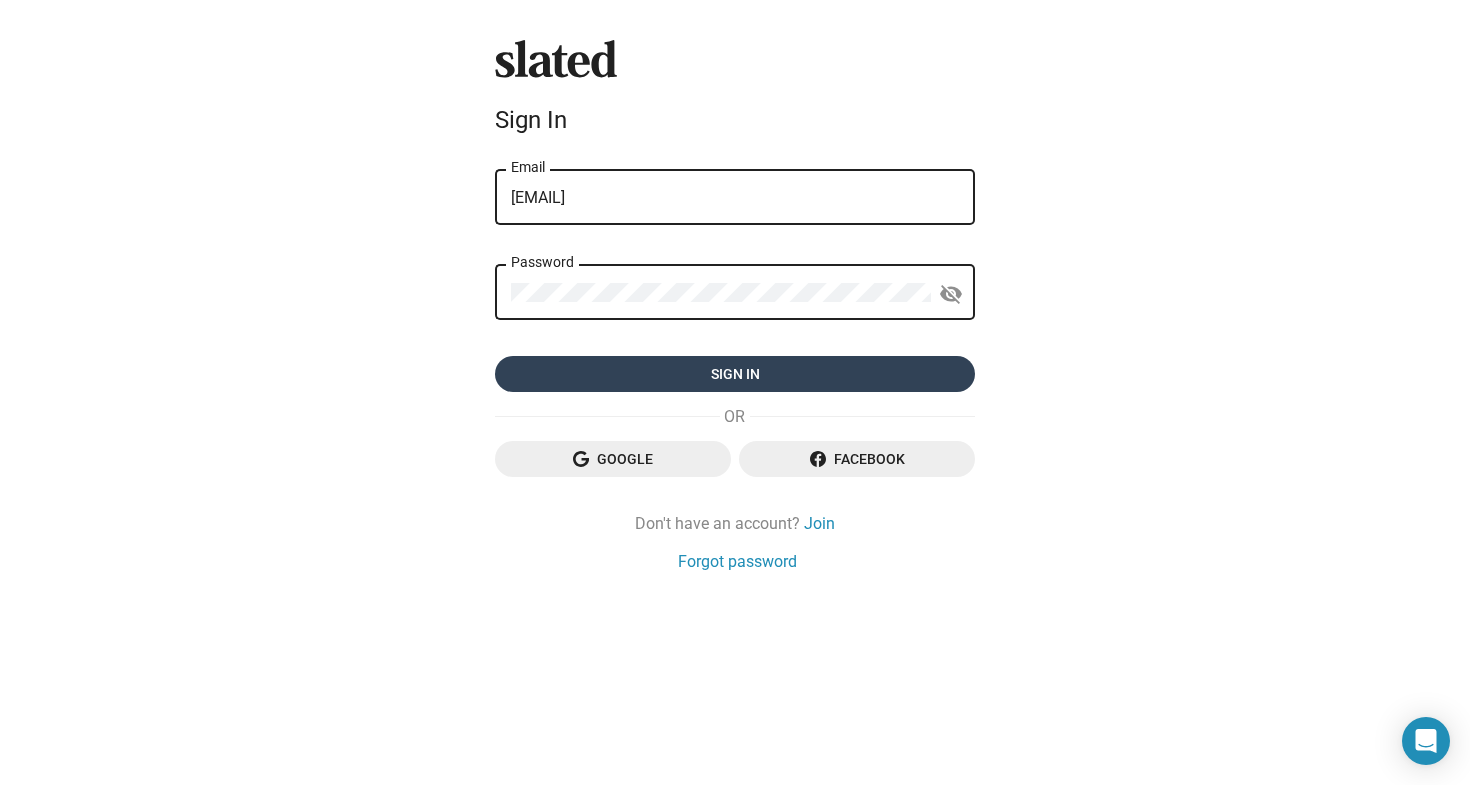 type on "lea@originfilmproductions.com" 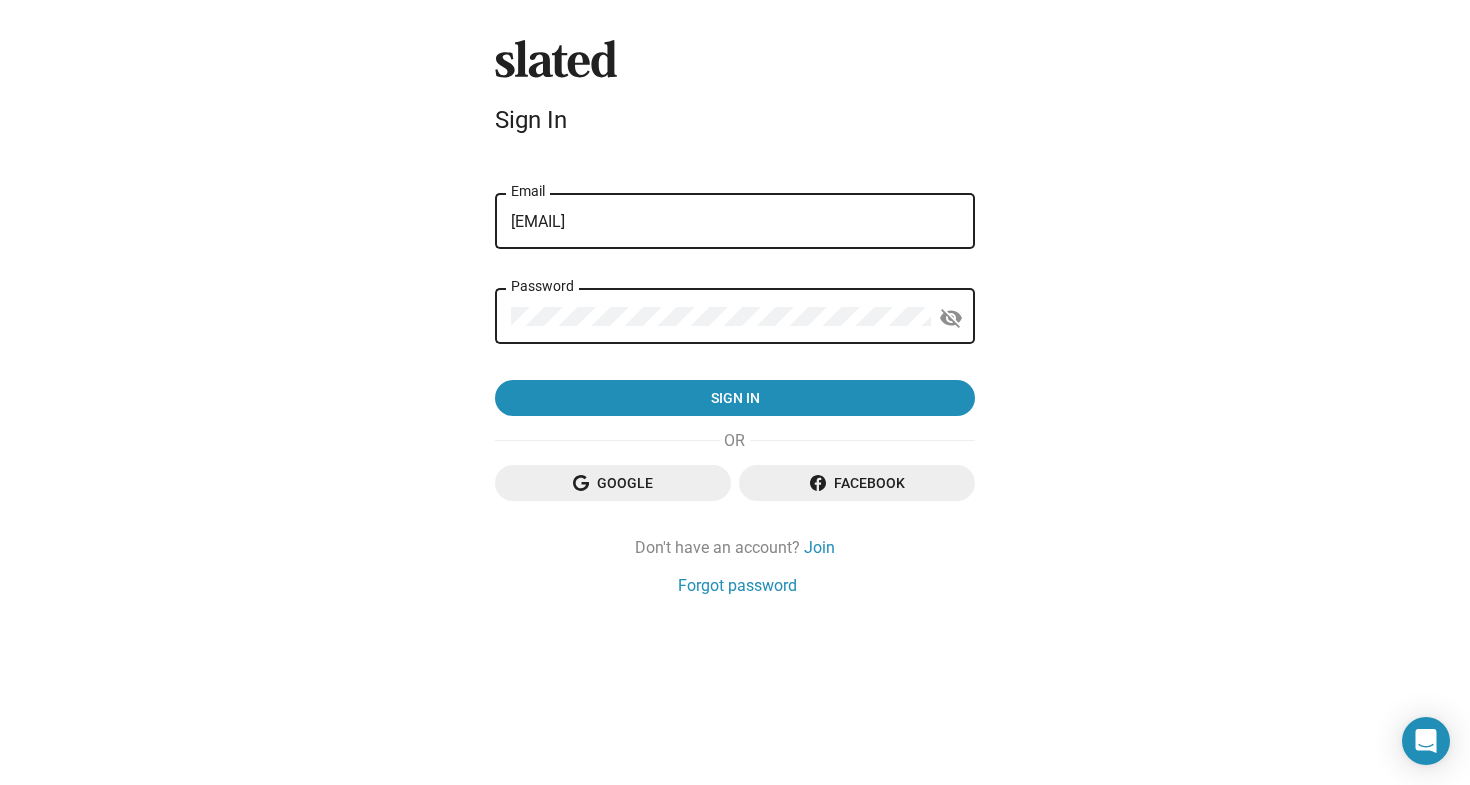click on "error That email address and/or password is incorrect. Please try again or  reset your password . lea@originfilmproductions.com Email Password visibility_off Sign in" 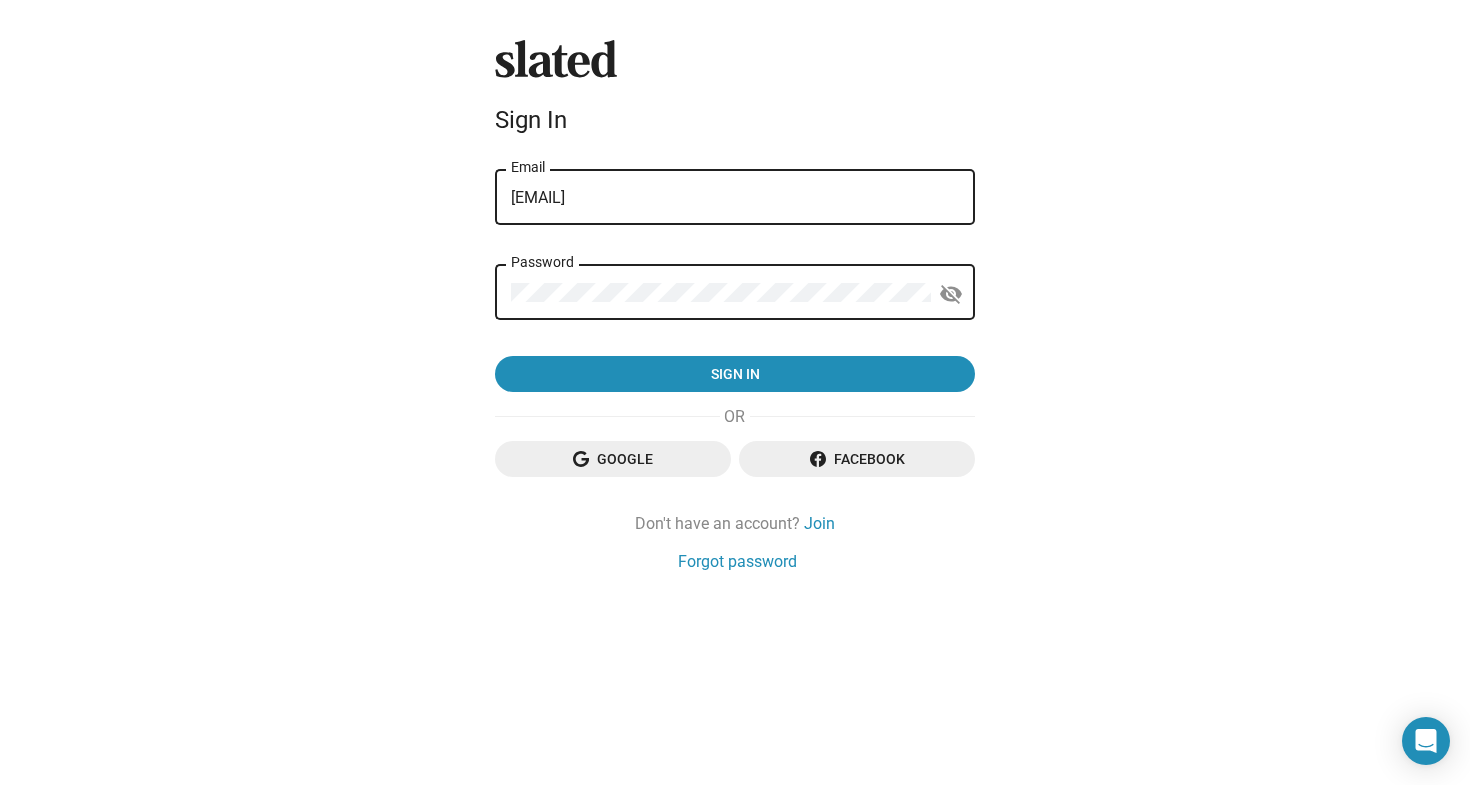 drag, startPoint x: 793, startPoint y: 193, endPoint x: 378, endPoint y: 185, distance: 415.0771 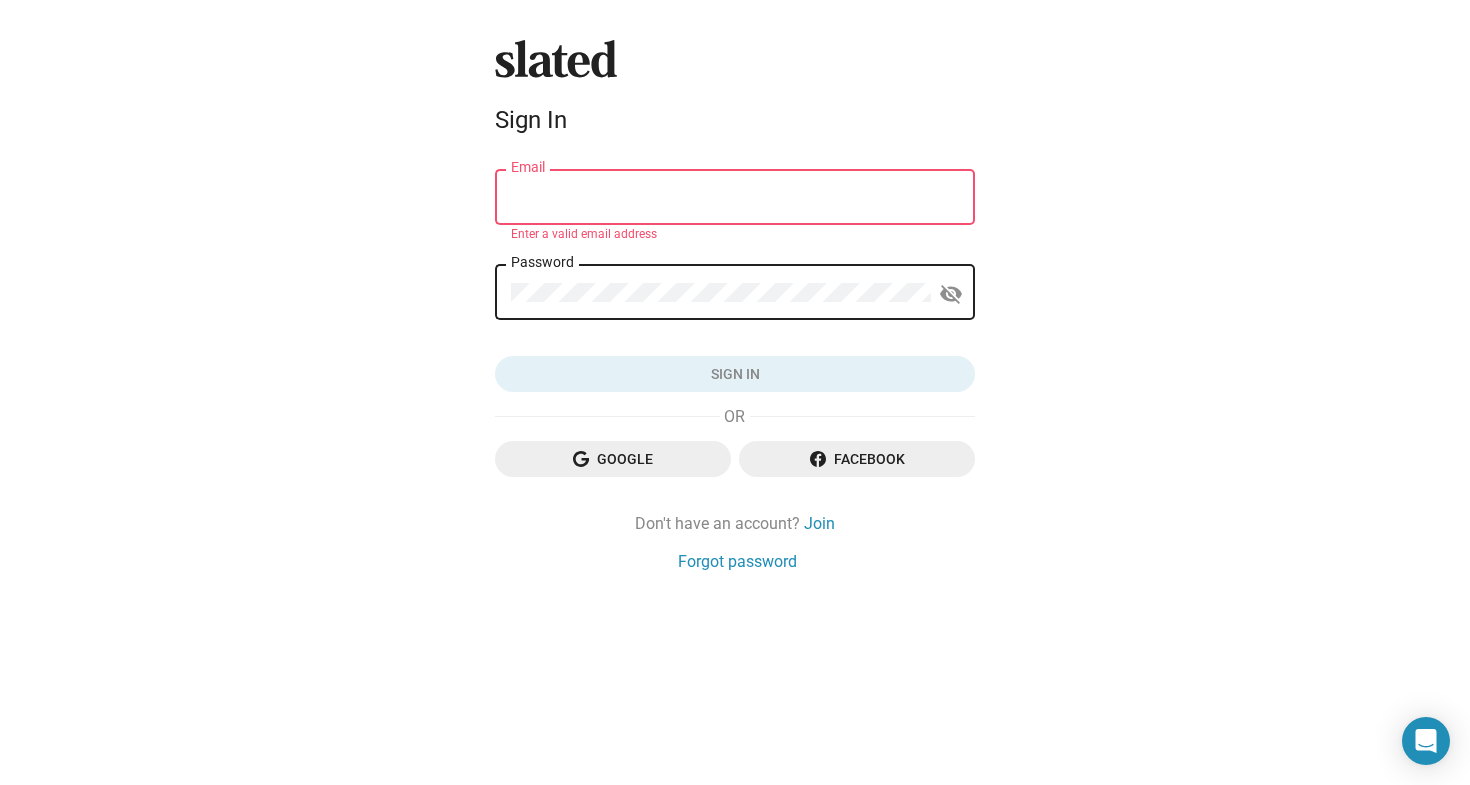 type on "hello@originfilmproductions.com" 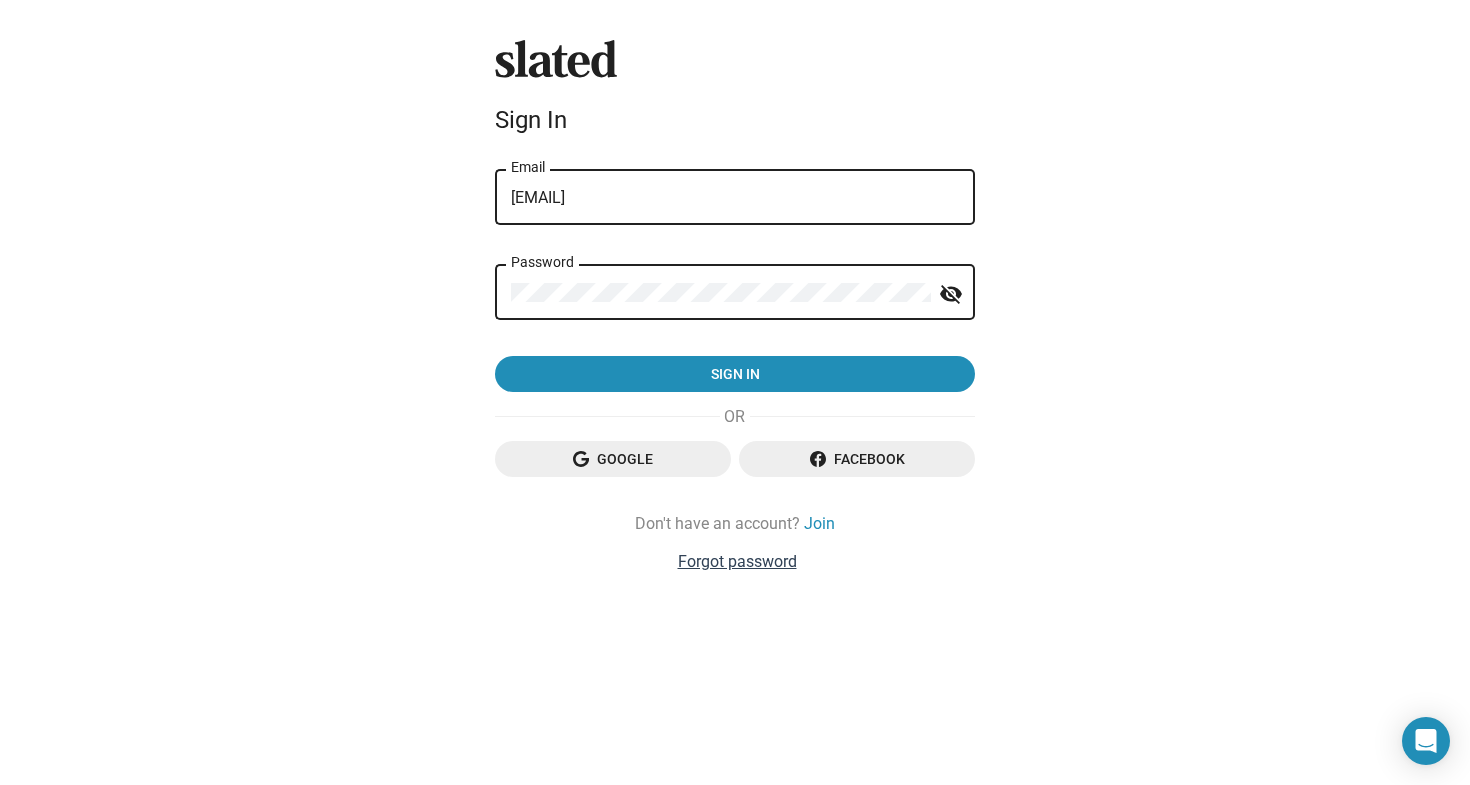 click on "Forgot password" 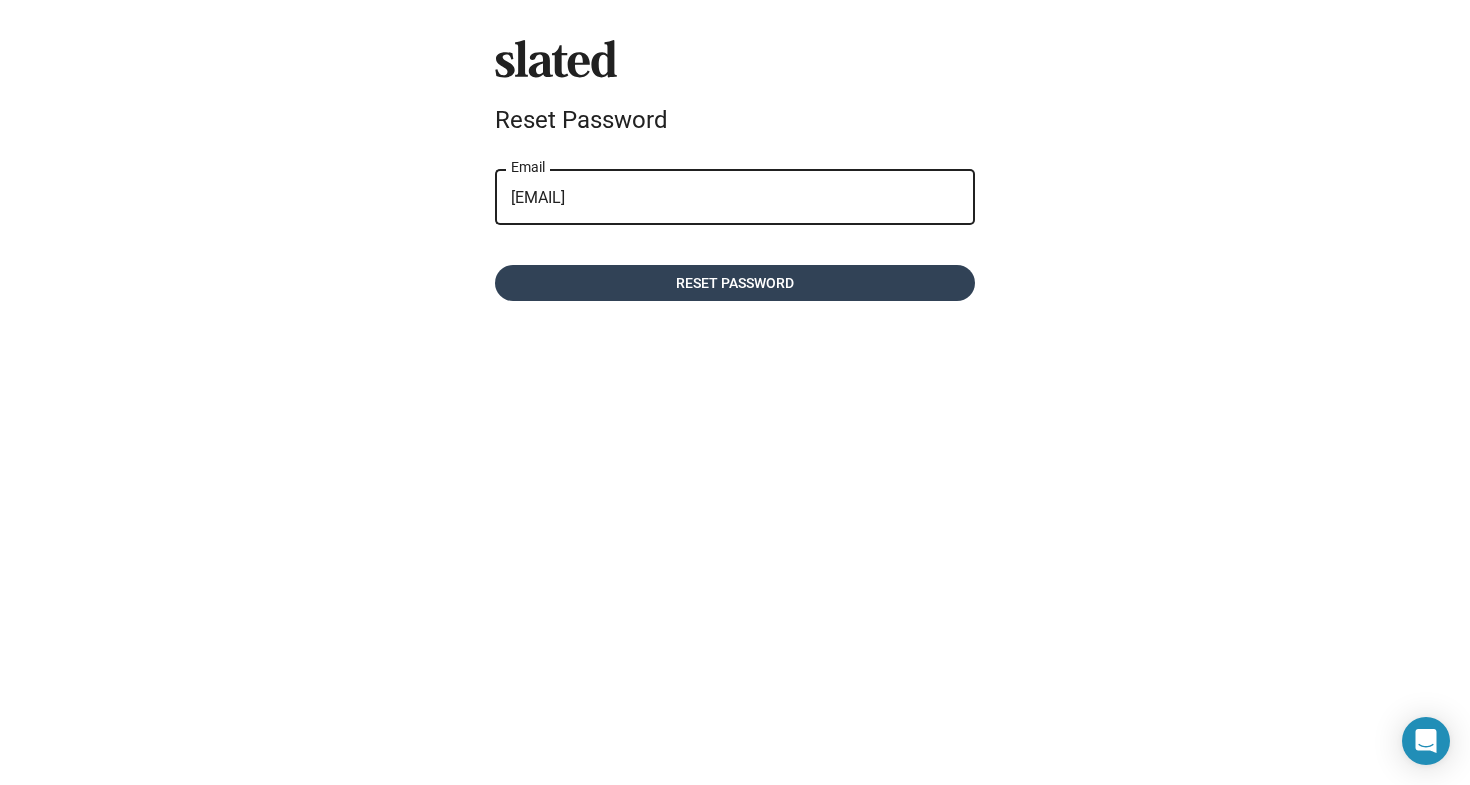 click on "Reset password" 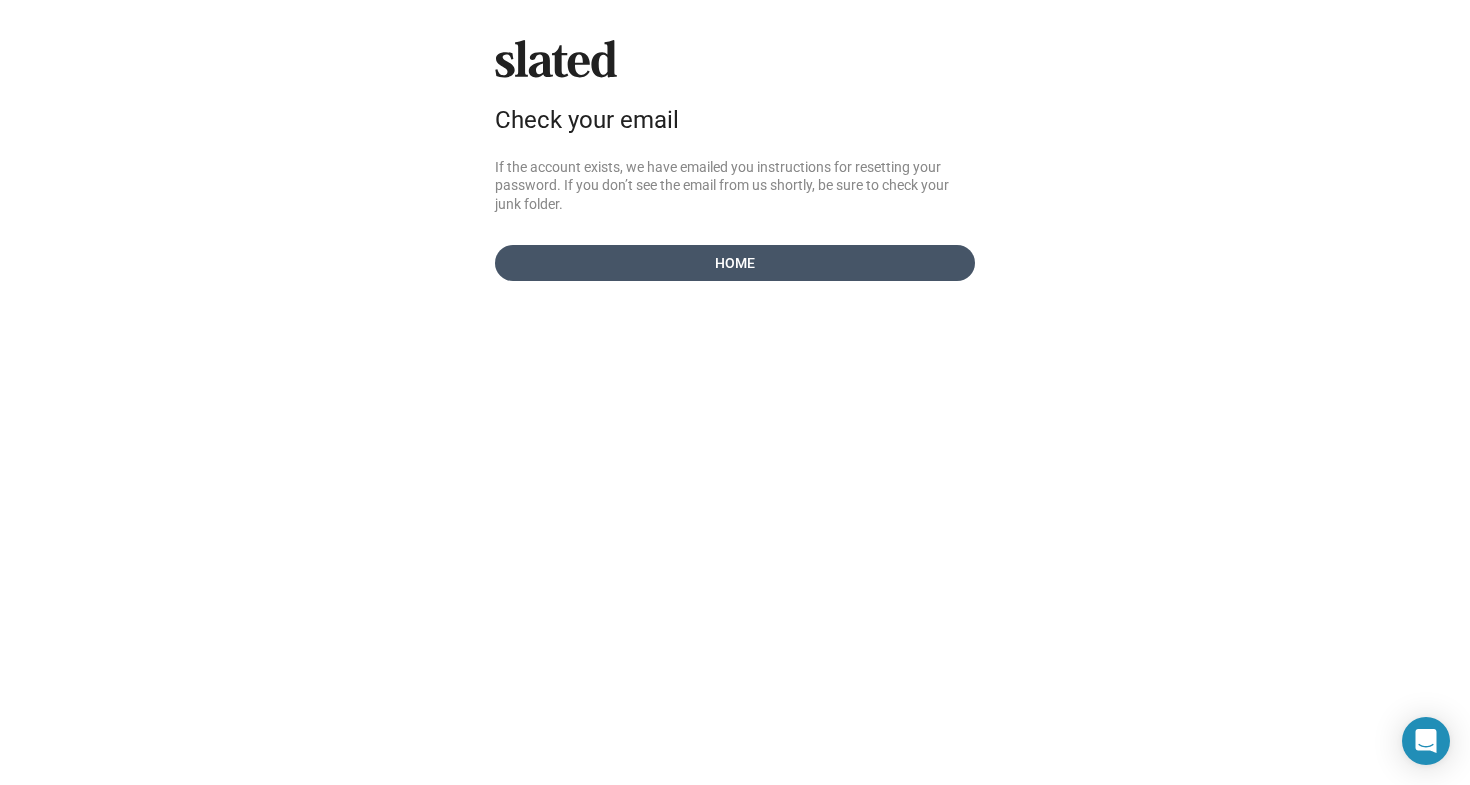 click on "Home" 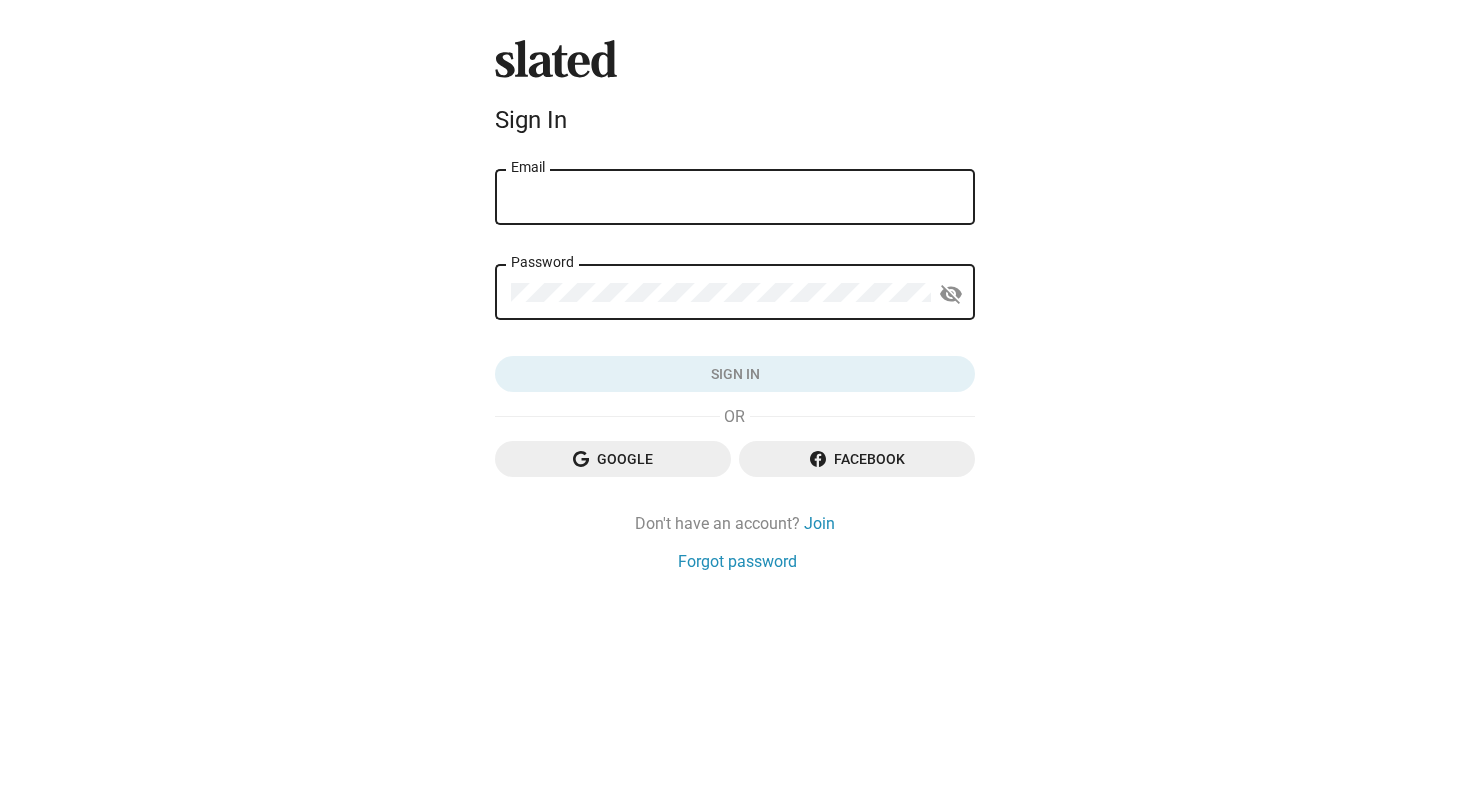 scroll, scrollTop: 0, scrollLeft: 0, axis: both 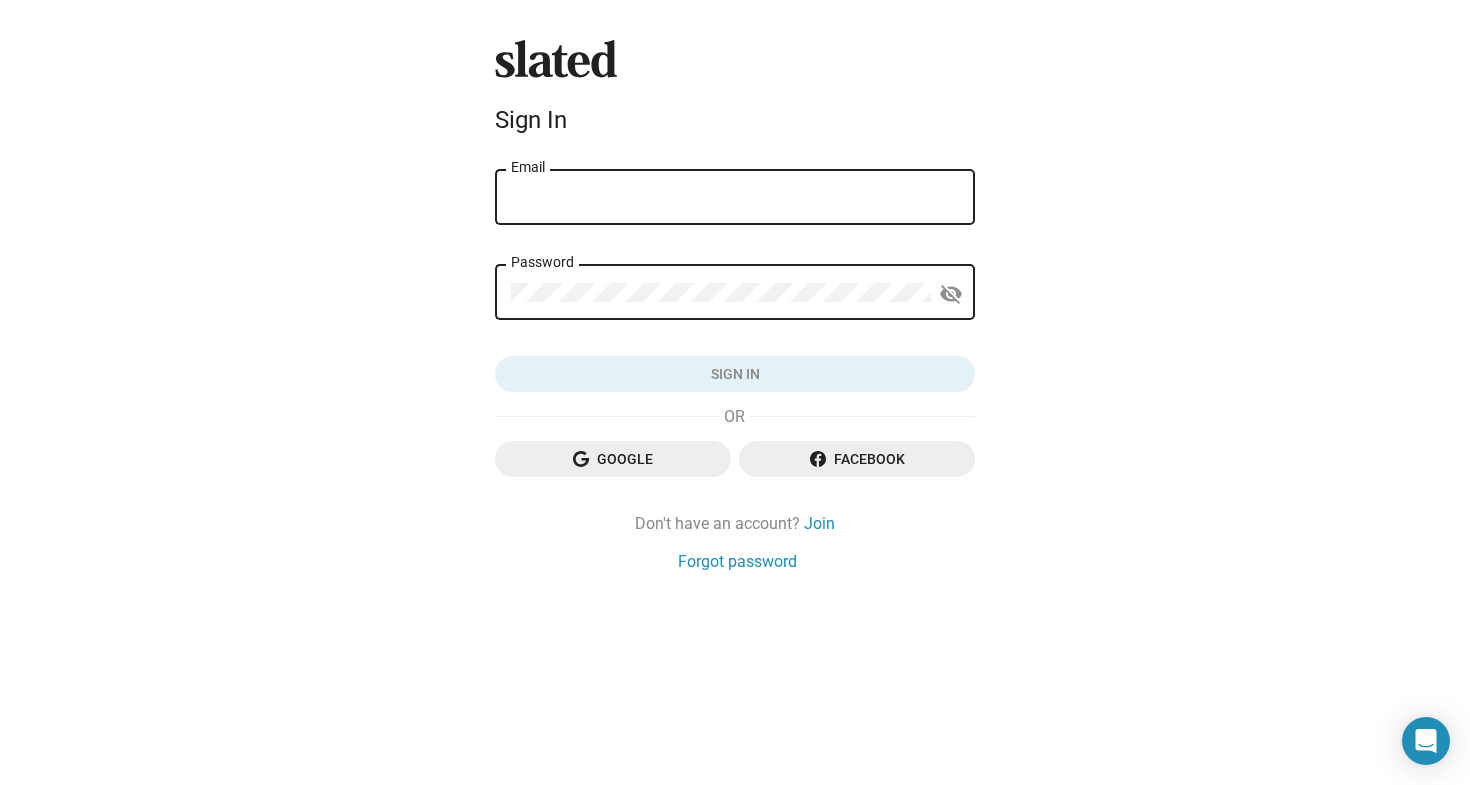 drag, startPoint x: 1075, startPoint y: 372, endPoint x: 906, endPoint y: 419, distance: 175.4138 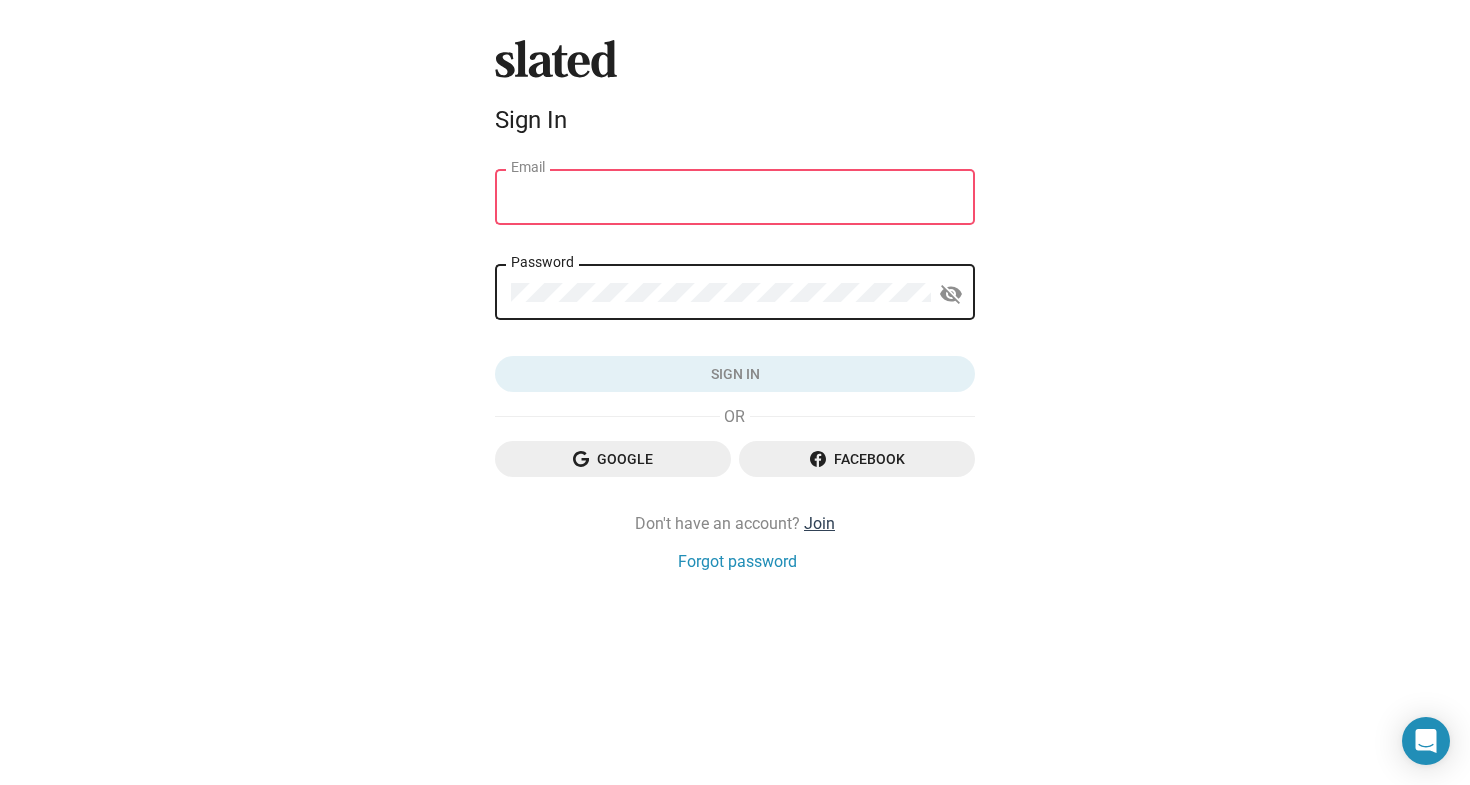 click on "Join" 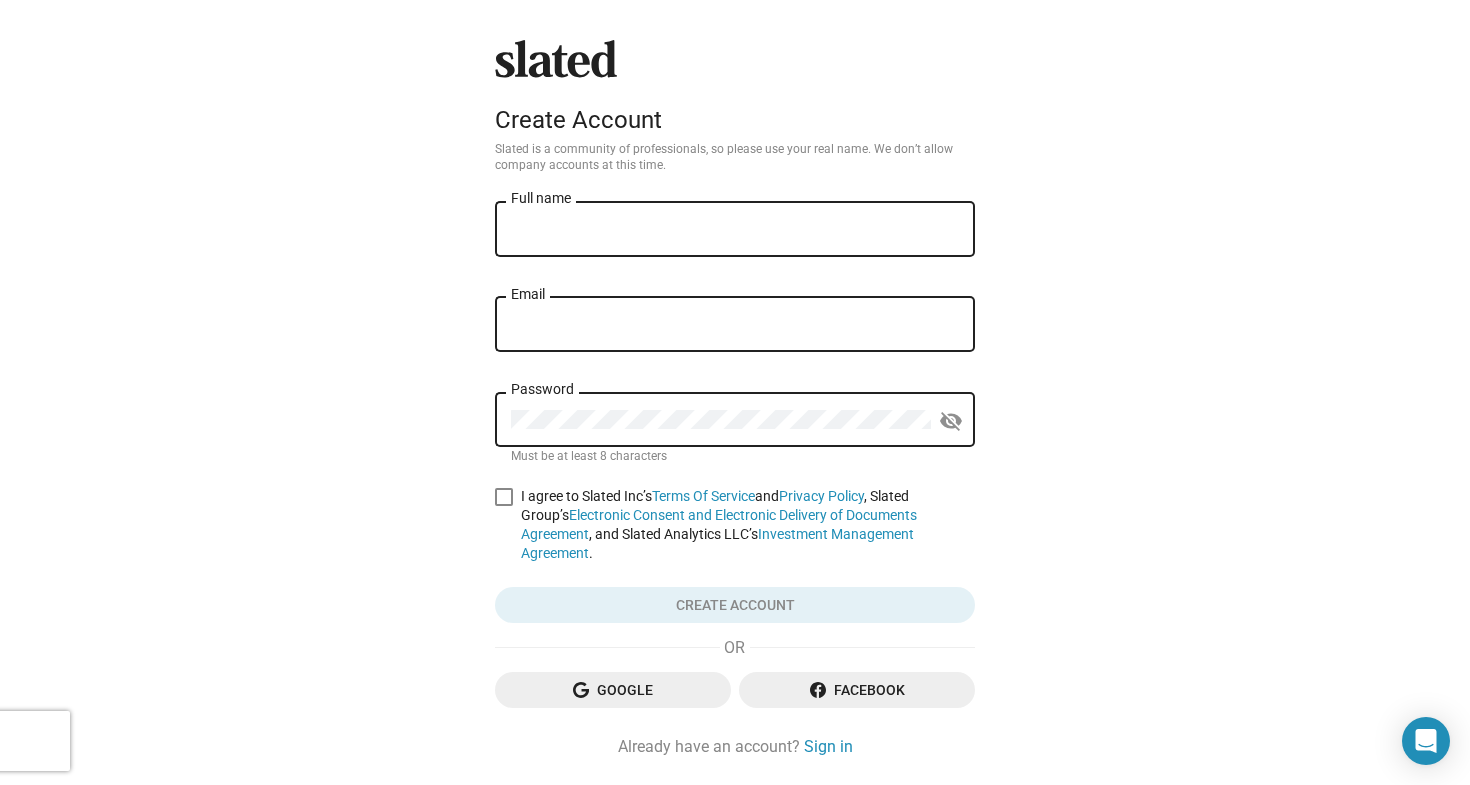 click on "Full name" 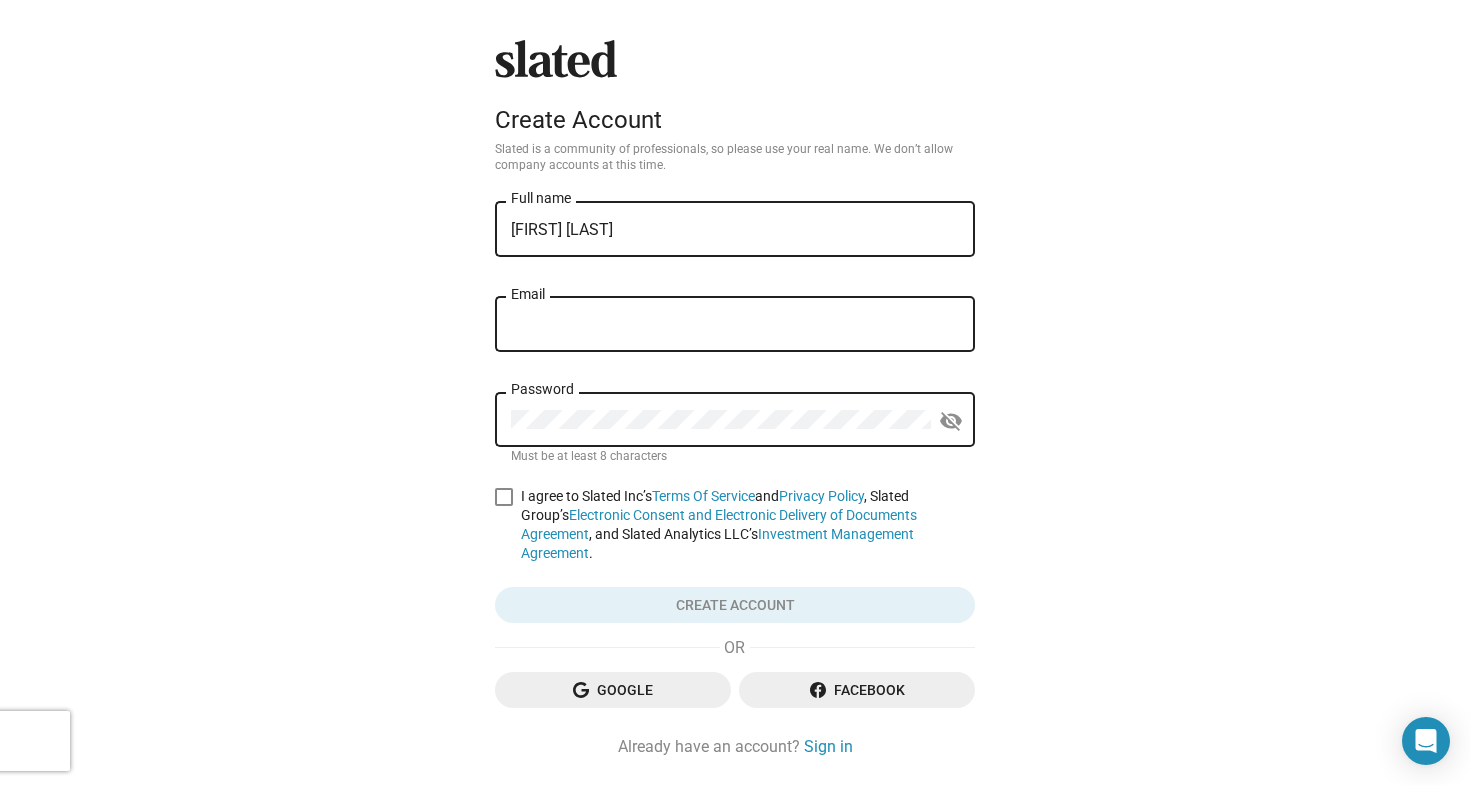 type on "[FIRST] [LAST]" 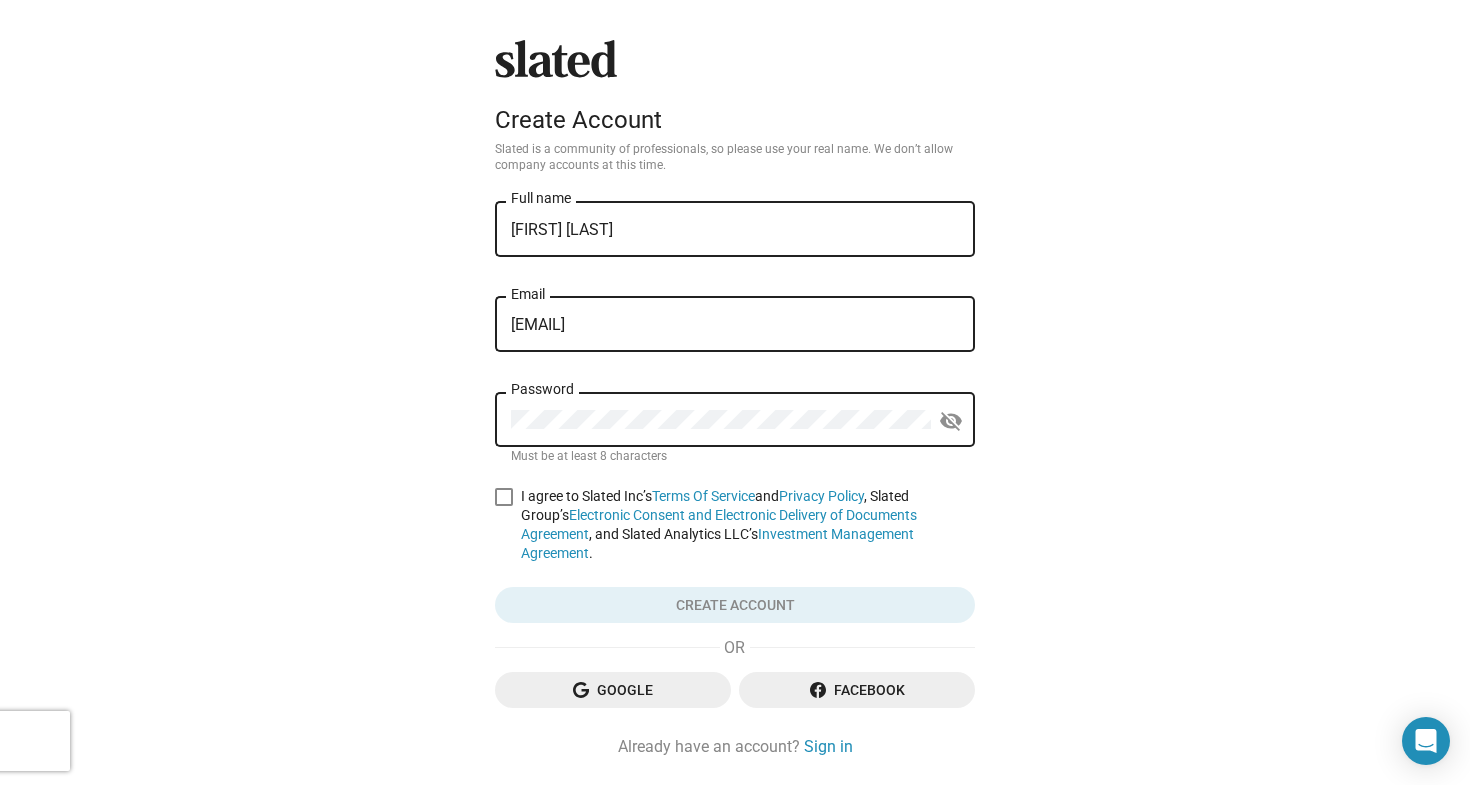 type on "hello@origin" 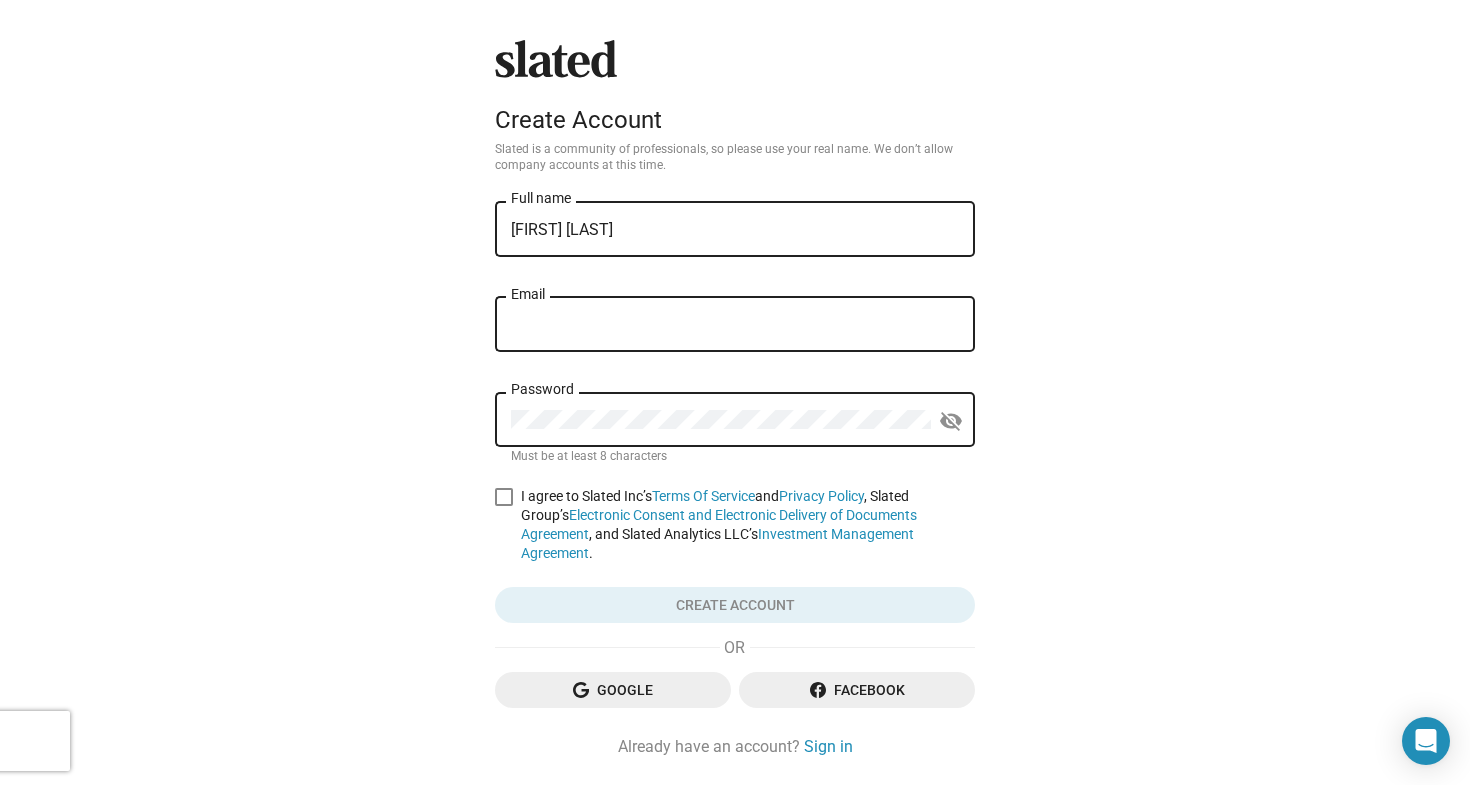 type on "hello@originfilmproductions.com" 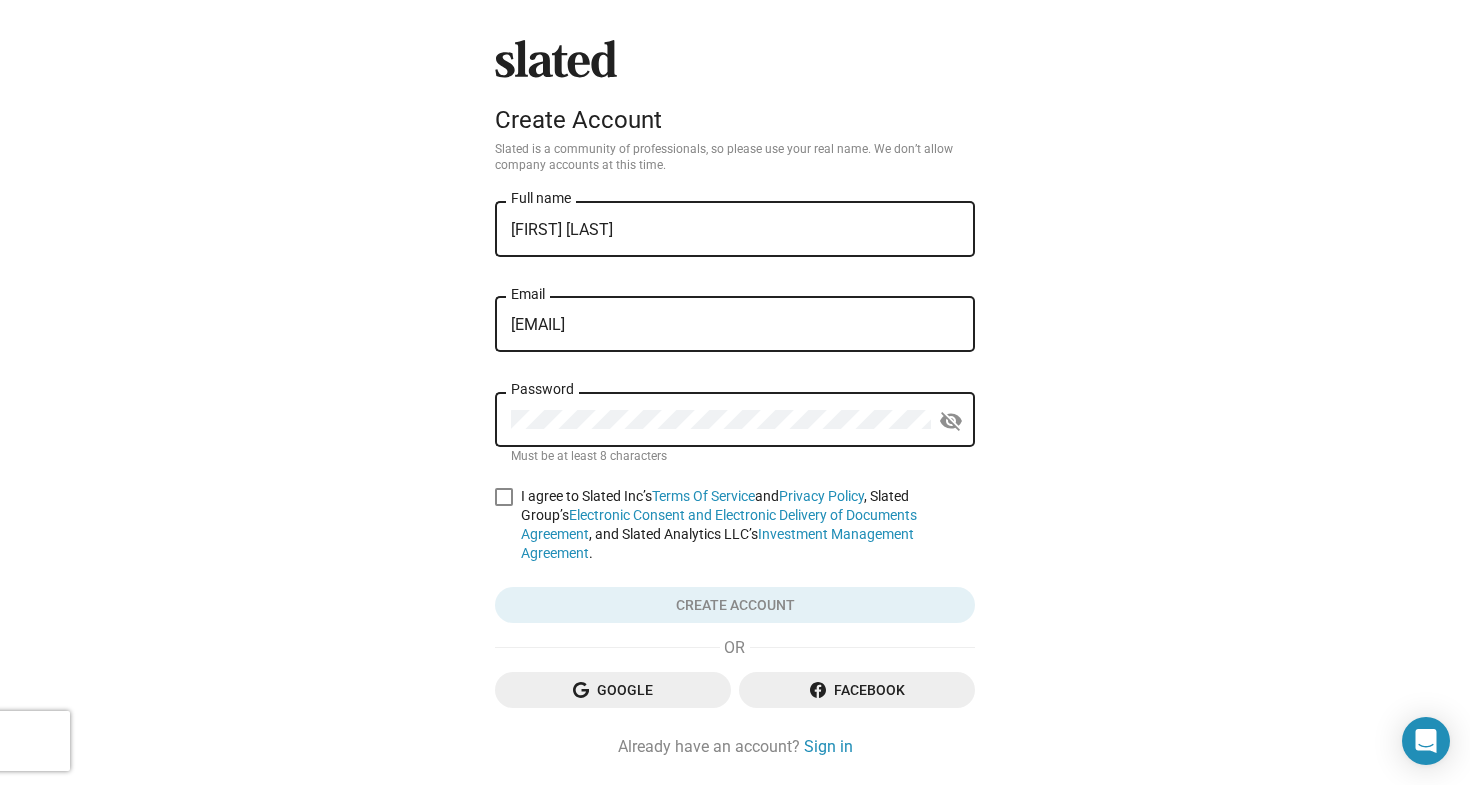 click on "Password" 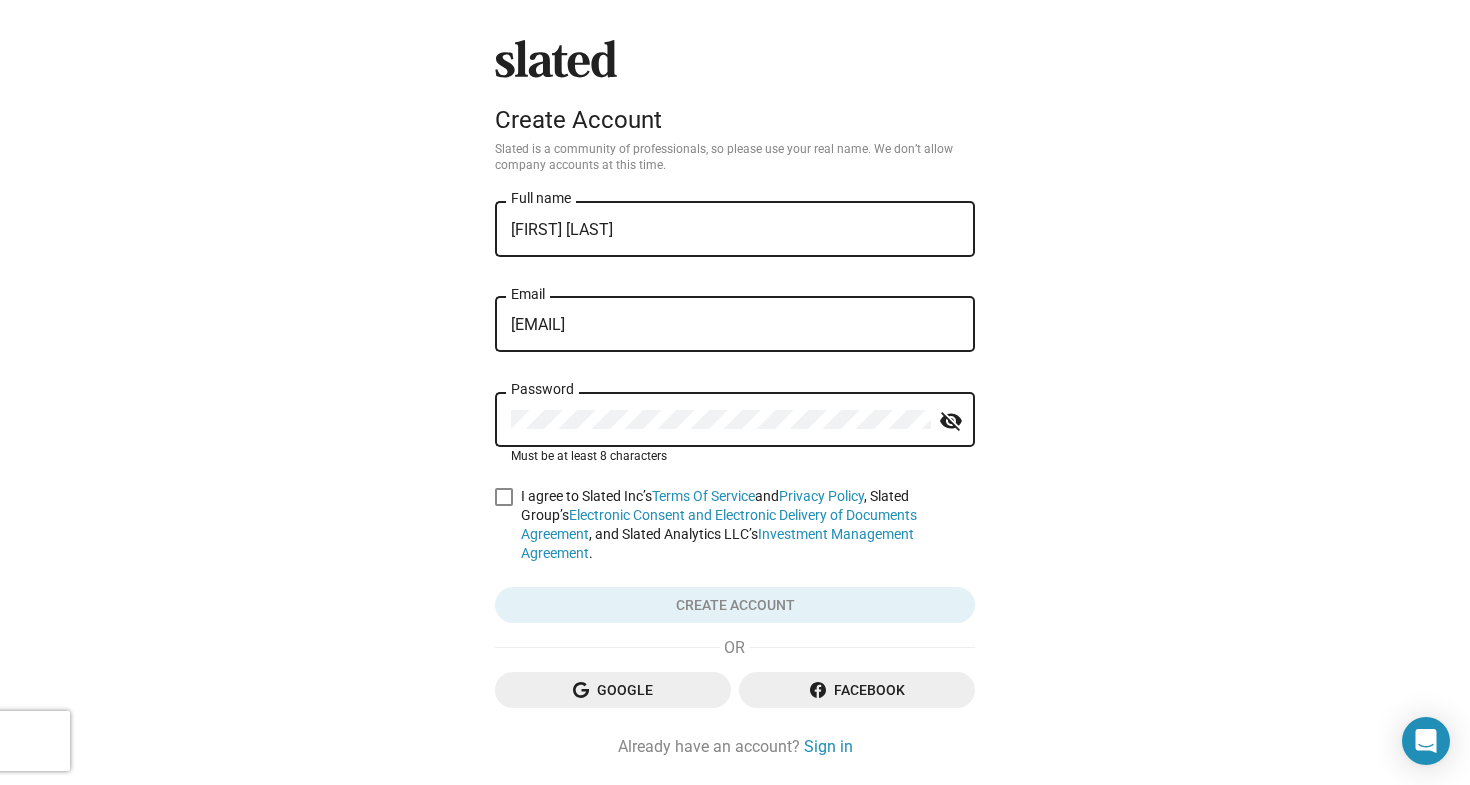 click at bounding box center (504, 497) 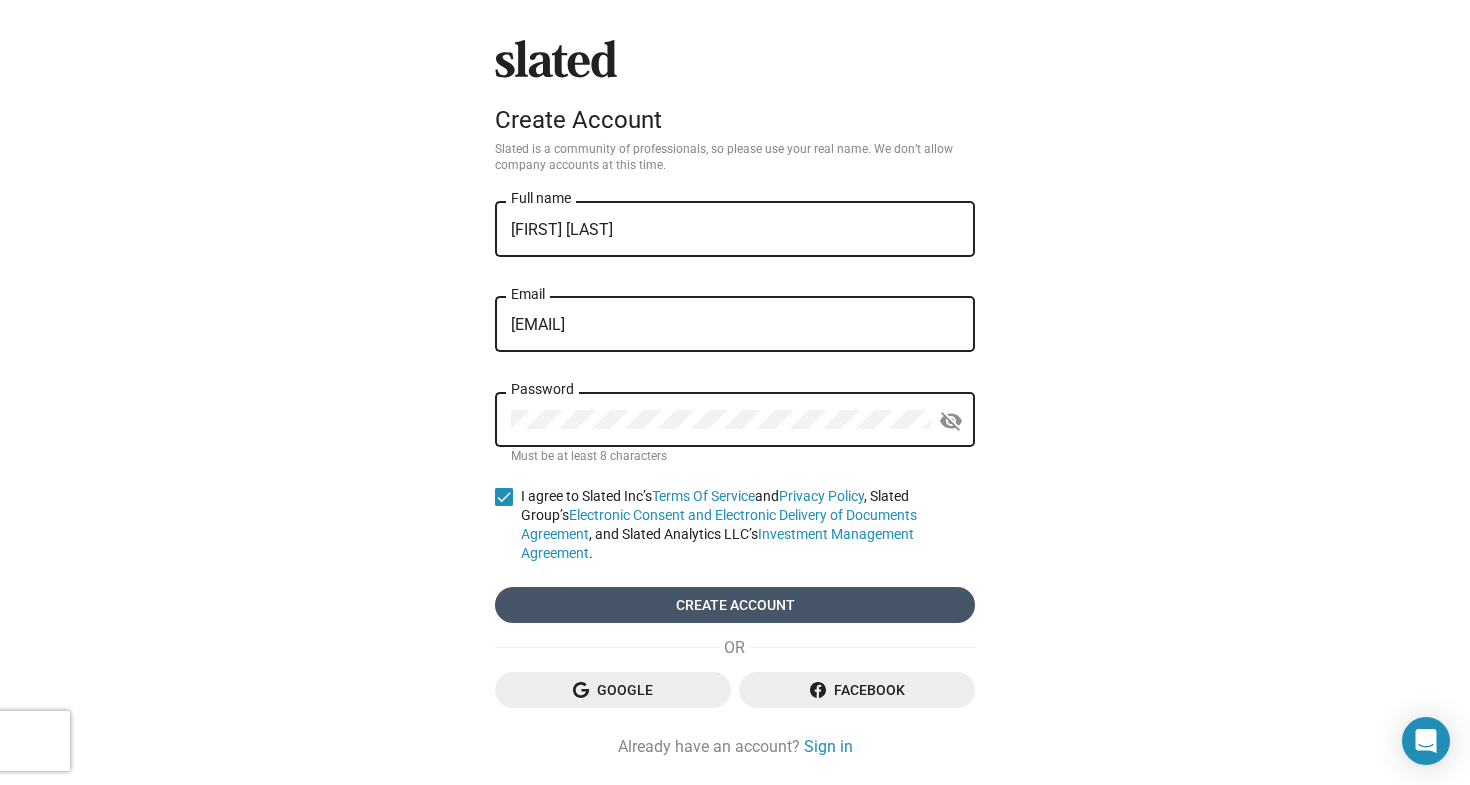 click on "Create account" 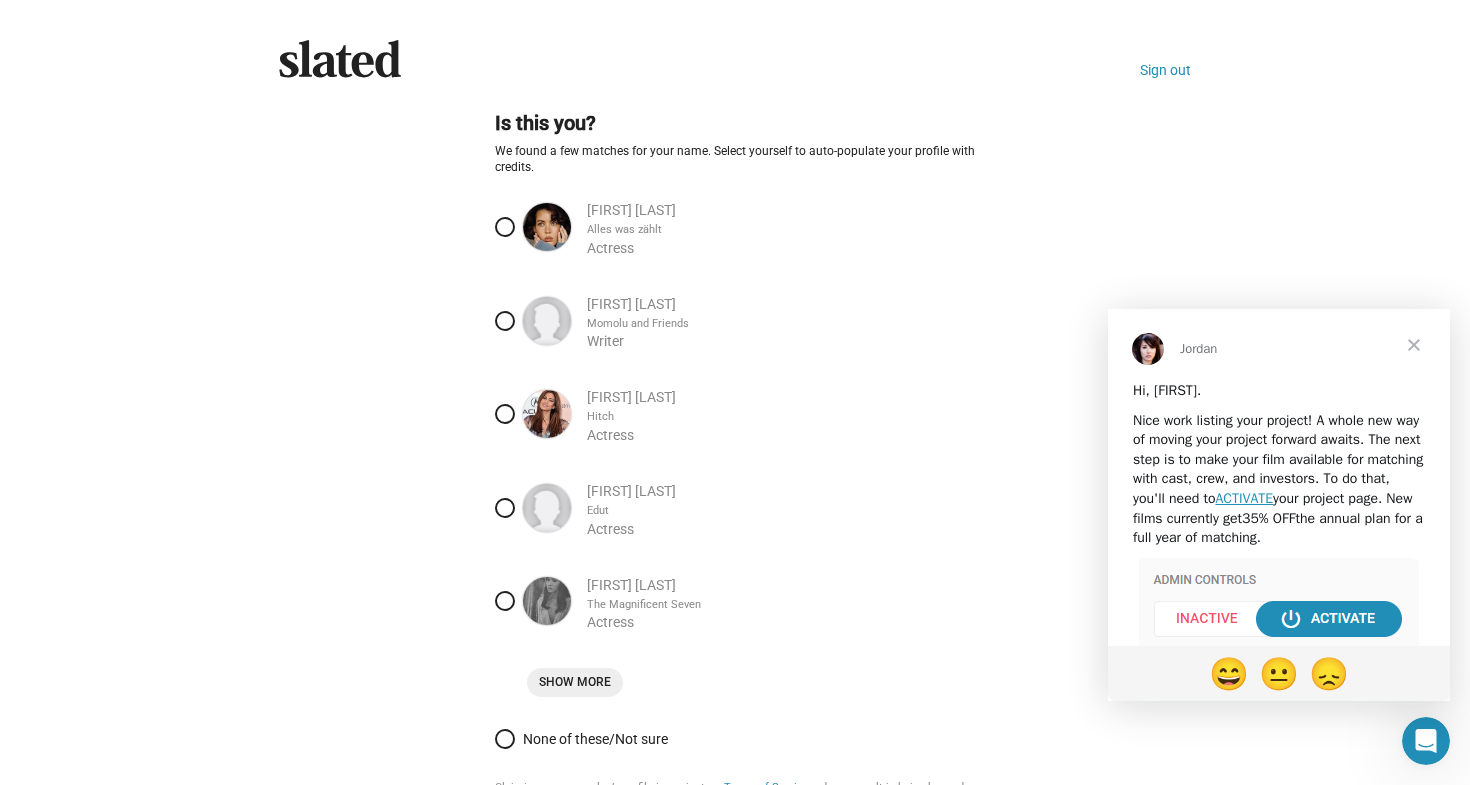scroll, scrollTop: 0, scrollLeft: 0, axis: both 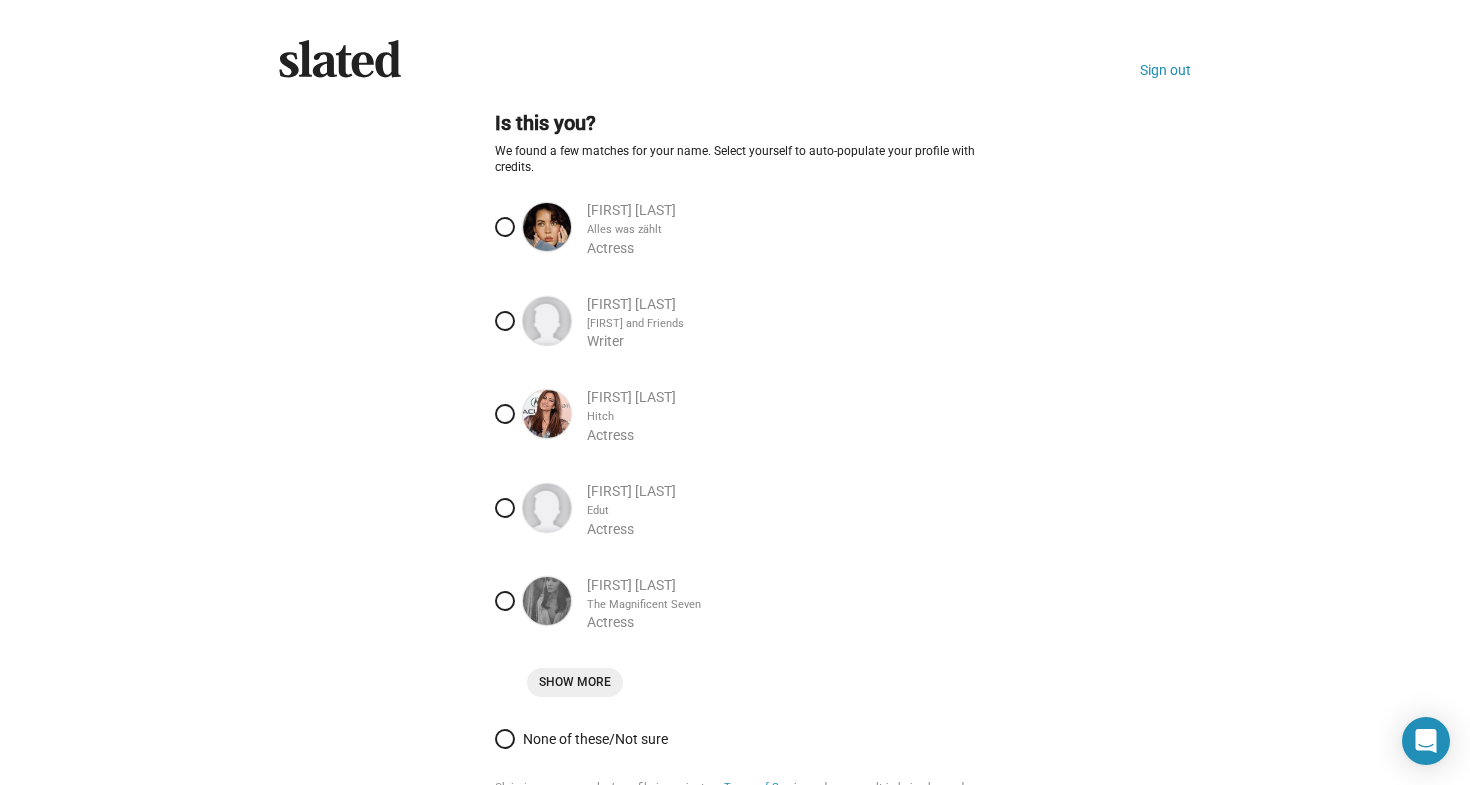 drag, startPoint x: 502, startPoint y: 228, endPoint x: 523, endPoint y: 228, distance: 21 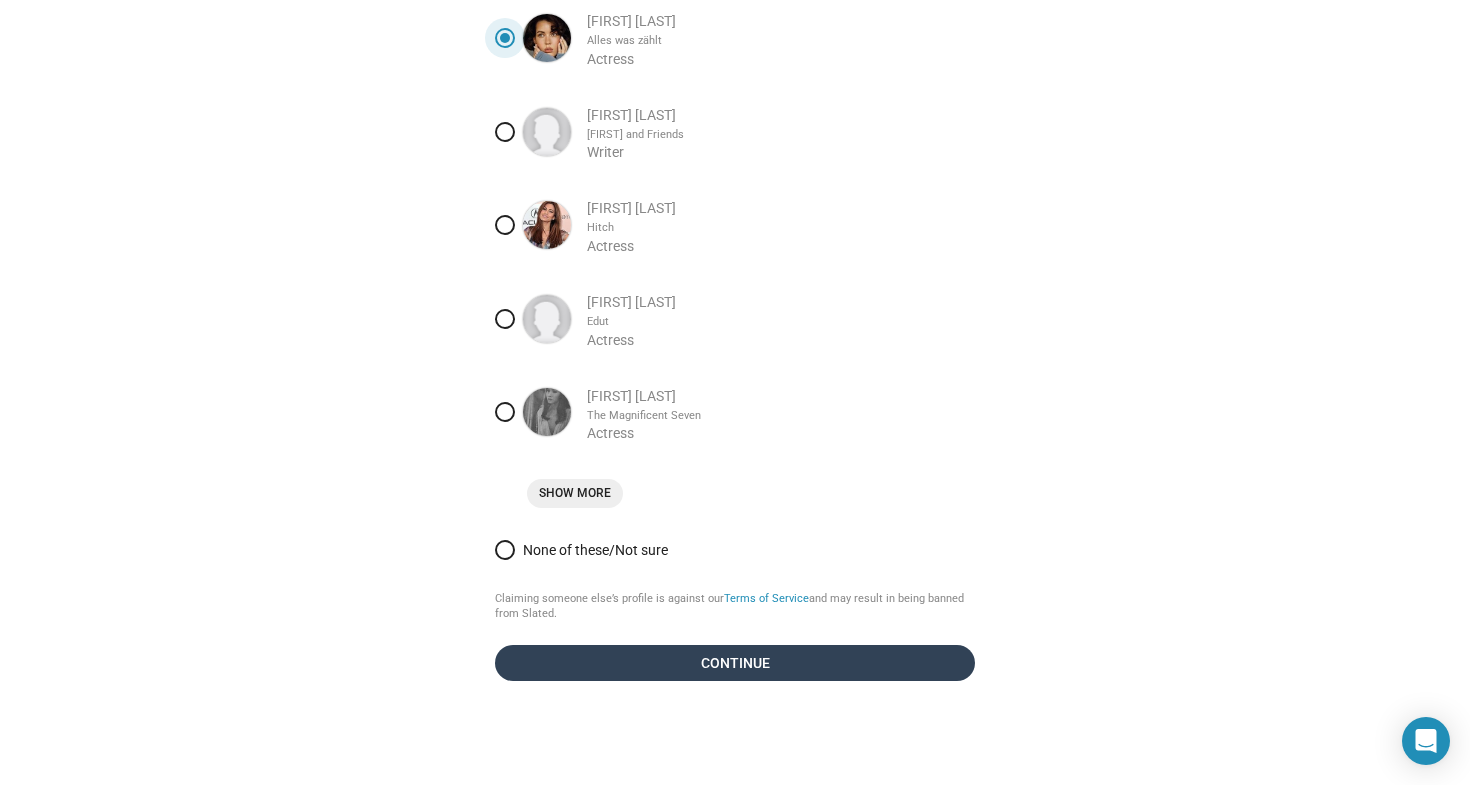 scroll, scrollTop: 187, scrollLeft: 0, axis: vertical 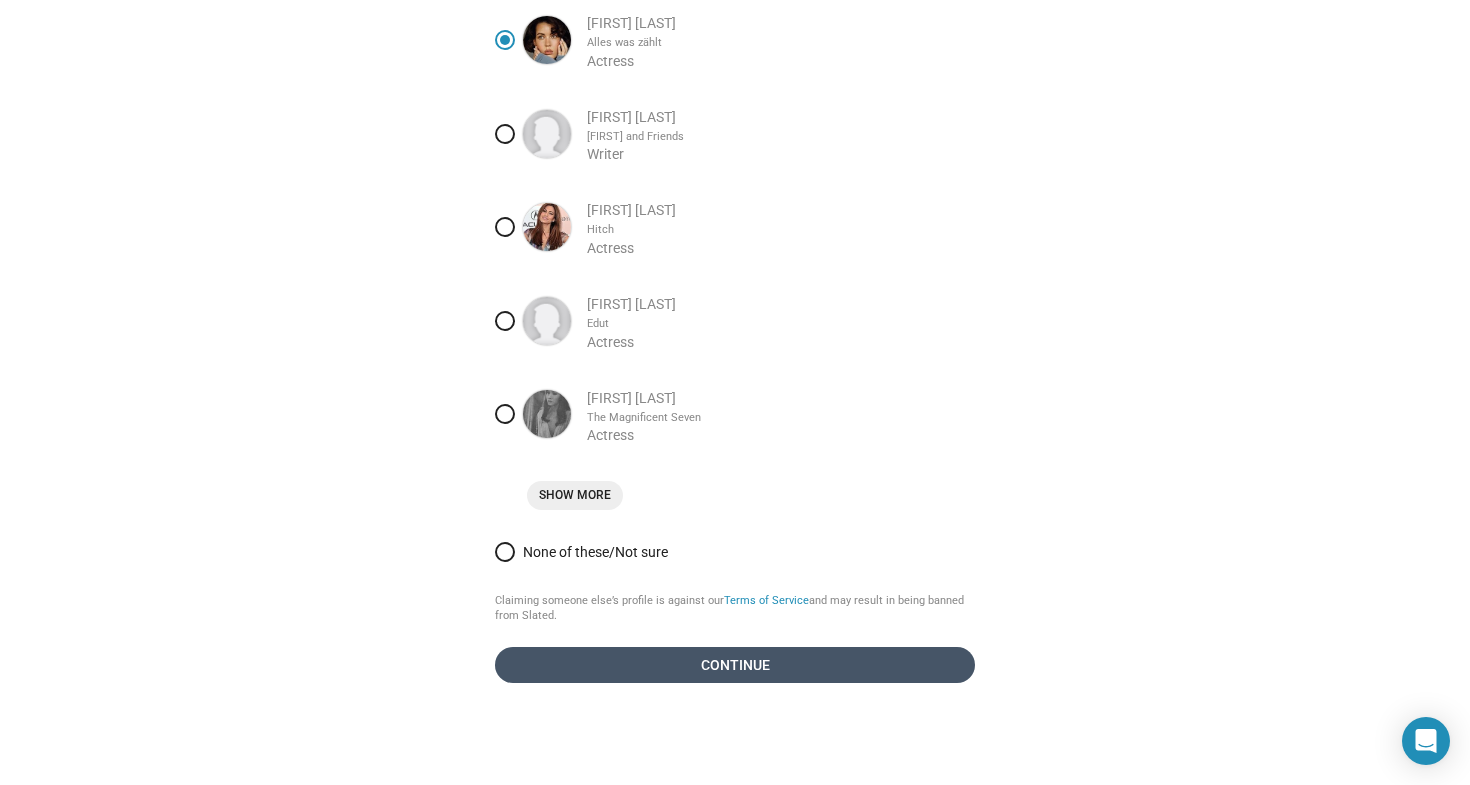 click on "Continue" 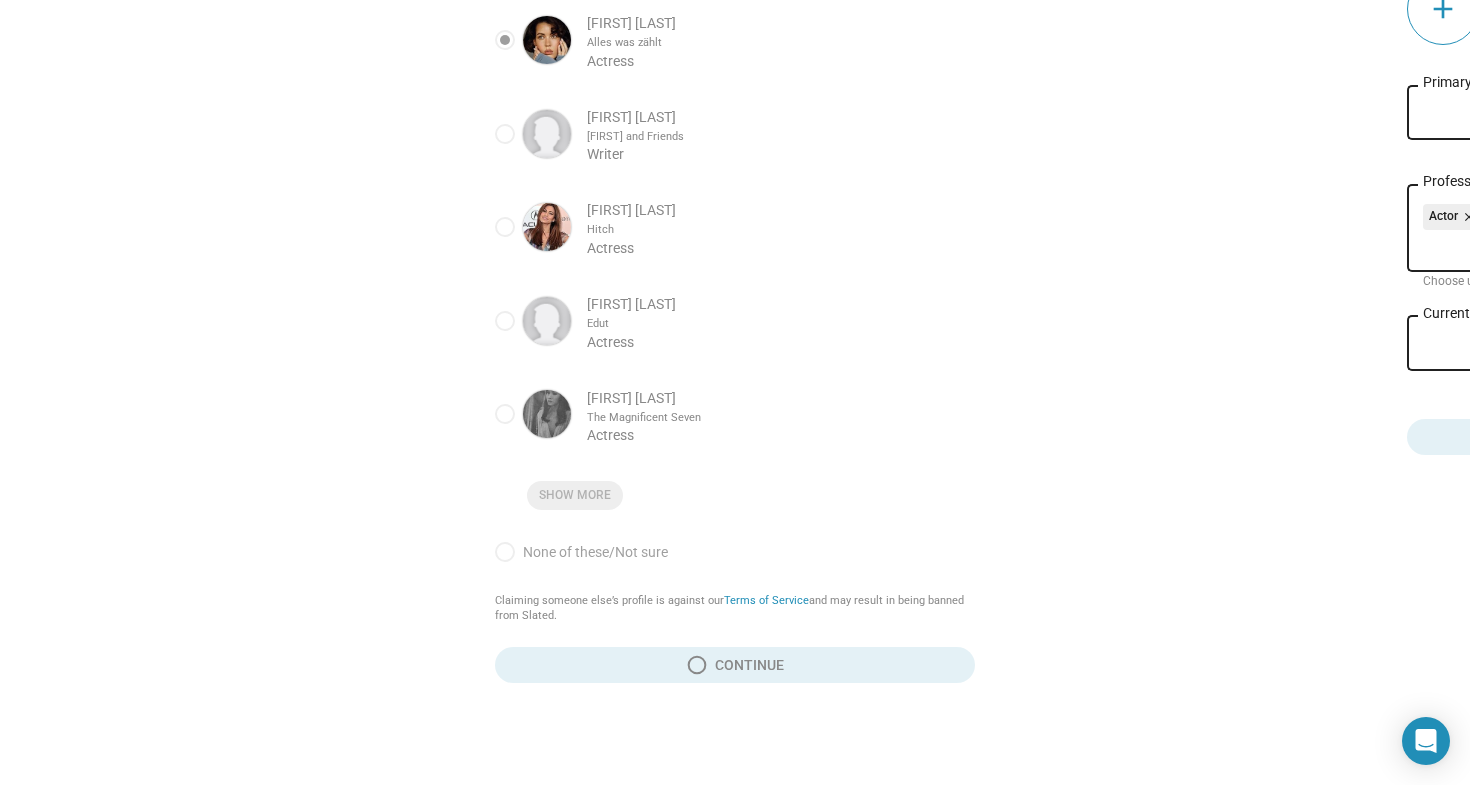 scroll, scrollTop: 0, scrollLeft: 0, axis: both 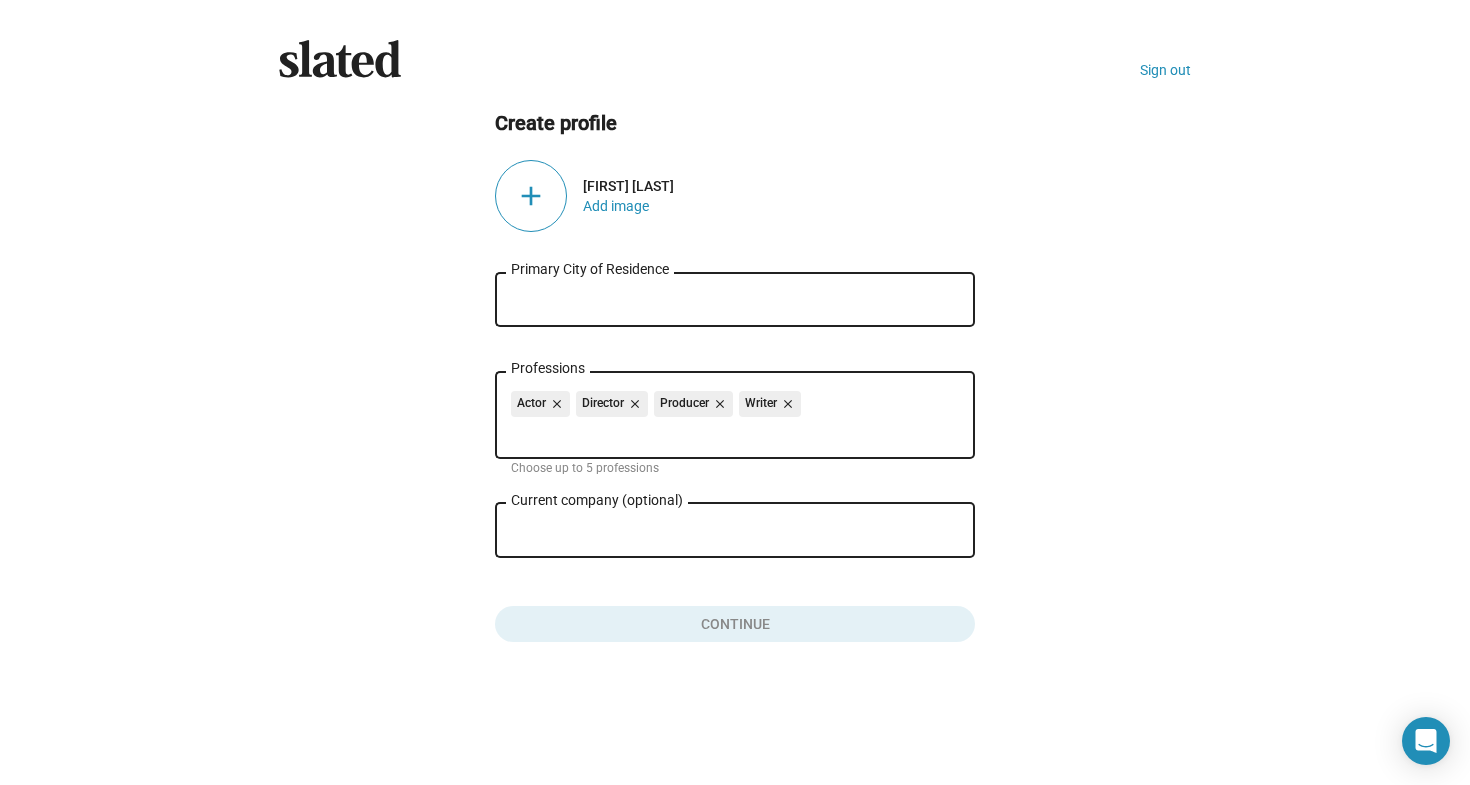 click on "add" 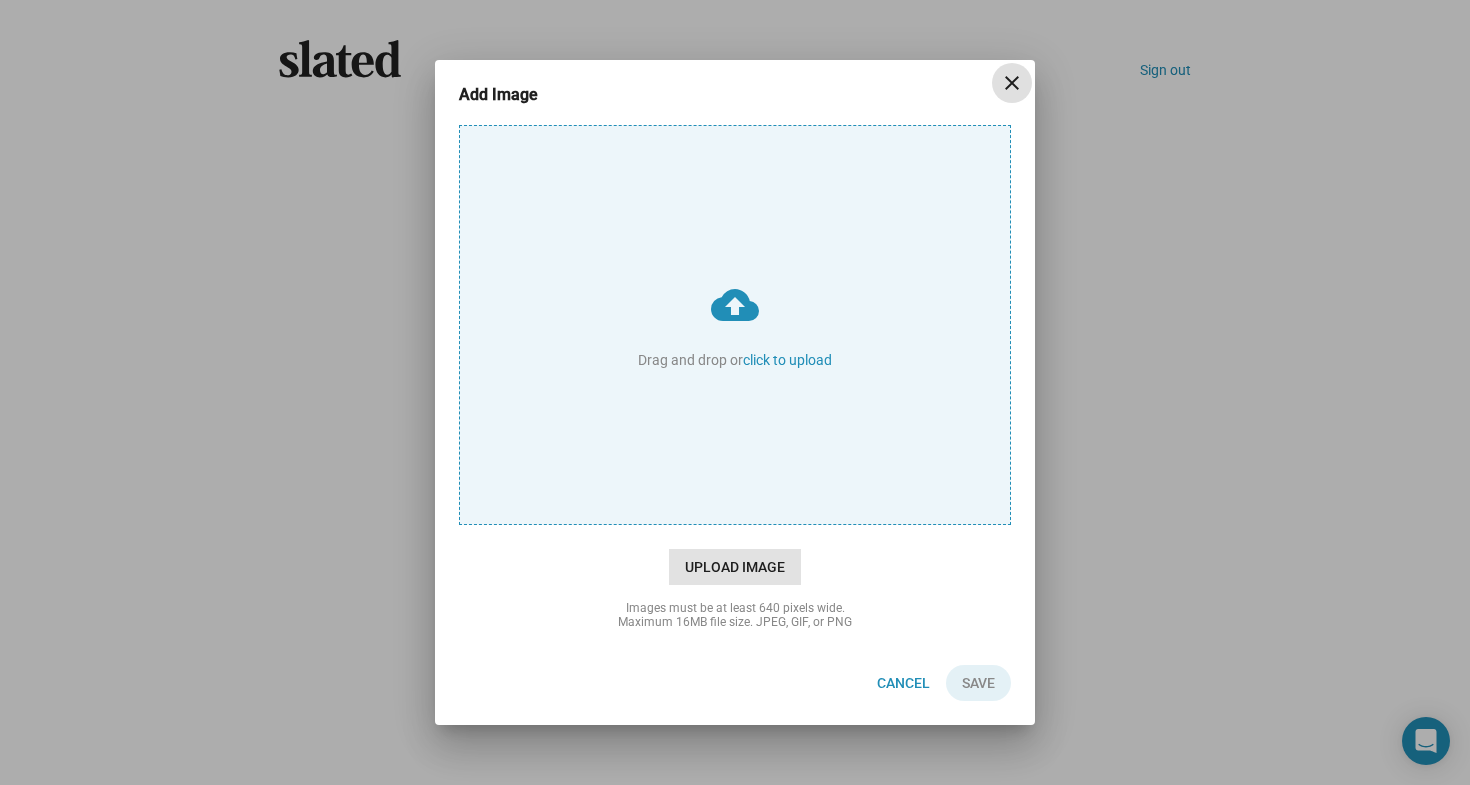 click on "Upload Image" 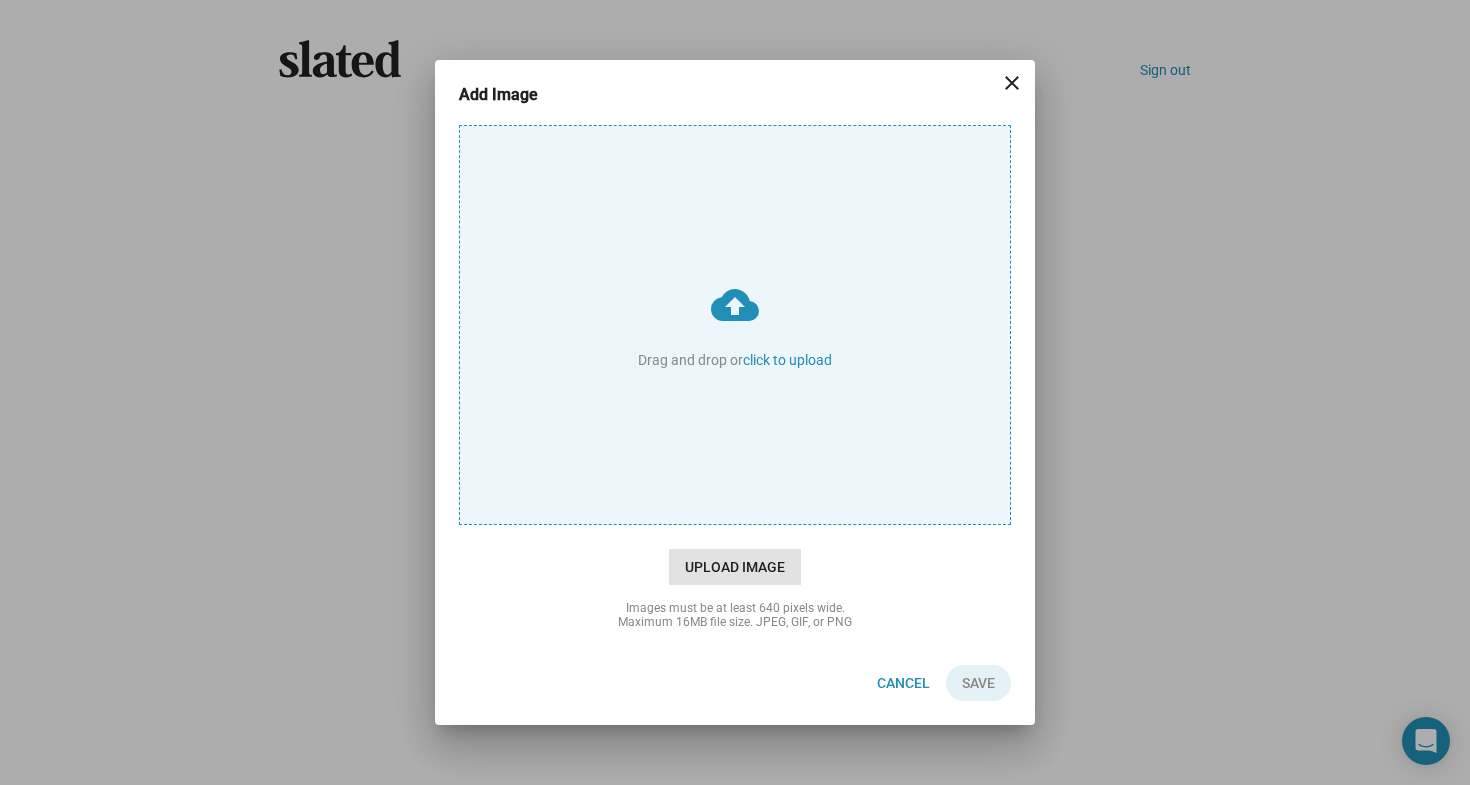 type on "C:\fakepath\[FIRST] [LAST].PNG" 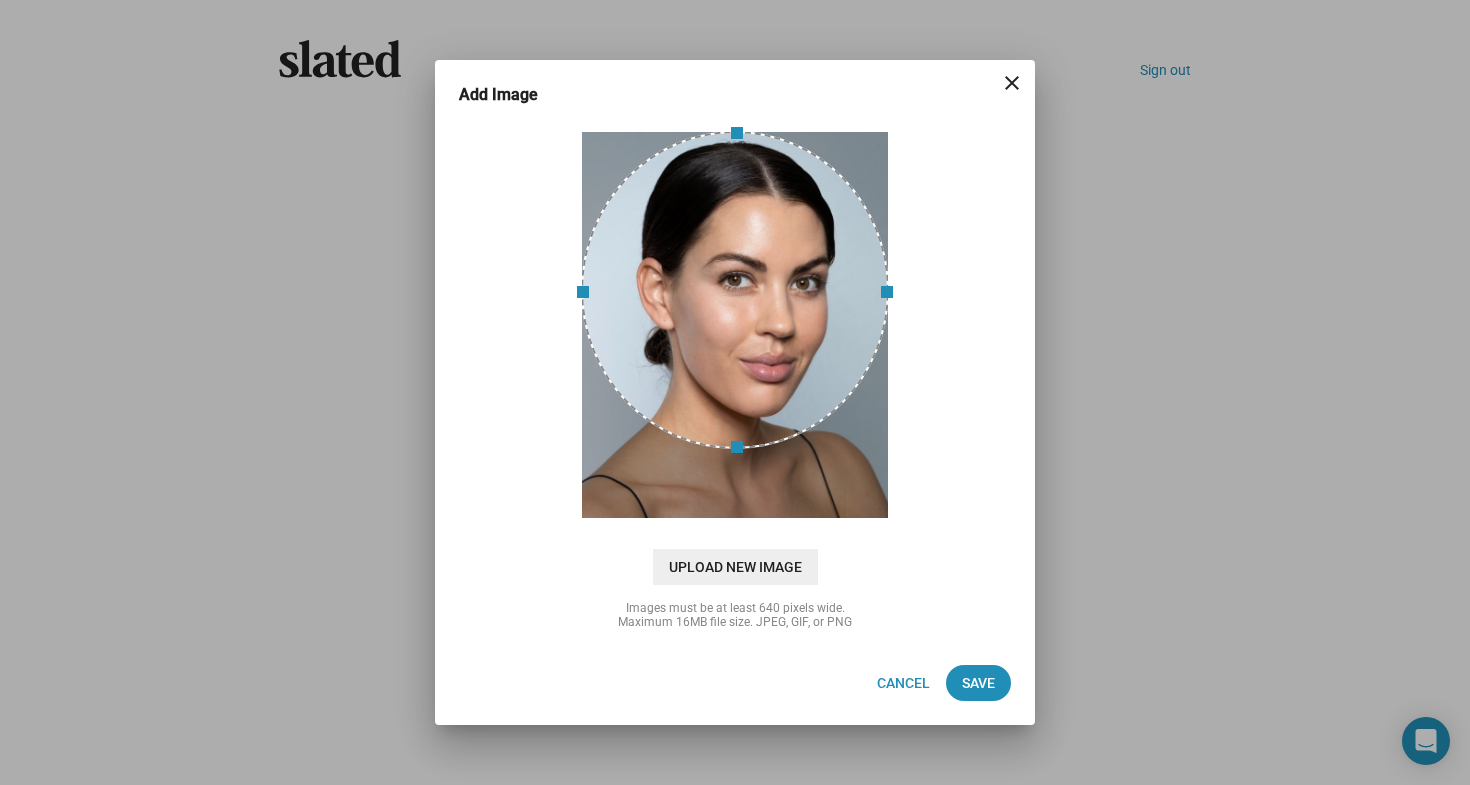 drag, startPoint x: 771, startPoint y: 363, endPoint x: 774, endPoint y: 310, distance: 53.08484 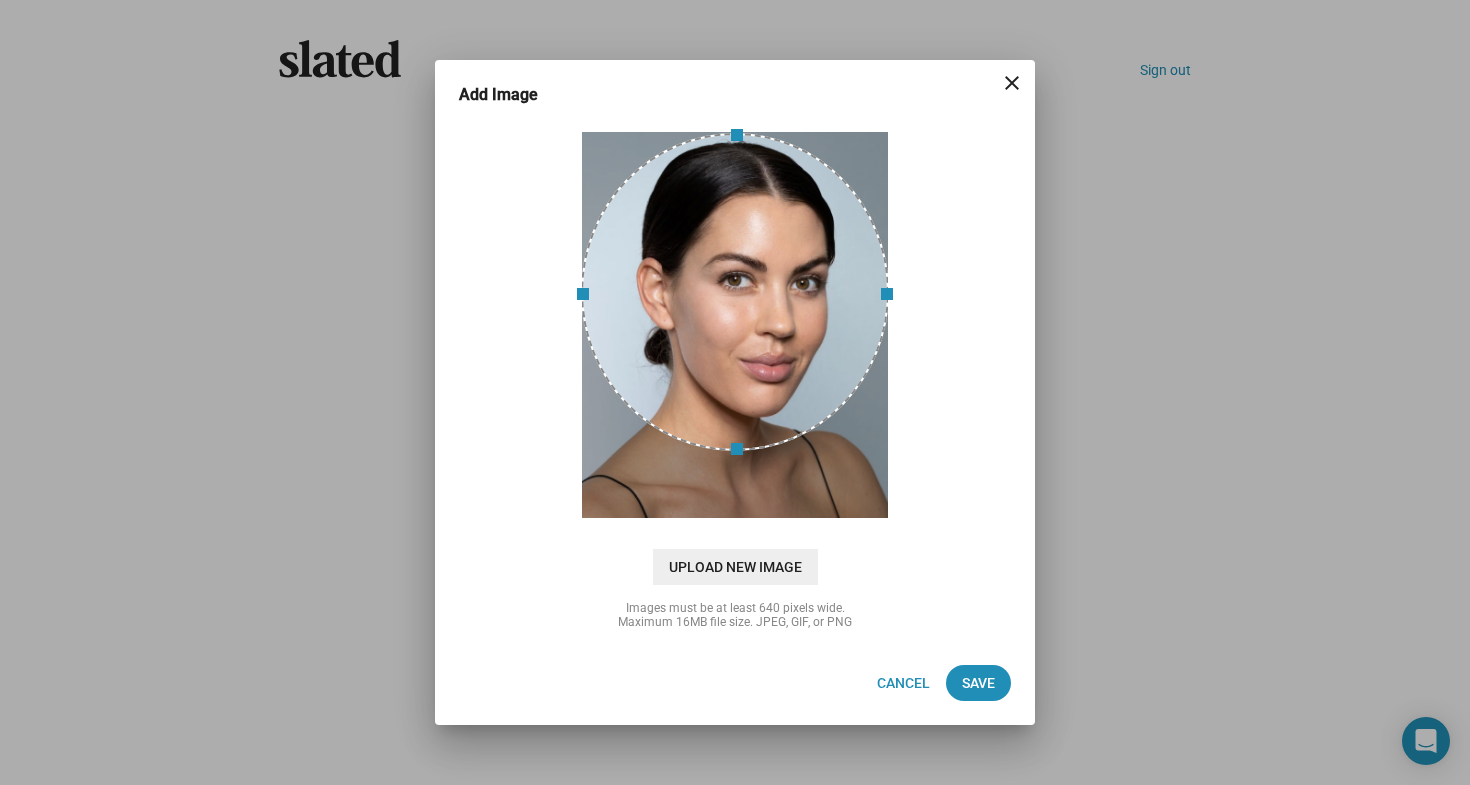 click at bounding box center [735, 292] 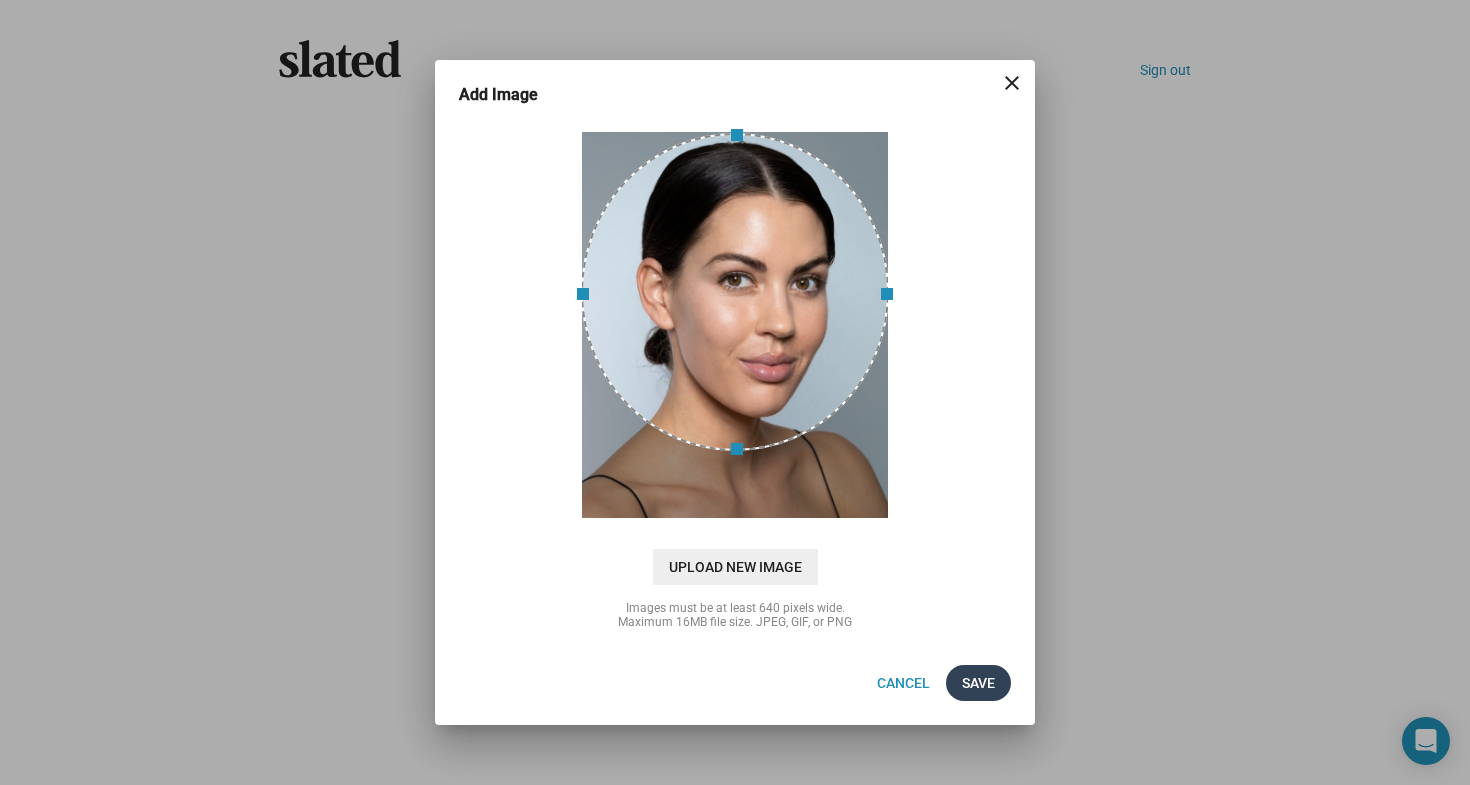 click on "Save" 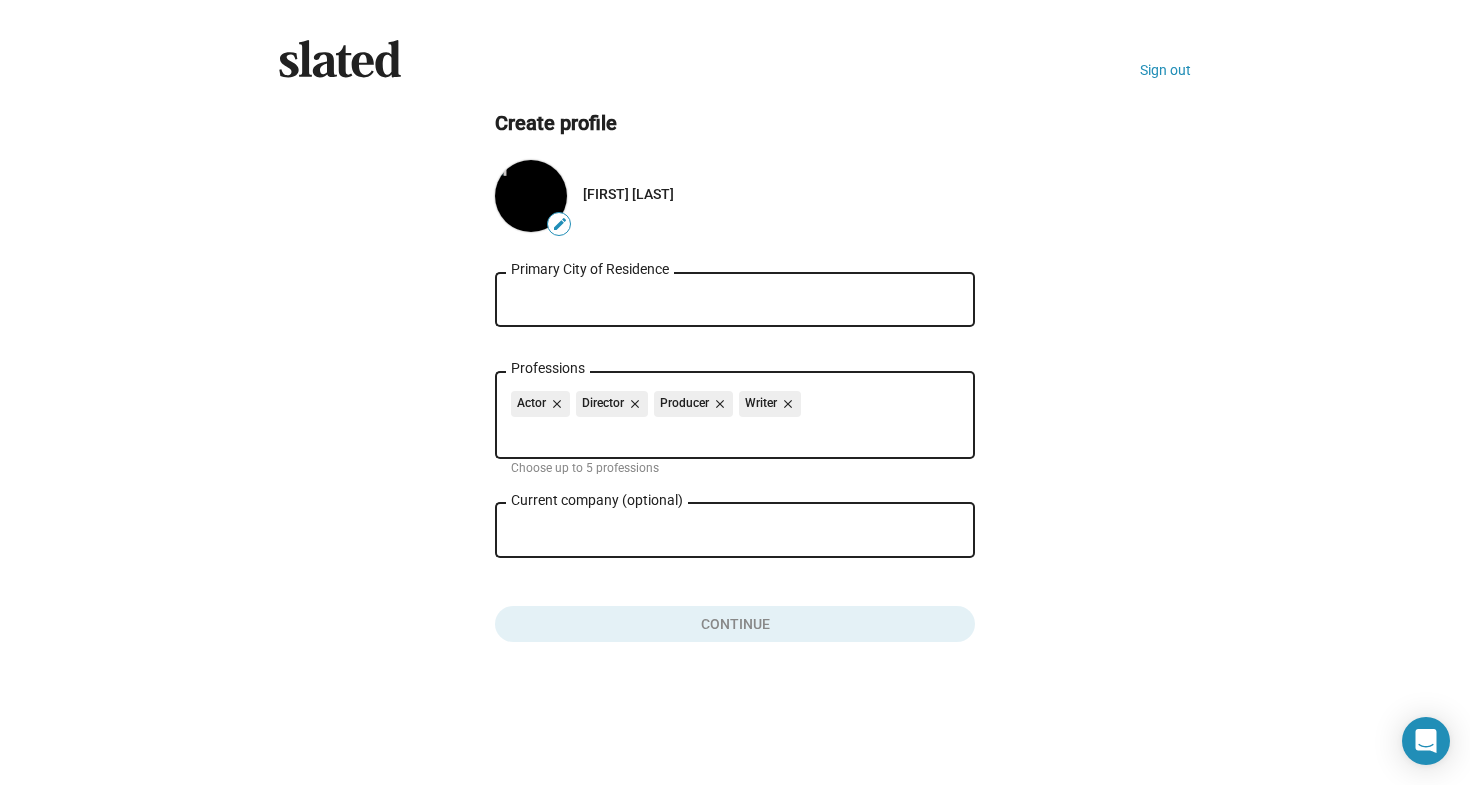 click on "edit" 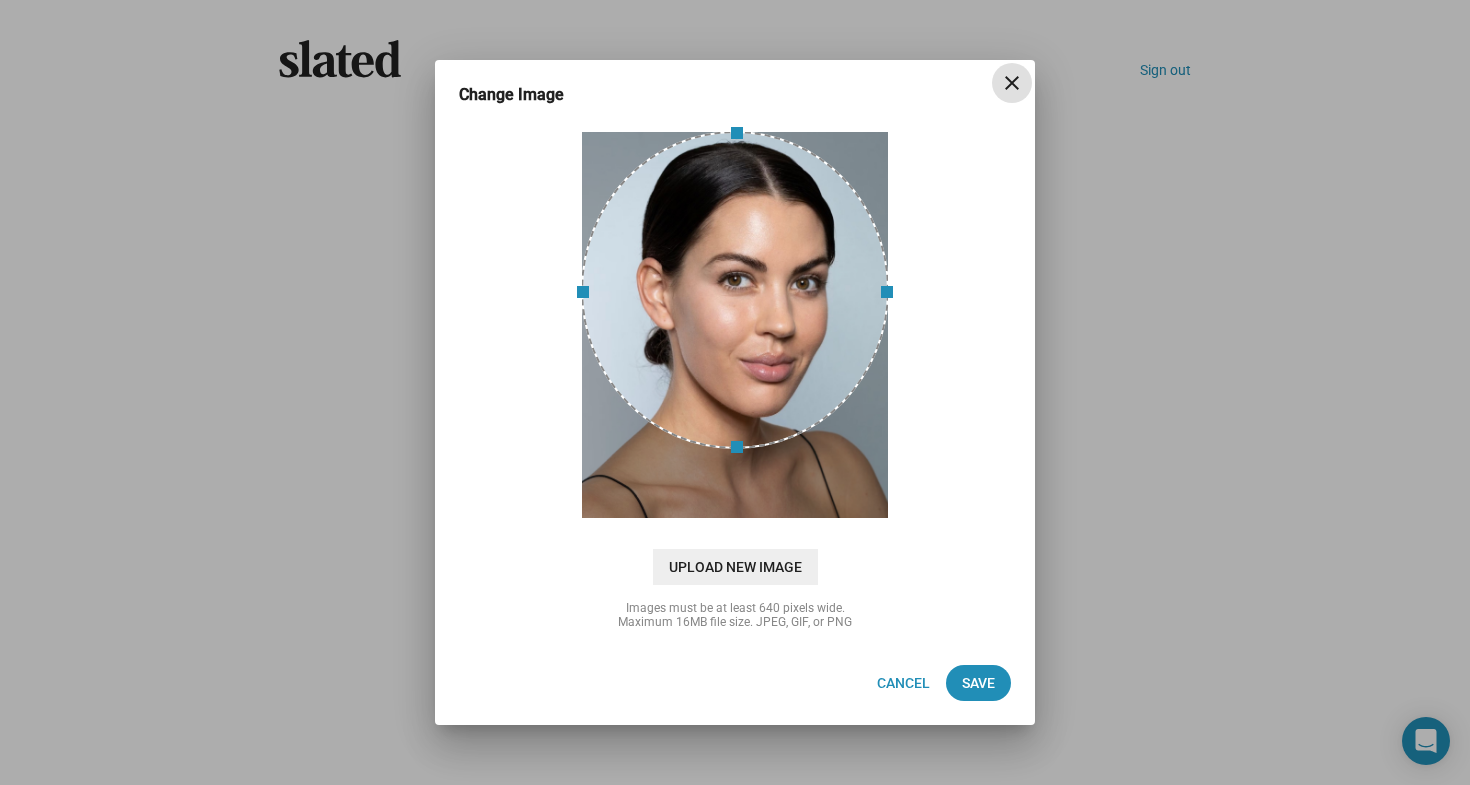 drag, startPoint x: 819, startPoint y: 373, endPoint x: 825, endPoint y: 317, distance: 56.32051 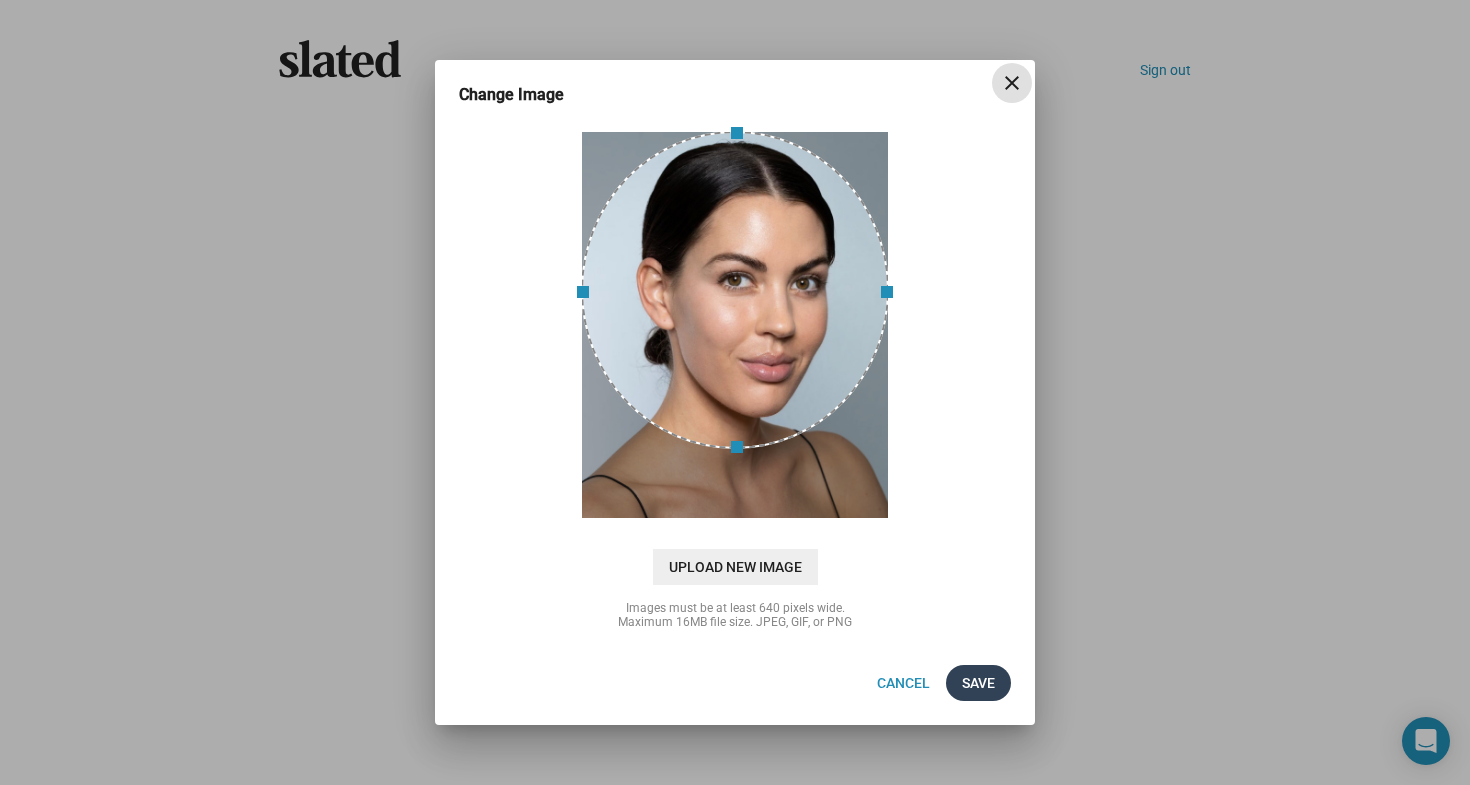 click on "Save" 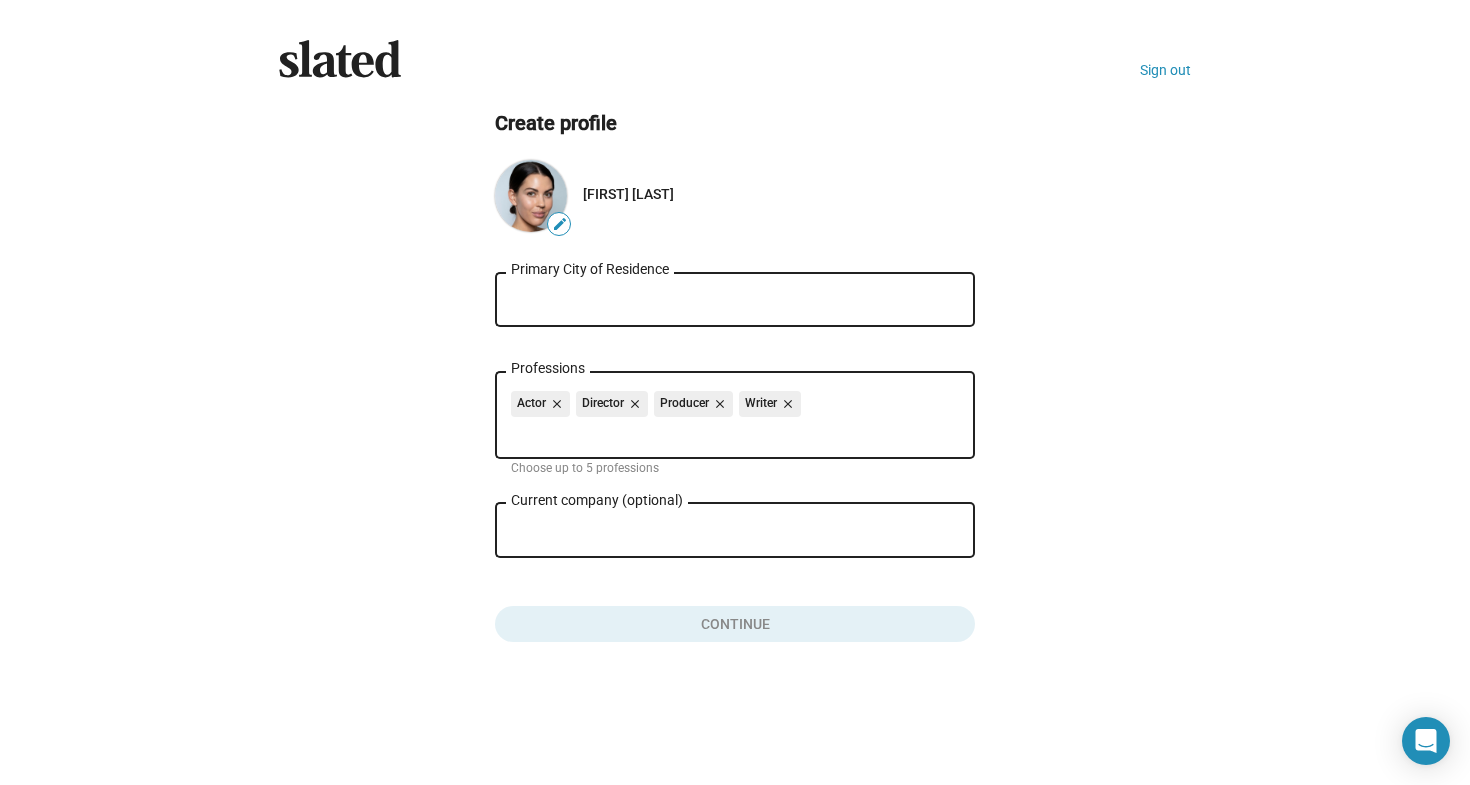 click on "Primary City of Residence" at bounding box center [735, 300] 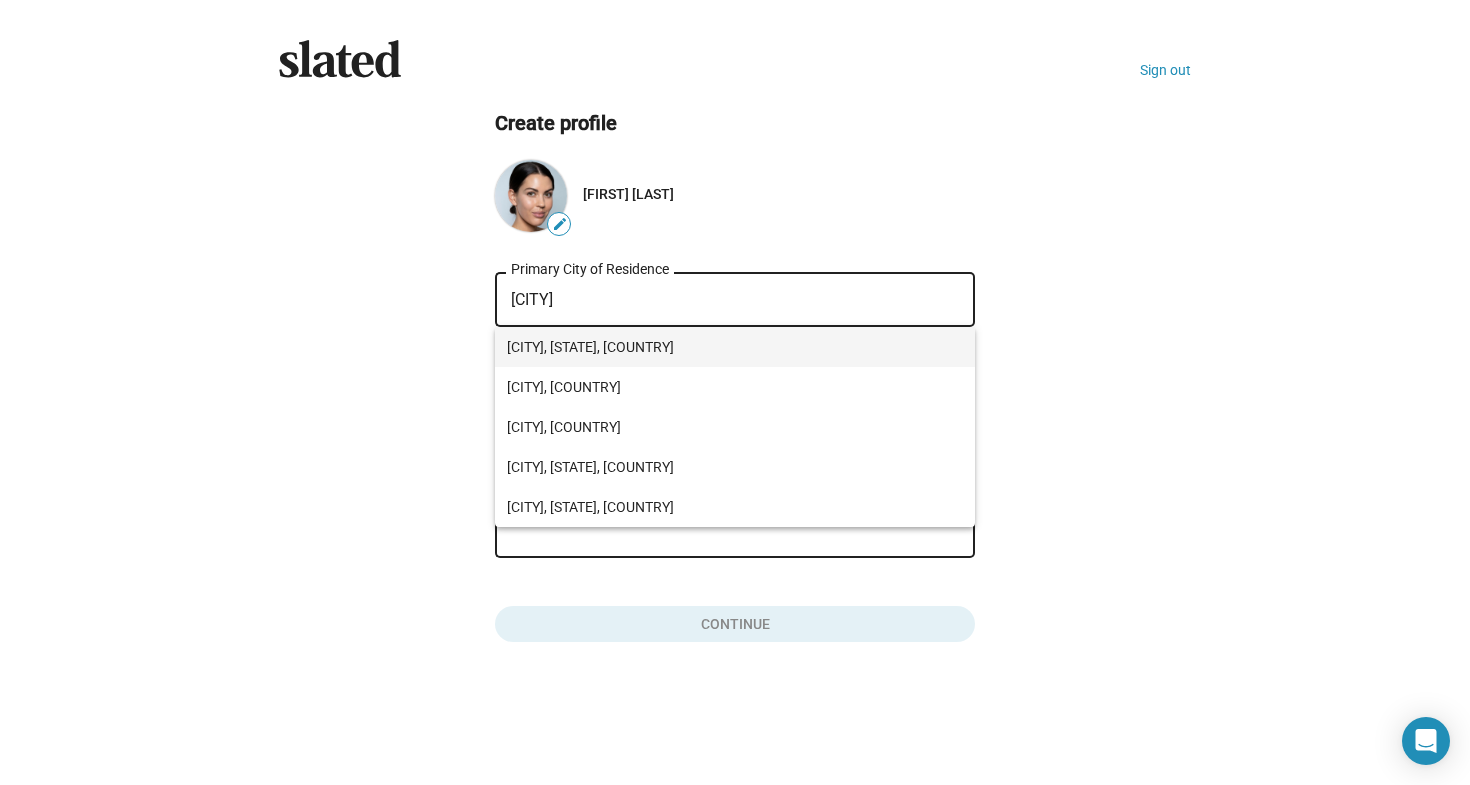 drag, startPoint x: 801, startPoint y: 343, endPoint x: 827, endPoint y: 337, distance: 26.683329 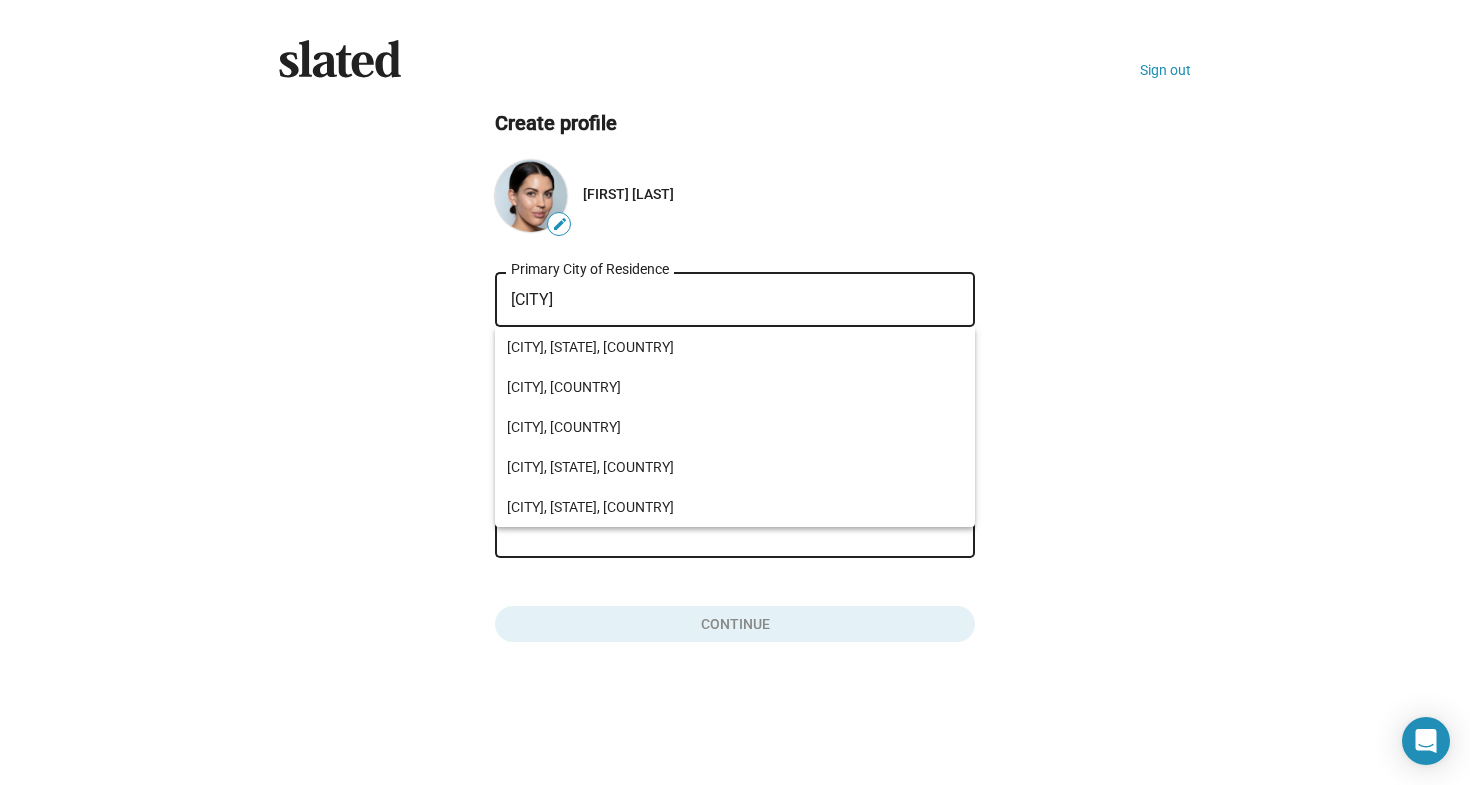 type on "[CITY], [STATE], [COUNTRY]" 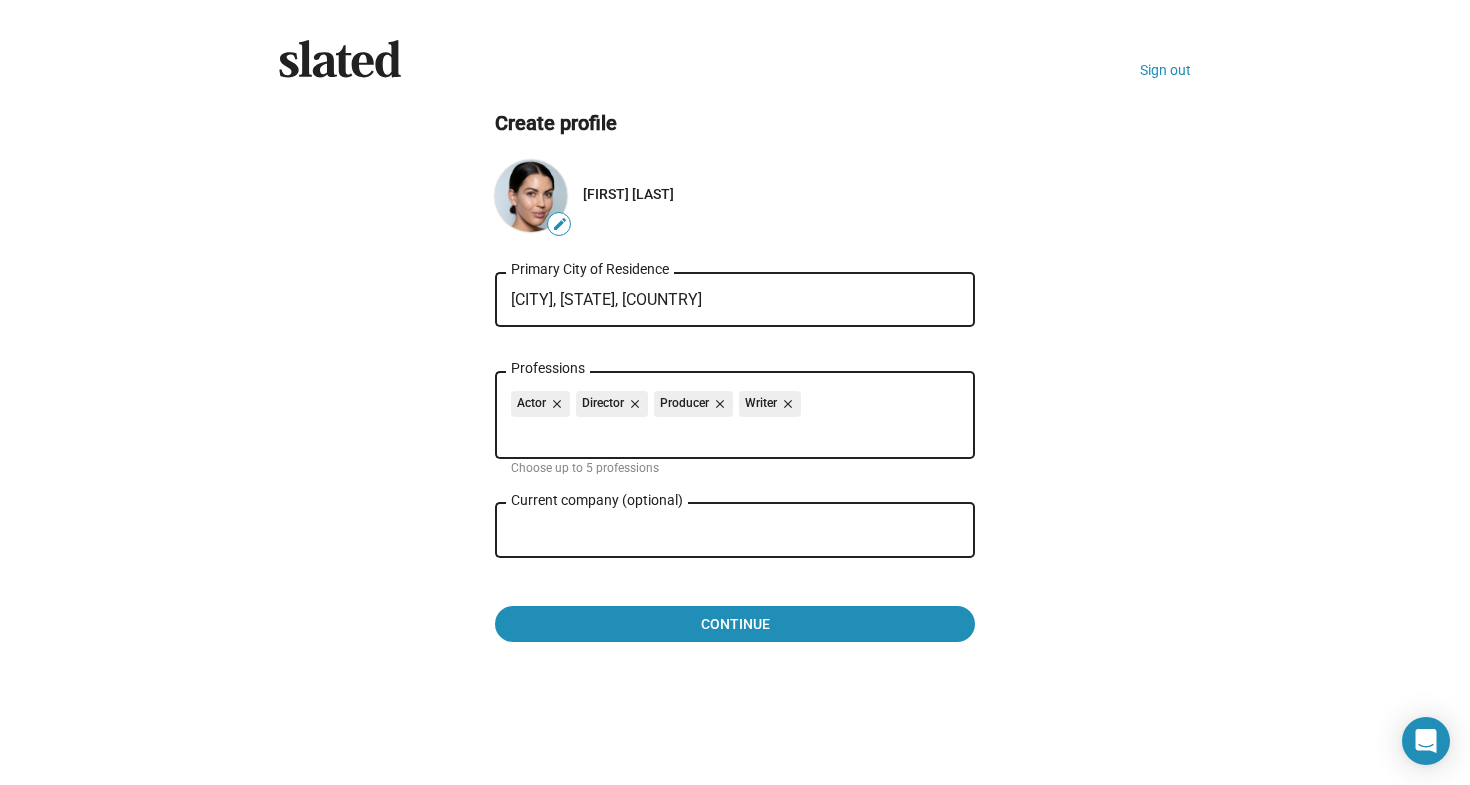click on "Professions" at bounding box center [739, 432] 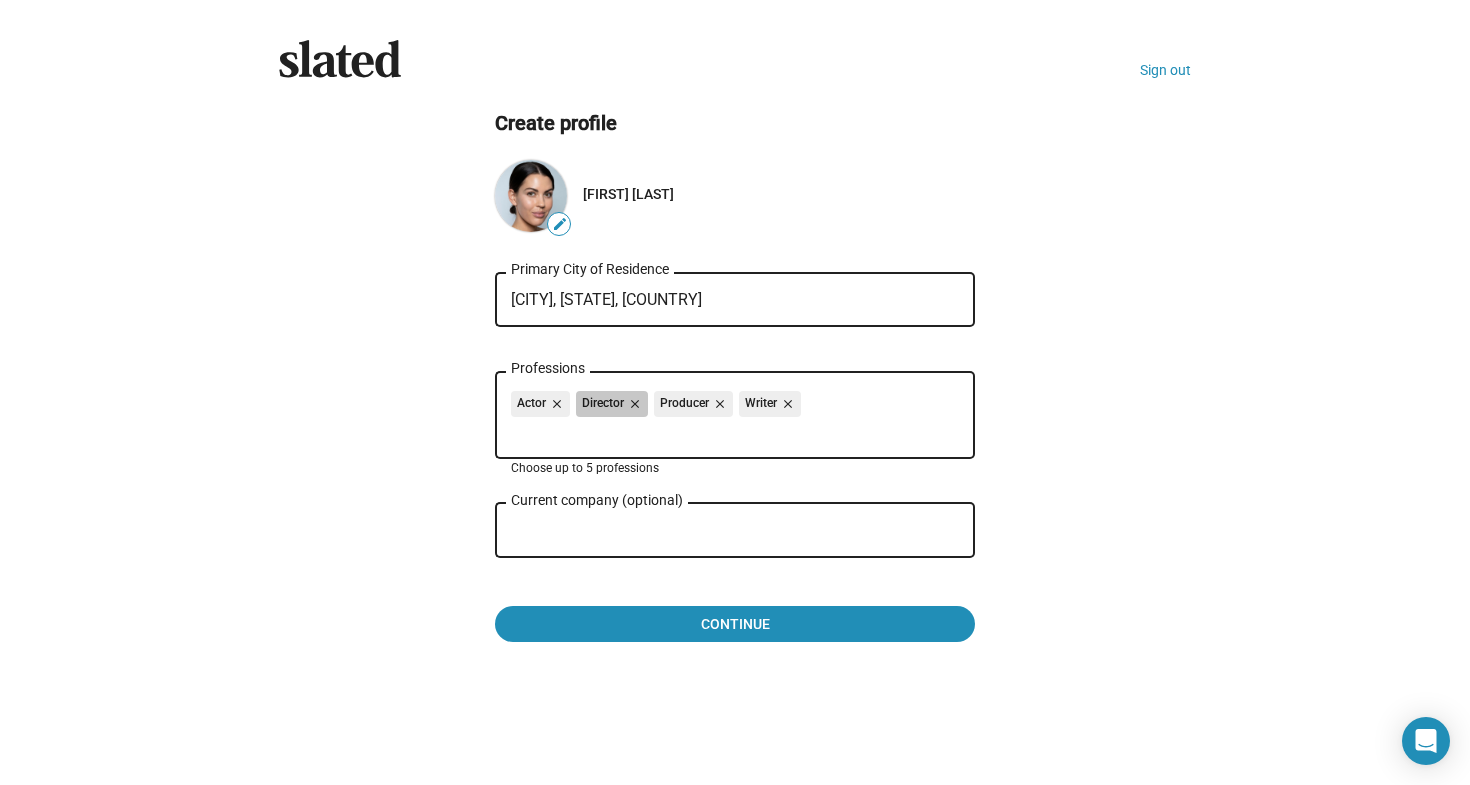 drag, startPoint x: 635, startPoint y: 403, endPoint x: 669, endPoint y: 401, distance: 34.058773 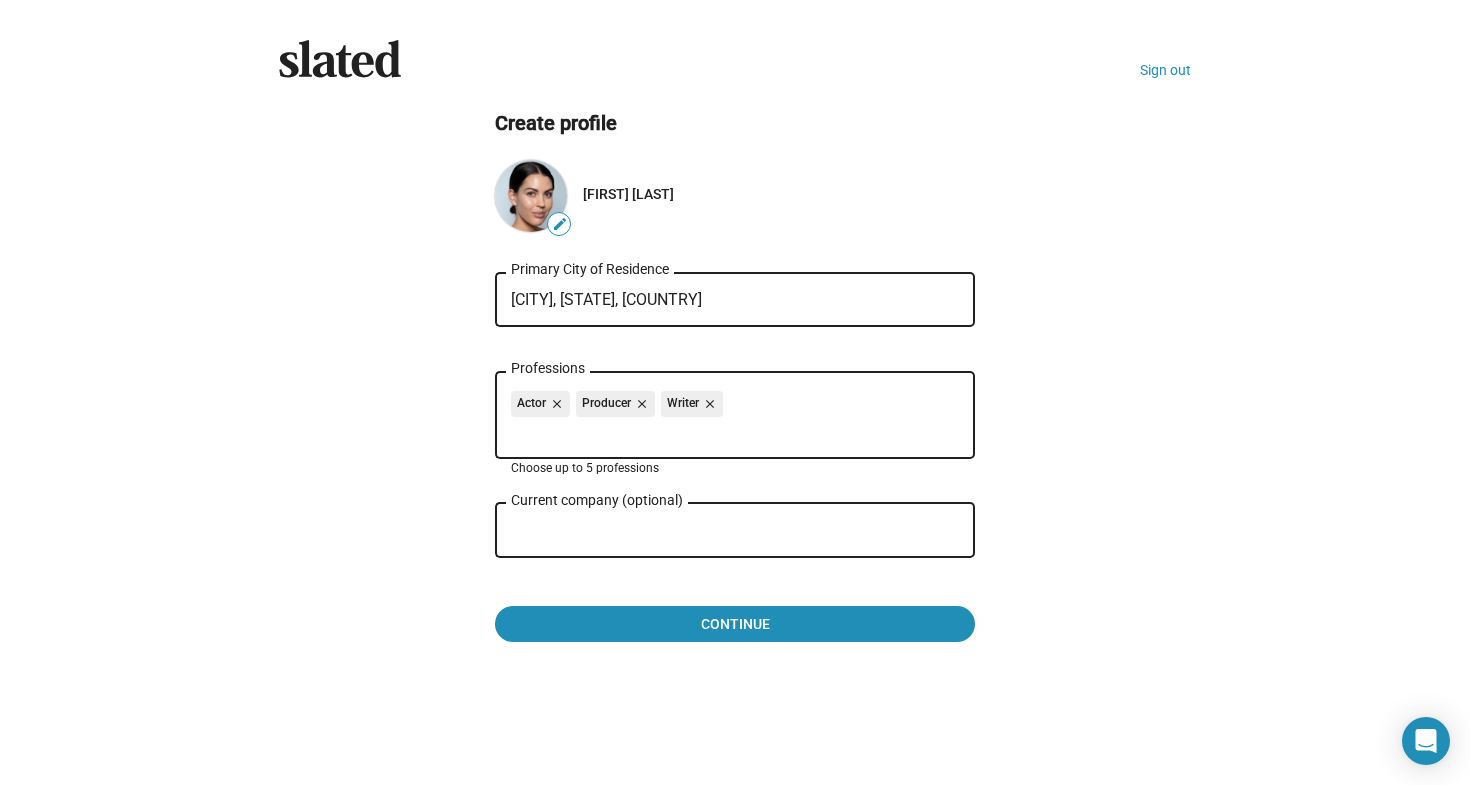 click on "close" at bounding box center (708, 404) 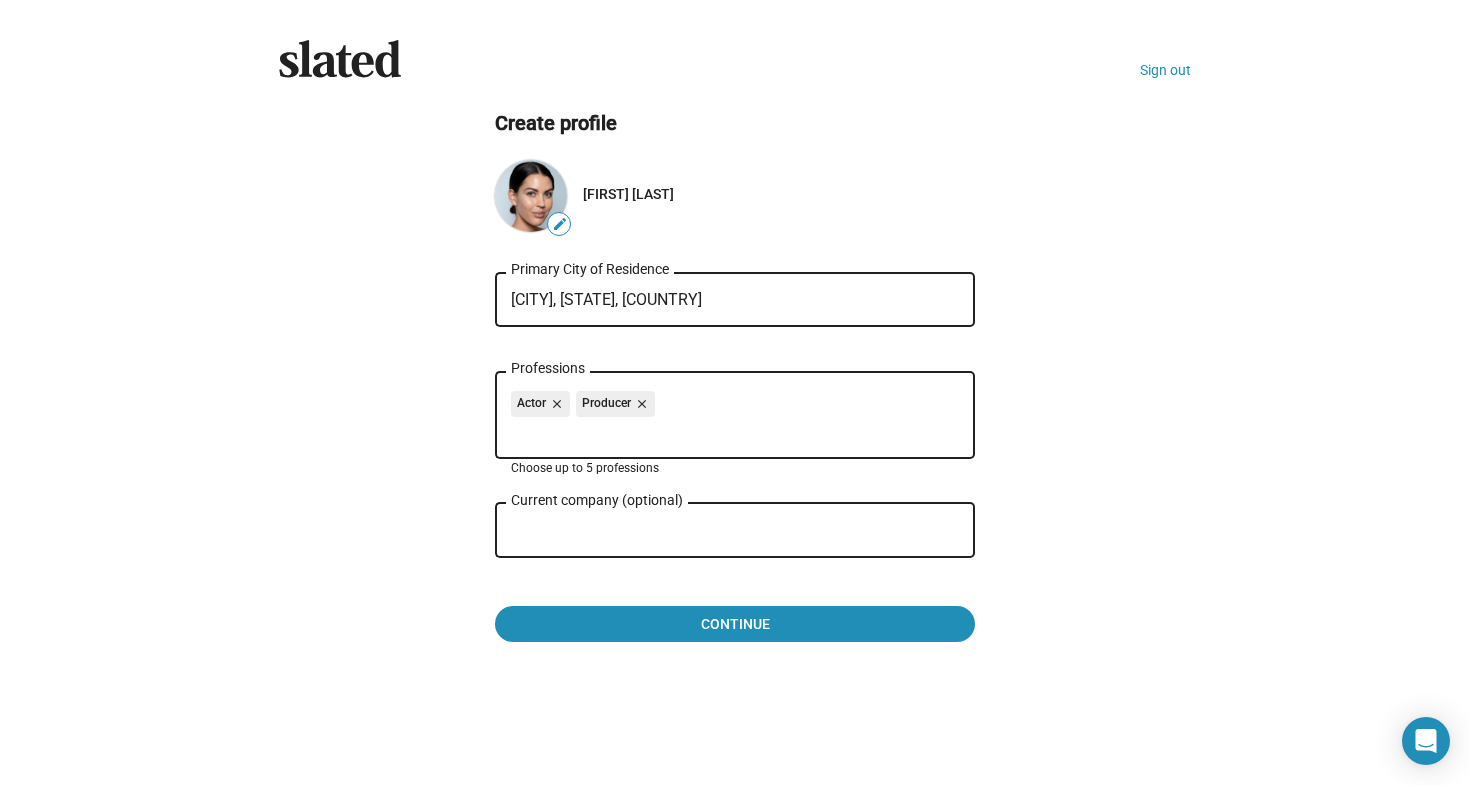 click on "Professions" at bounding box center (739, 432) 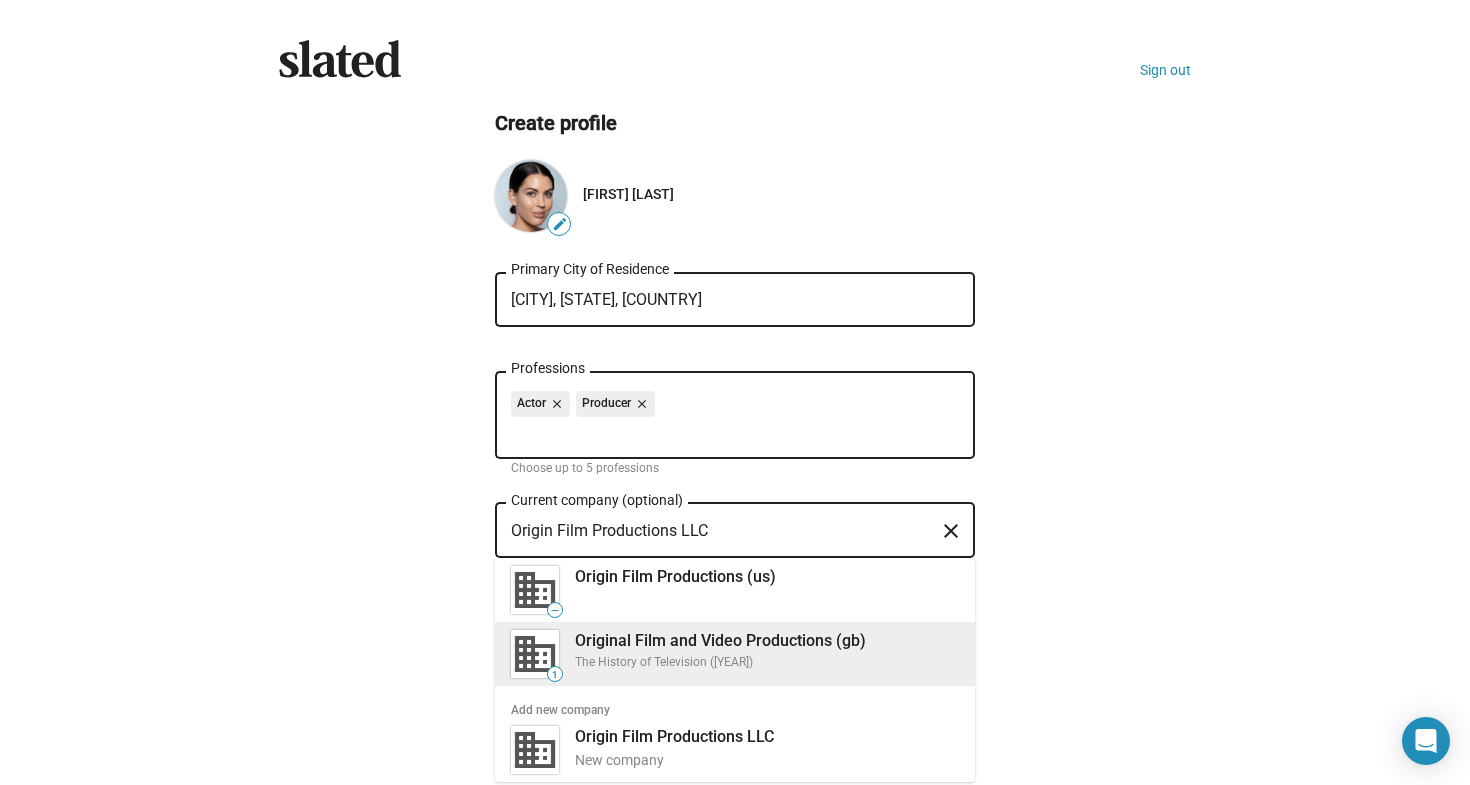 click on "Original Film and Video Productions (gb)" at bounding box center [767, 640] 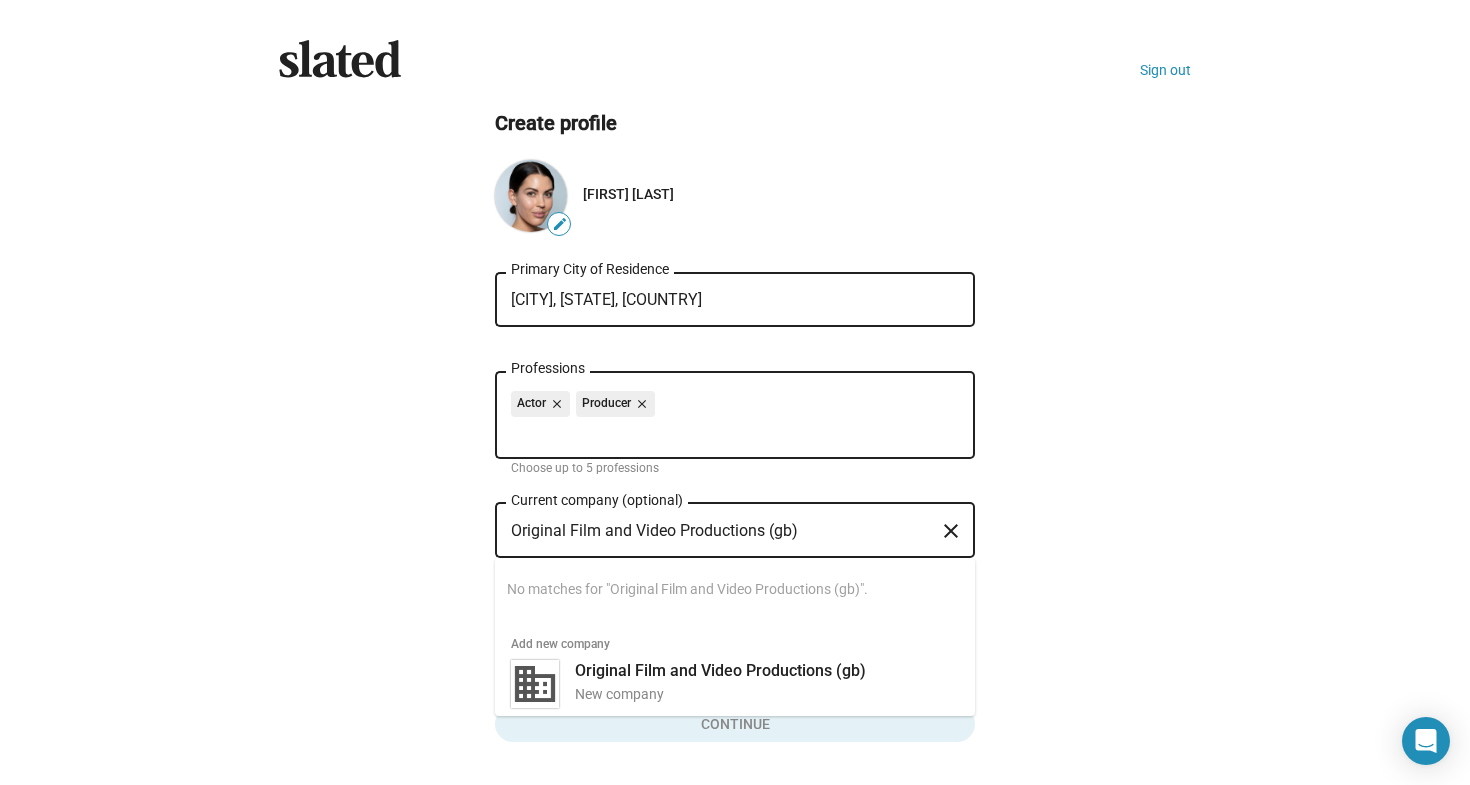 drag, startPoint x: 755, startPoint y: 527, endPoint x: 477, endPoint y: 526, distance: 278.0018 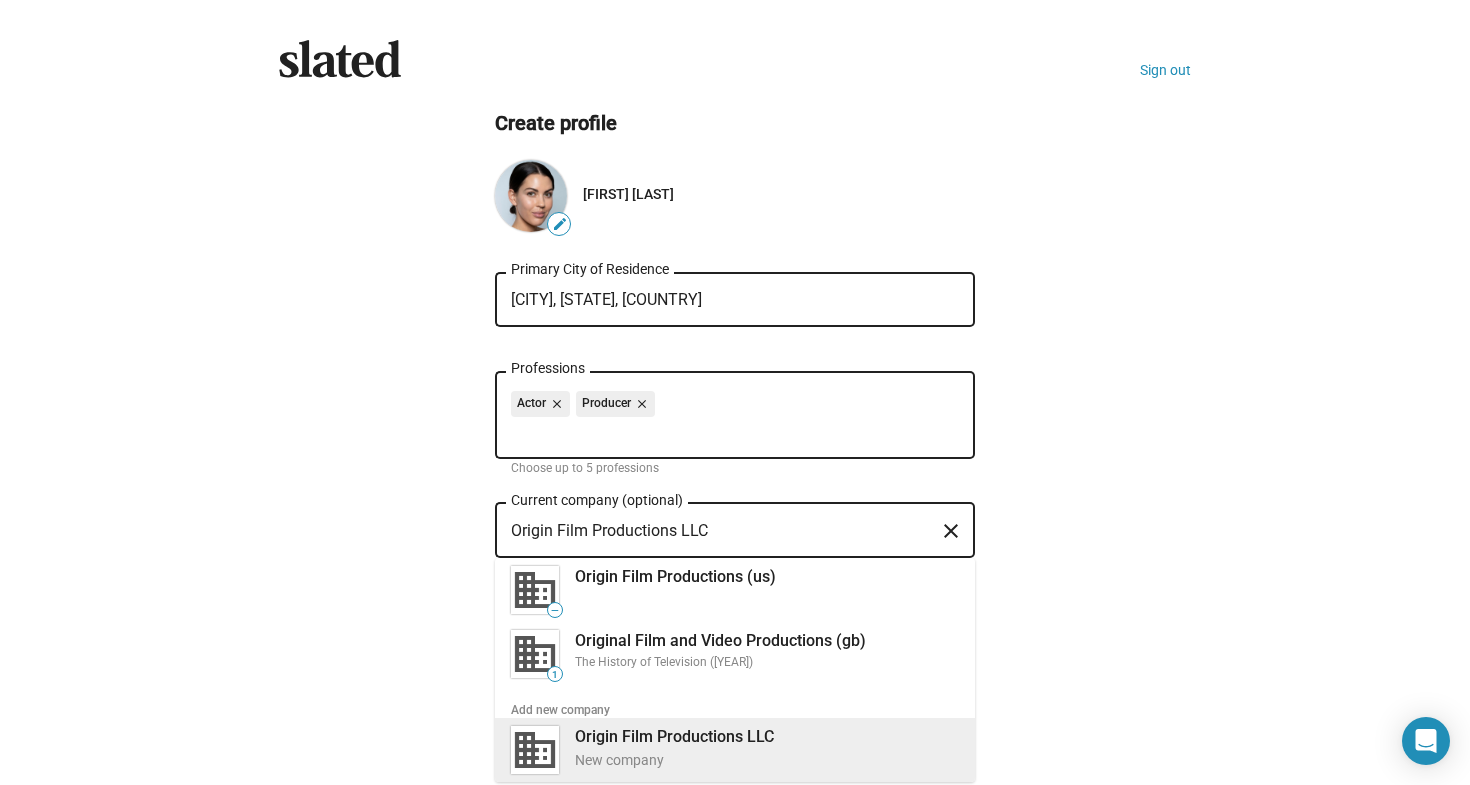 click on "Origin Film Productions LLC New company" at bounding box center [761, 748] 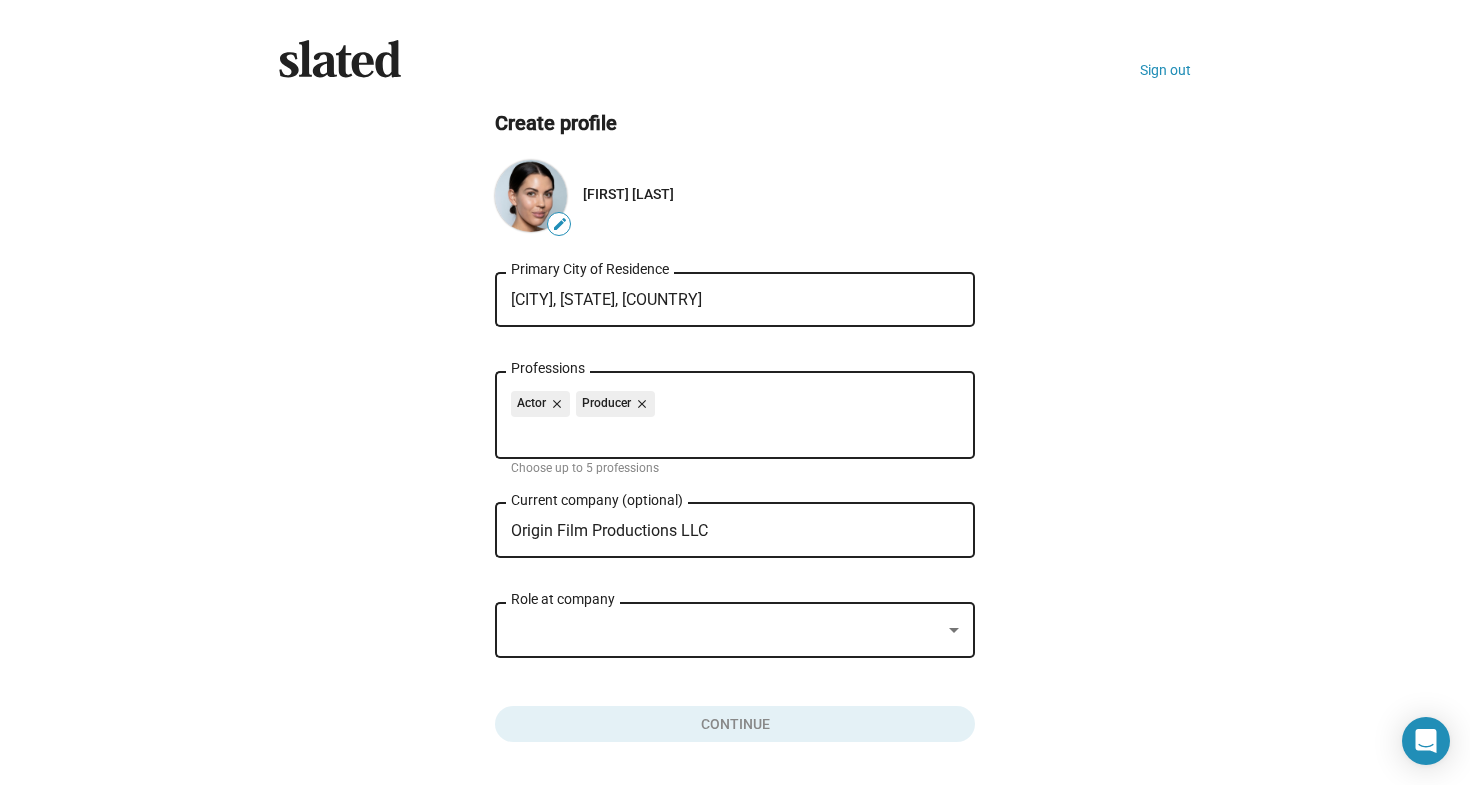 click on "Create profile edit  [FIRST] [LAST]    [CITY], [STATE], [COUNTRY] Primary City of Residence Actor close Producer close Professions Choose up to 5 professions Origin Film Productions LLC Current company (optional) close Role at company  Continue" 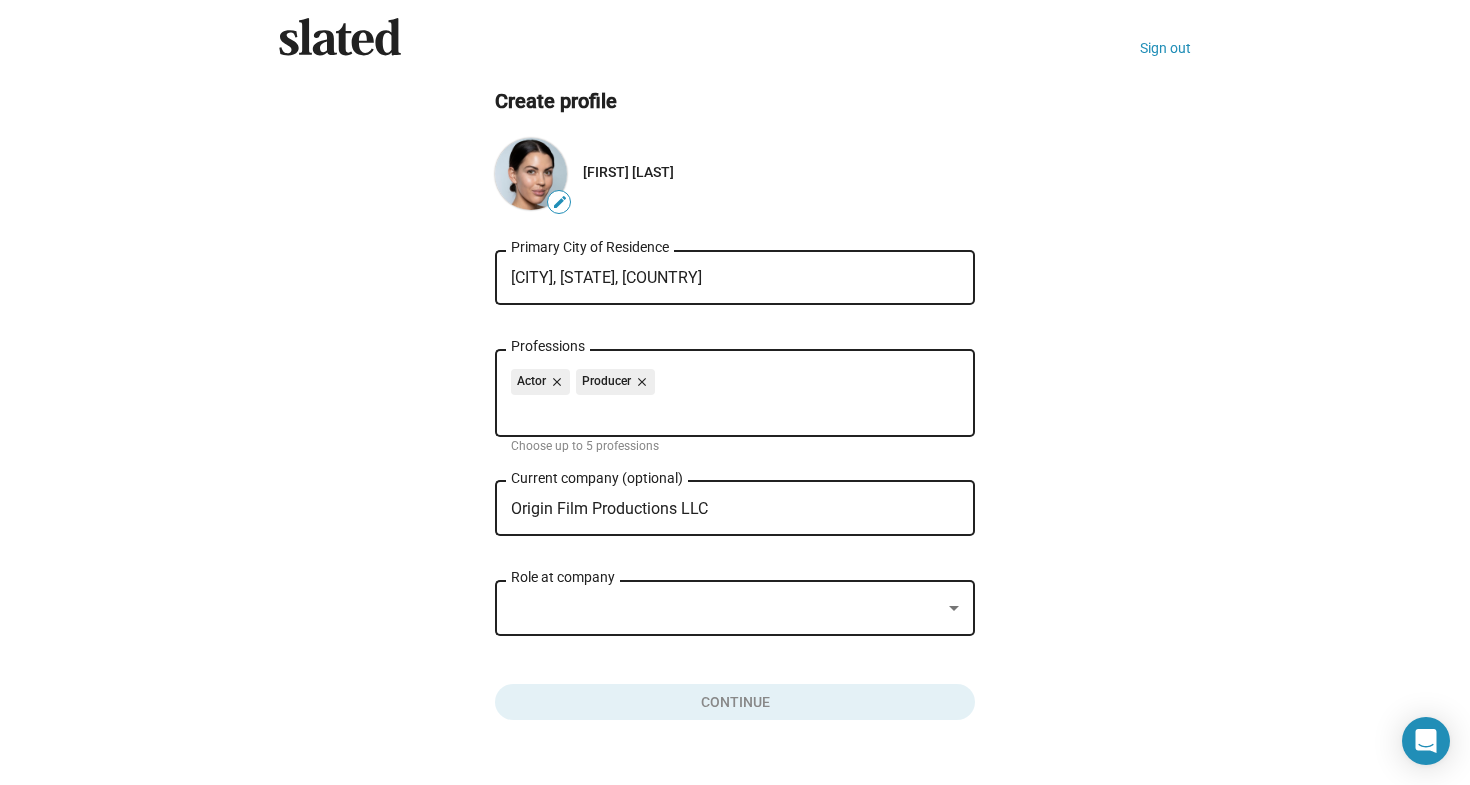 scroll, scrollTop: 31, scrollLeft: 0, axis: vertical 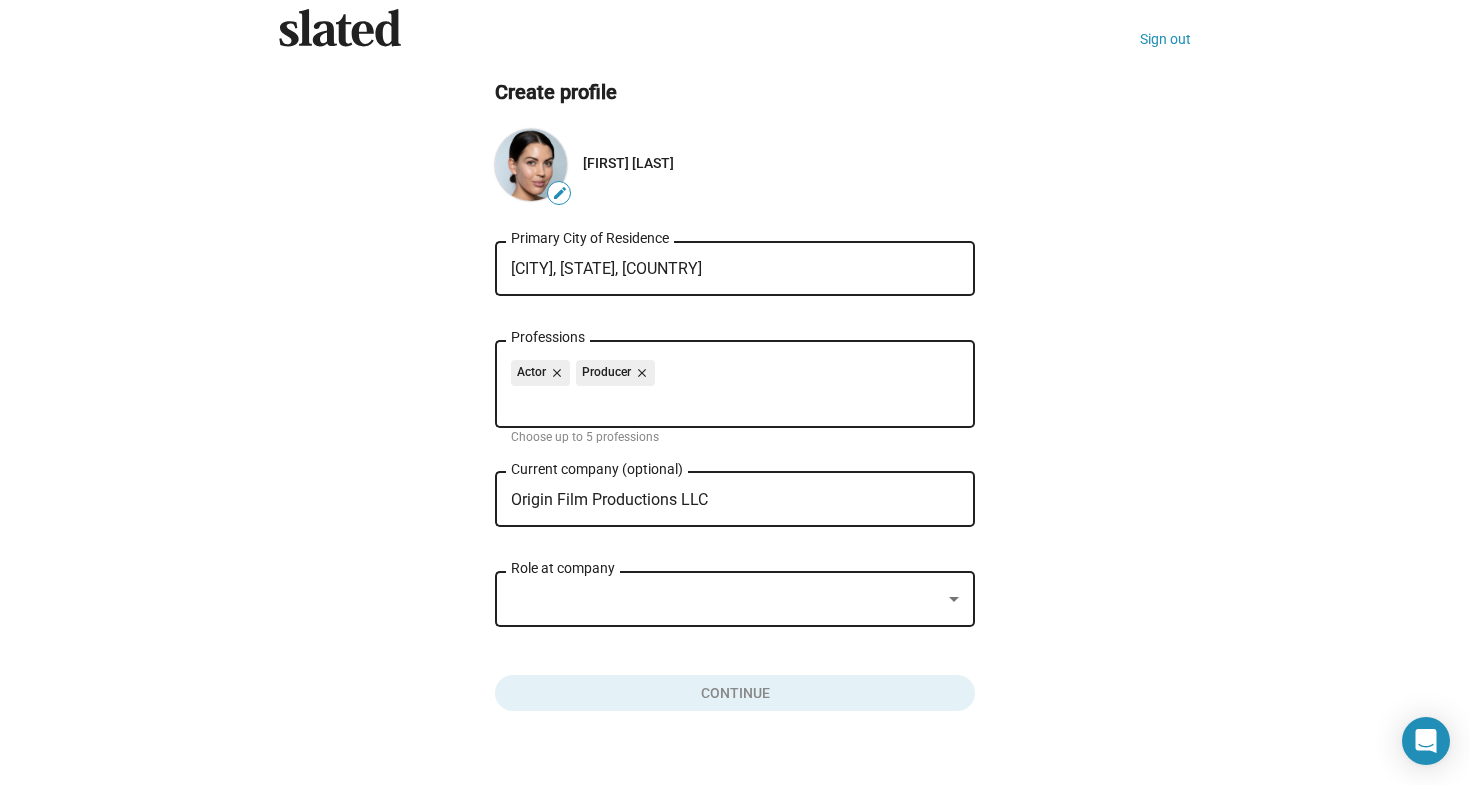click on "Origin Film Productions LLC" at bounding box center [721, 500] 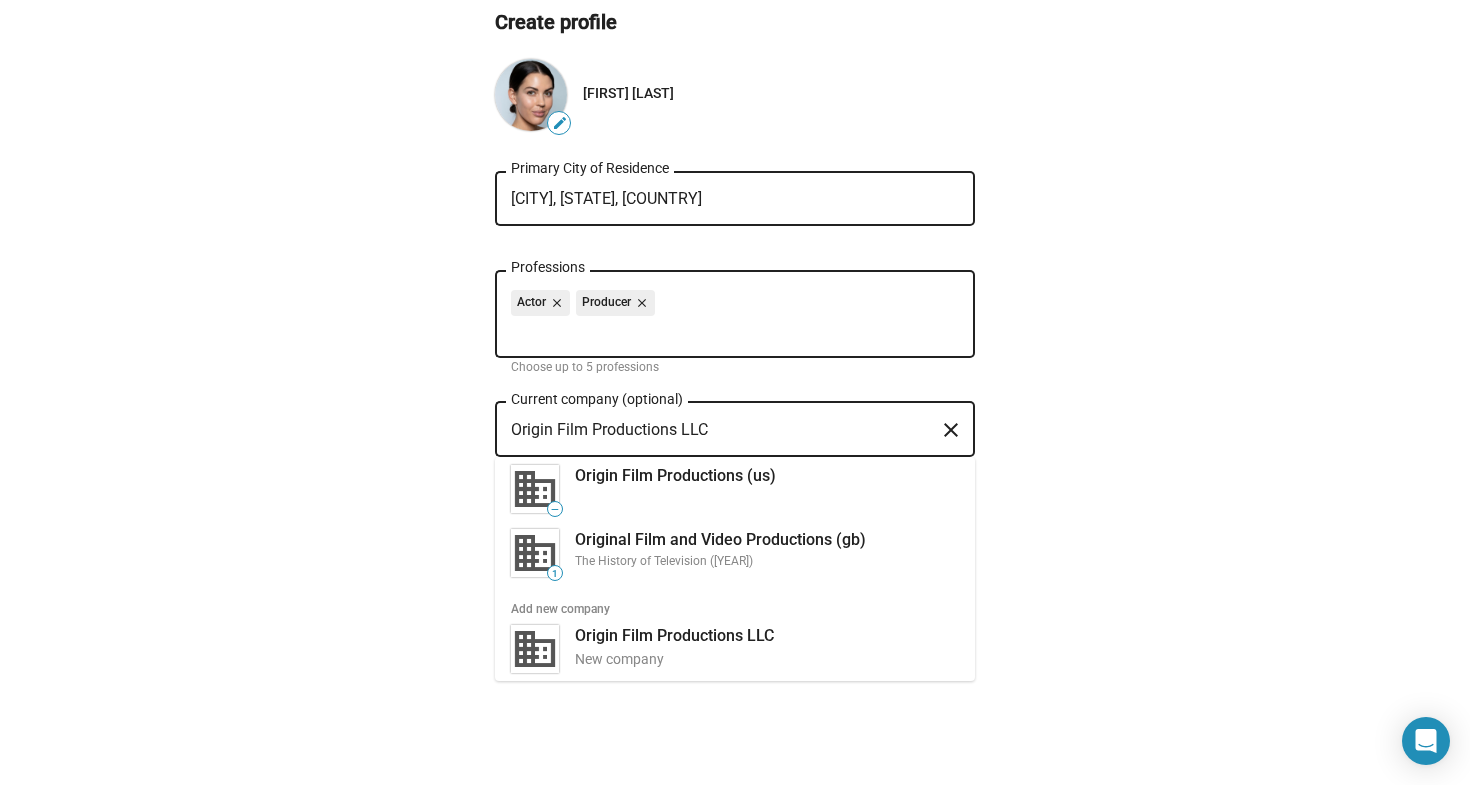 scroll, scrollTop: 102, scrollLeft: 0, axis: vertical 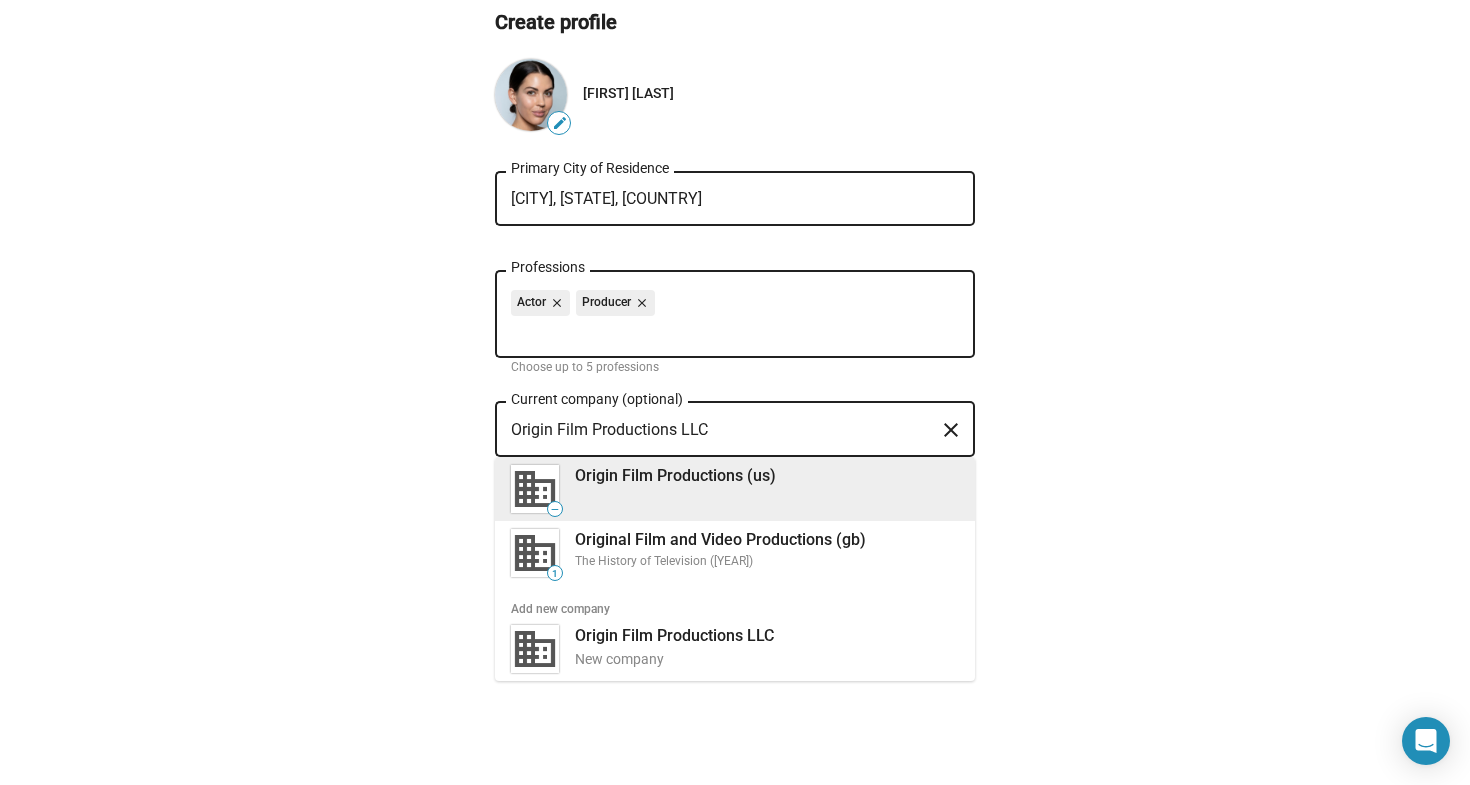 click on "Origin Film Productions (us)" at bounding box center (767, 475) 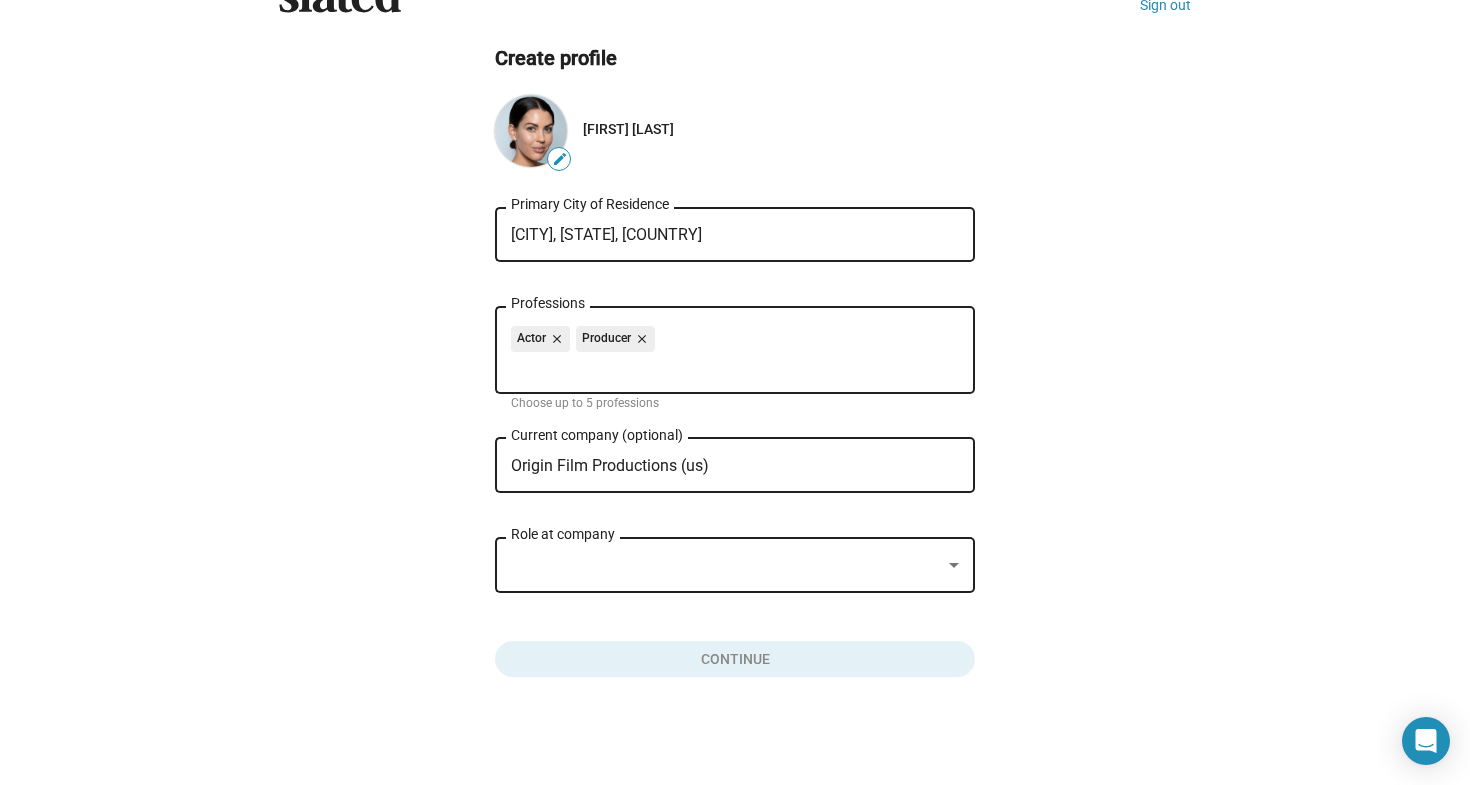 scroll, scrollTop: 66, scrollLeft: 0, axis: vertical 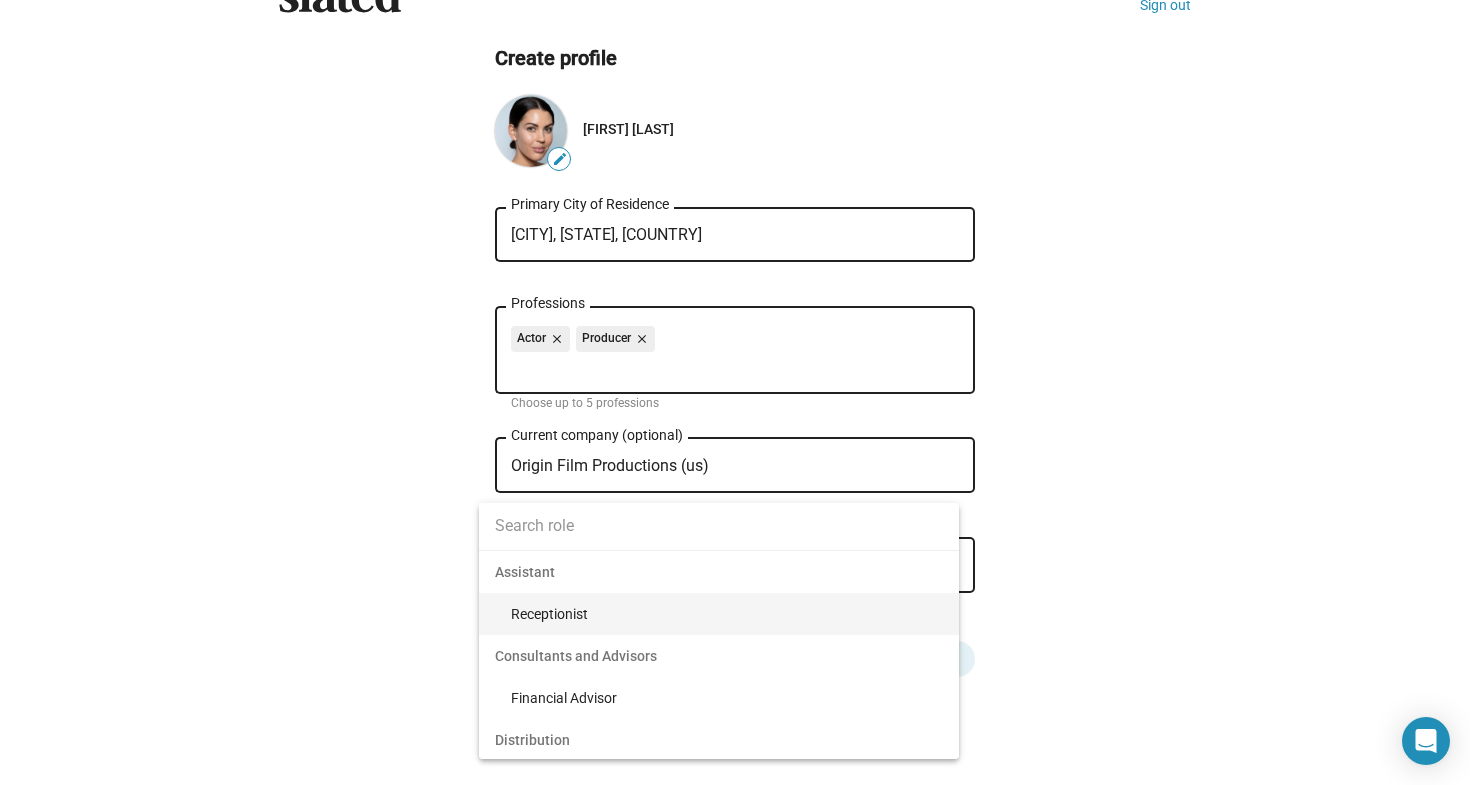 click at bounding box center (719, 526) 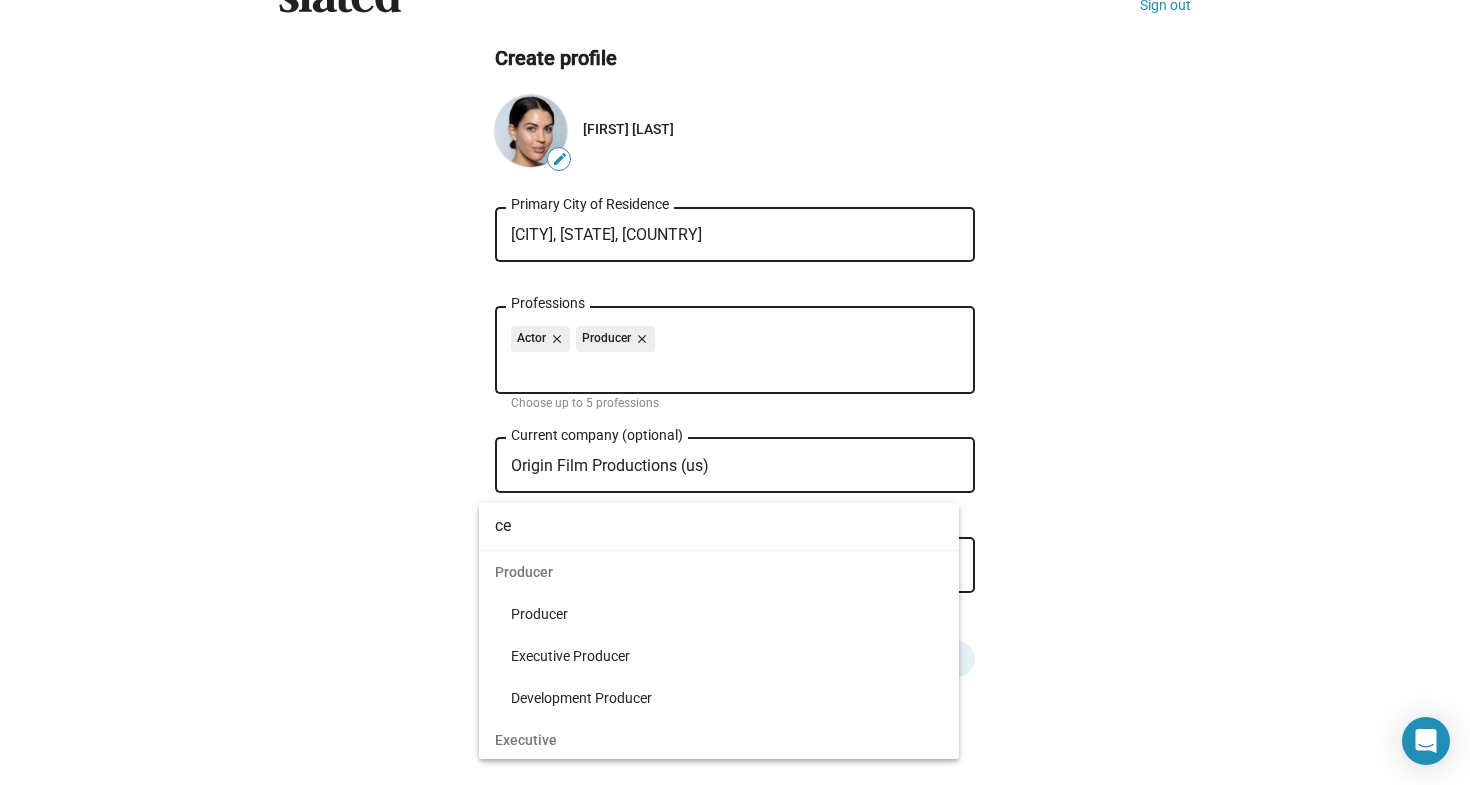 type on "c" 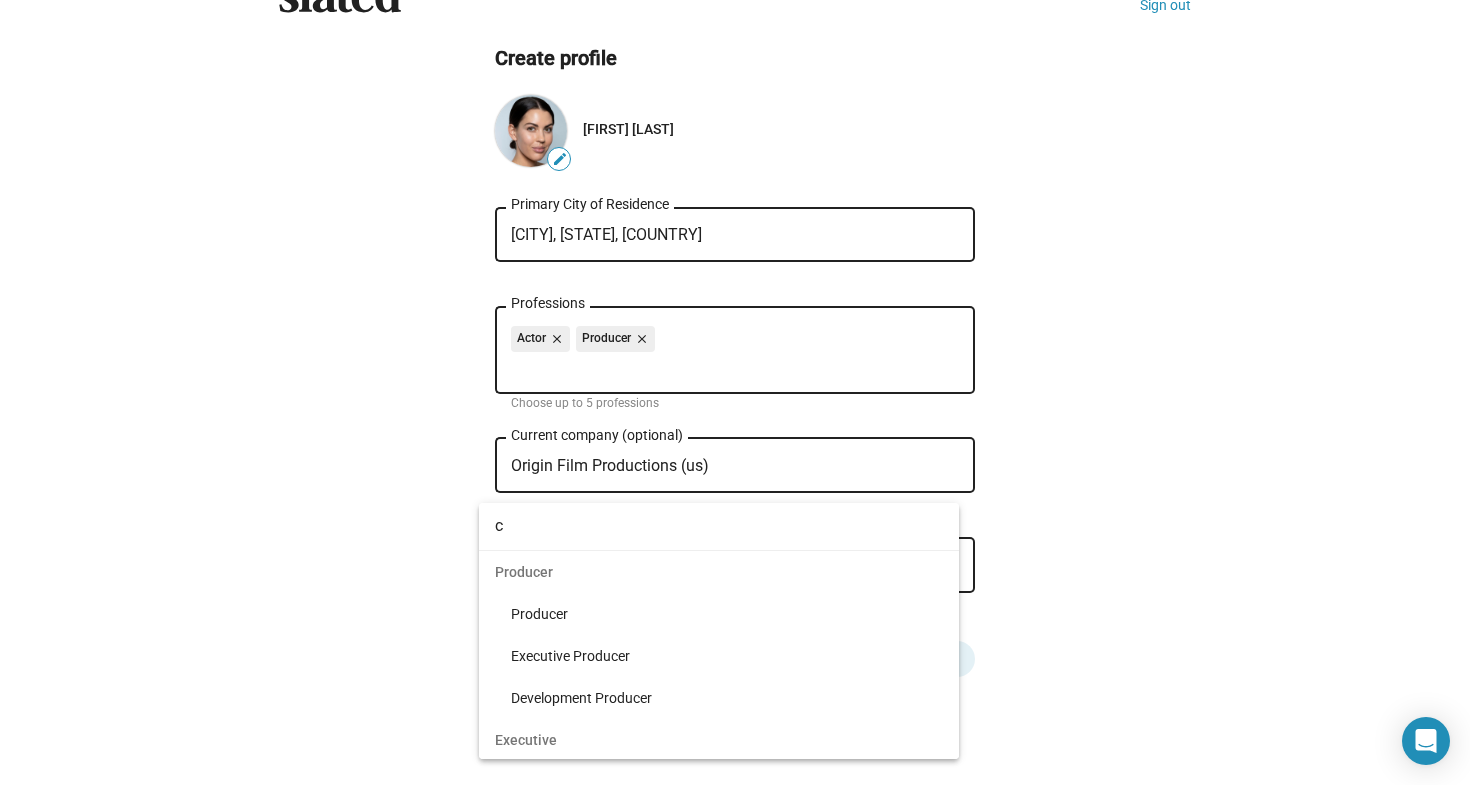type 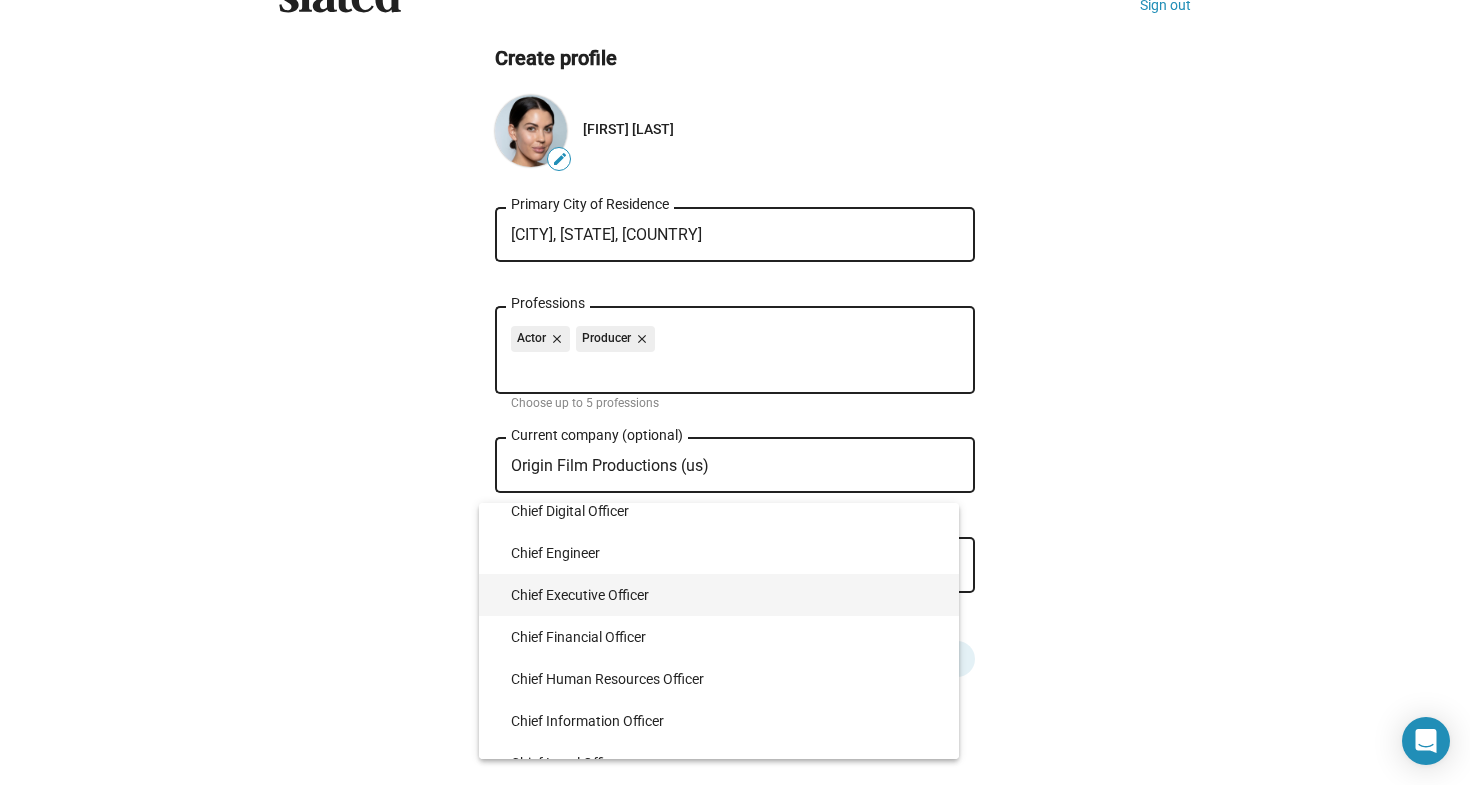 scroll, scrollTop: 1616, scrollLeft: 0, axis: vertical 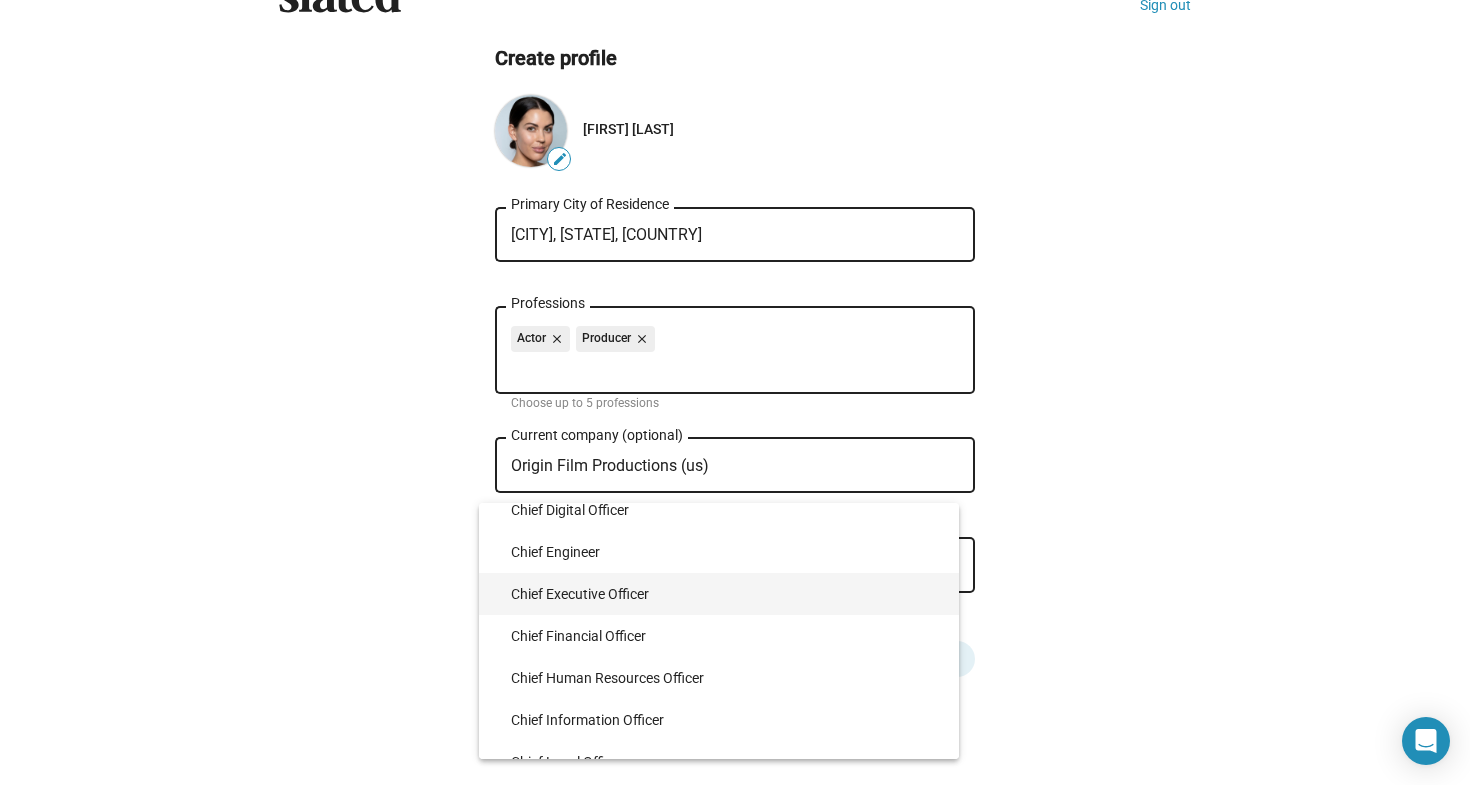 click on "Chief Executive Officer" at bounding box center (727, 594) 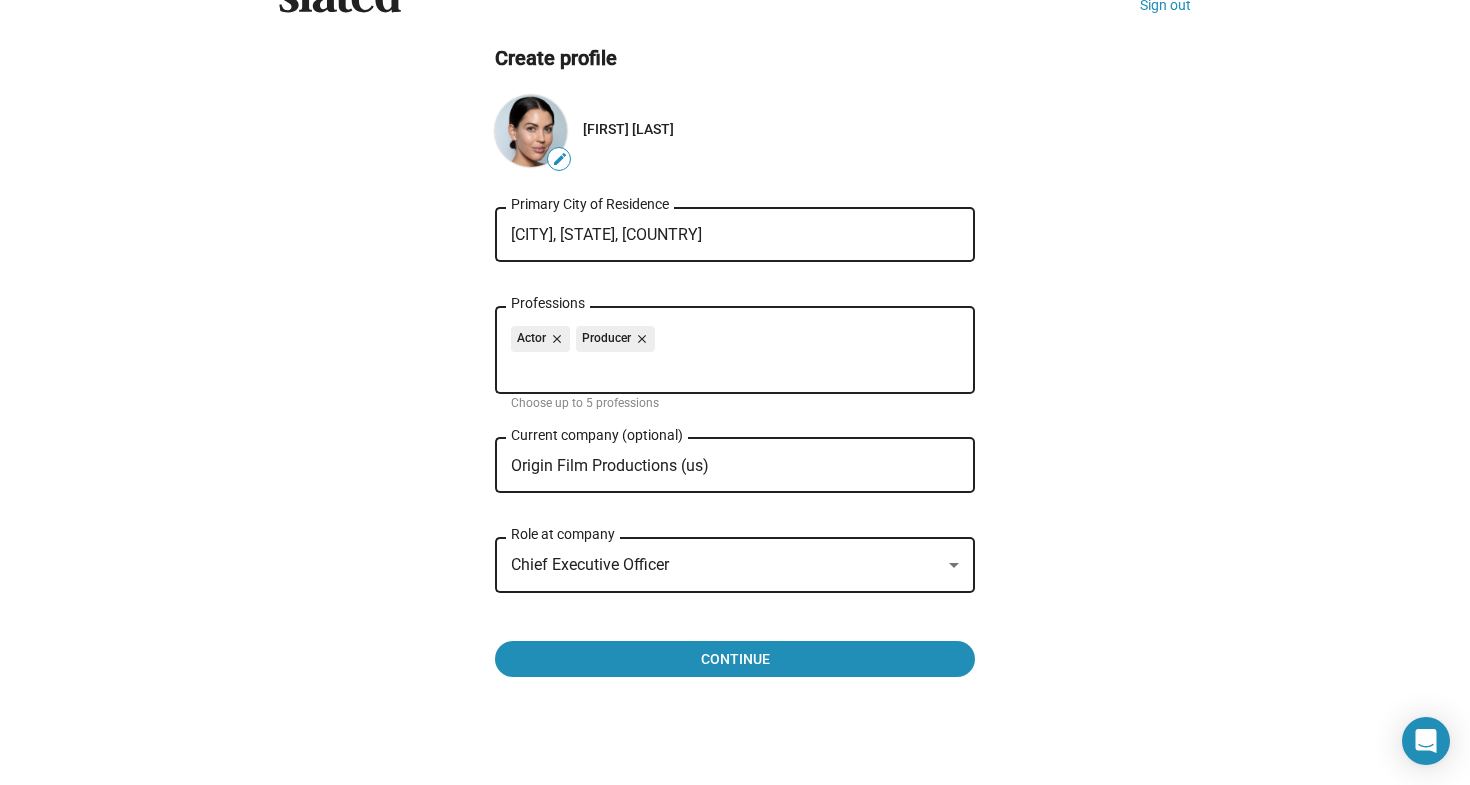 drag, startPoint x: 1093, startPoint y: 436, endPoint x: 1064, endPoint y: 452, distance: 33.12099 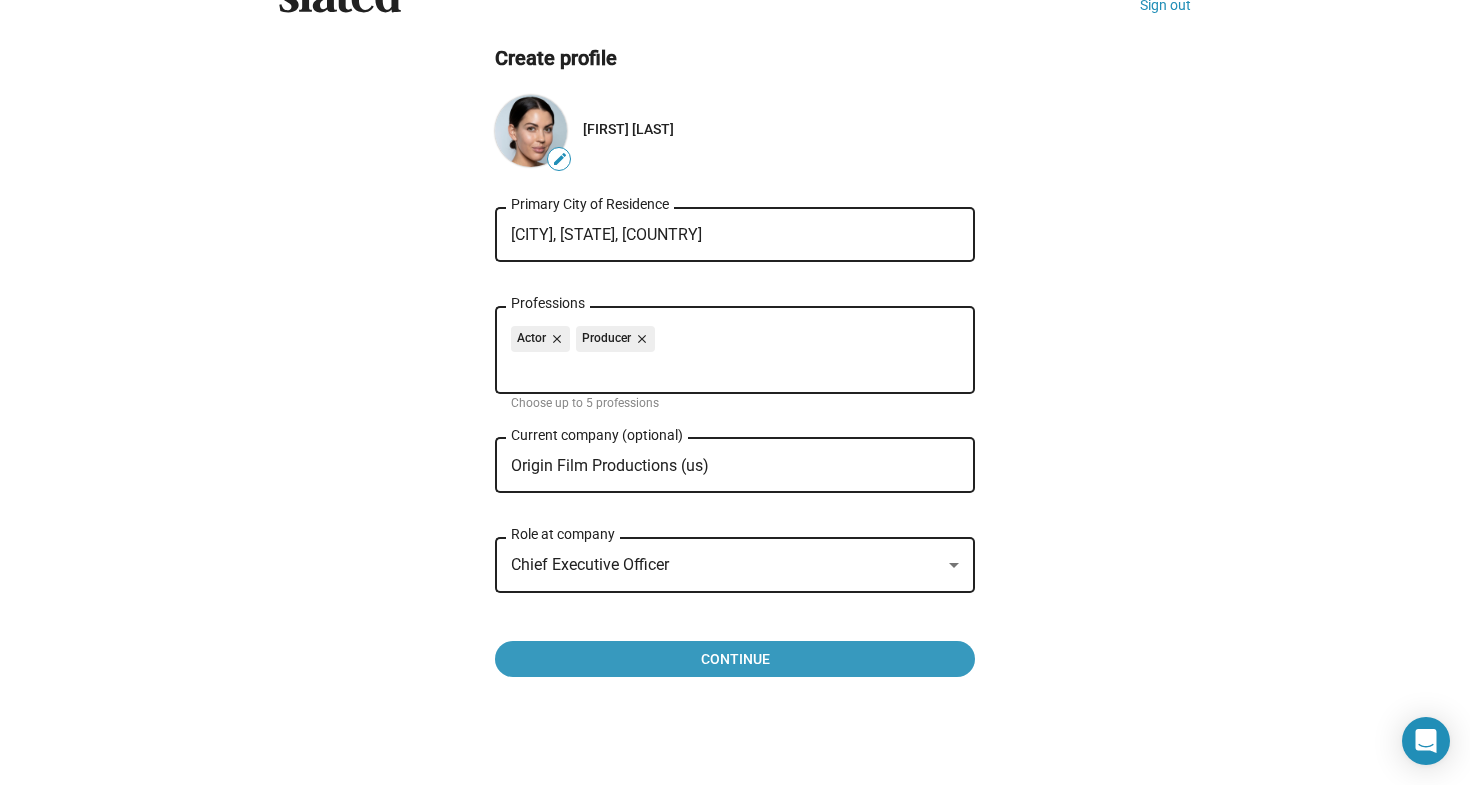drag, startPoint x: 854, startPoint y: 658, endPoint x: 897, endPoint y: 609, distance: 65.192024 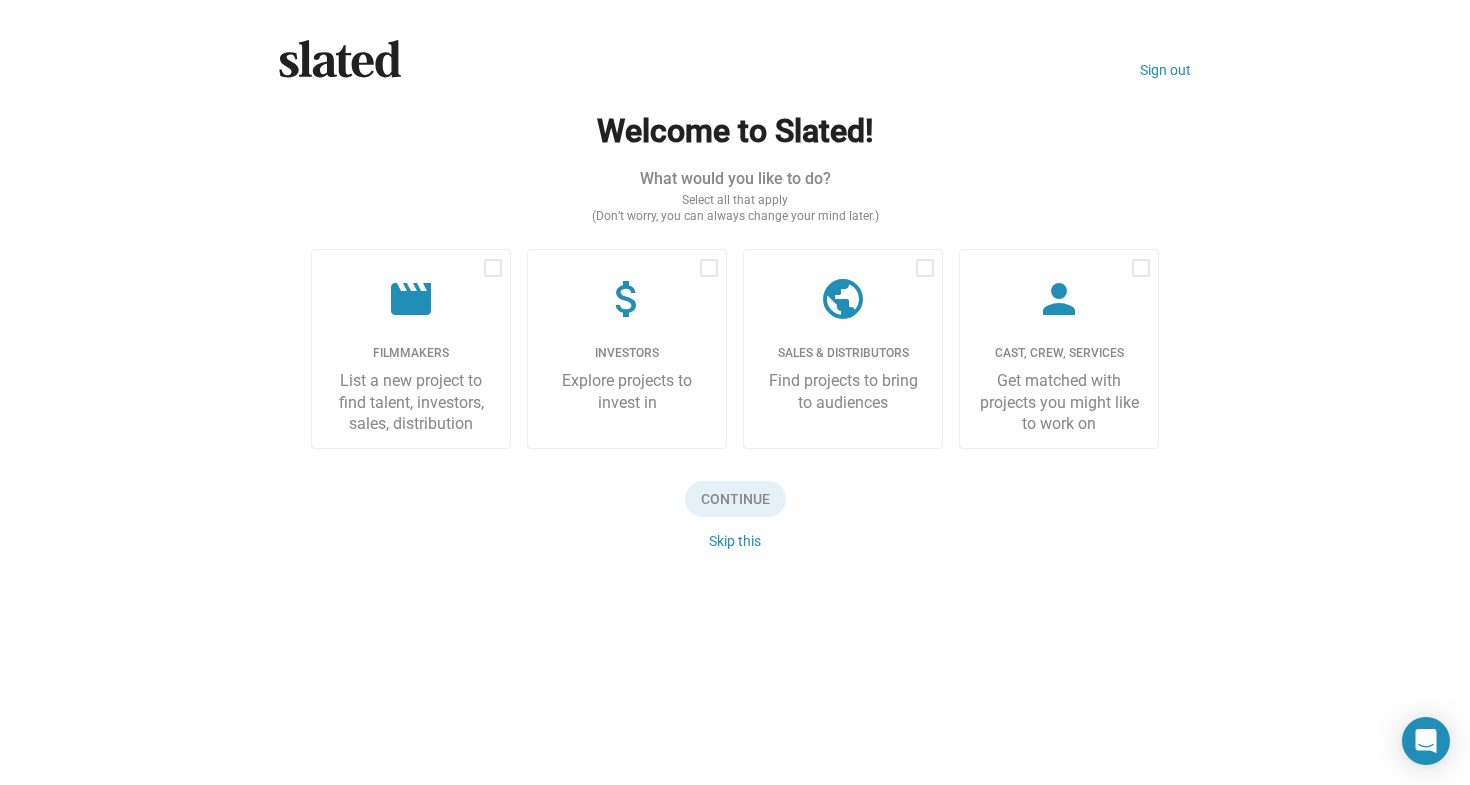 scroll, scrollTop: 0, scrollLeft: 0, axis: both 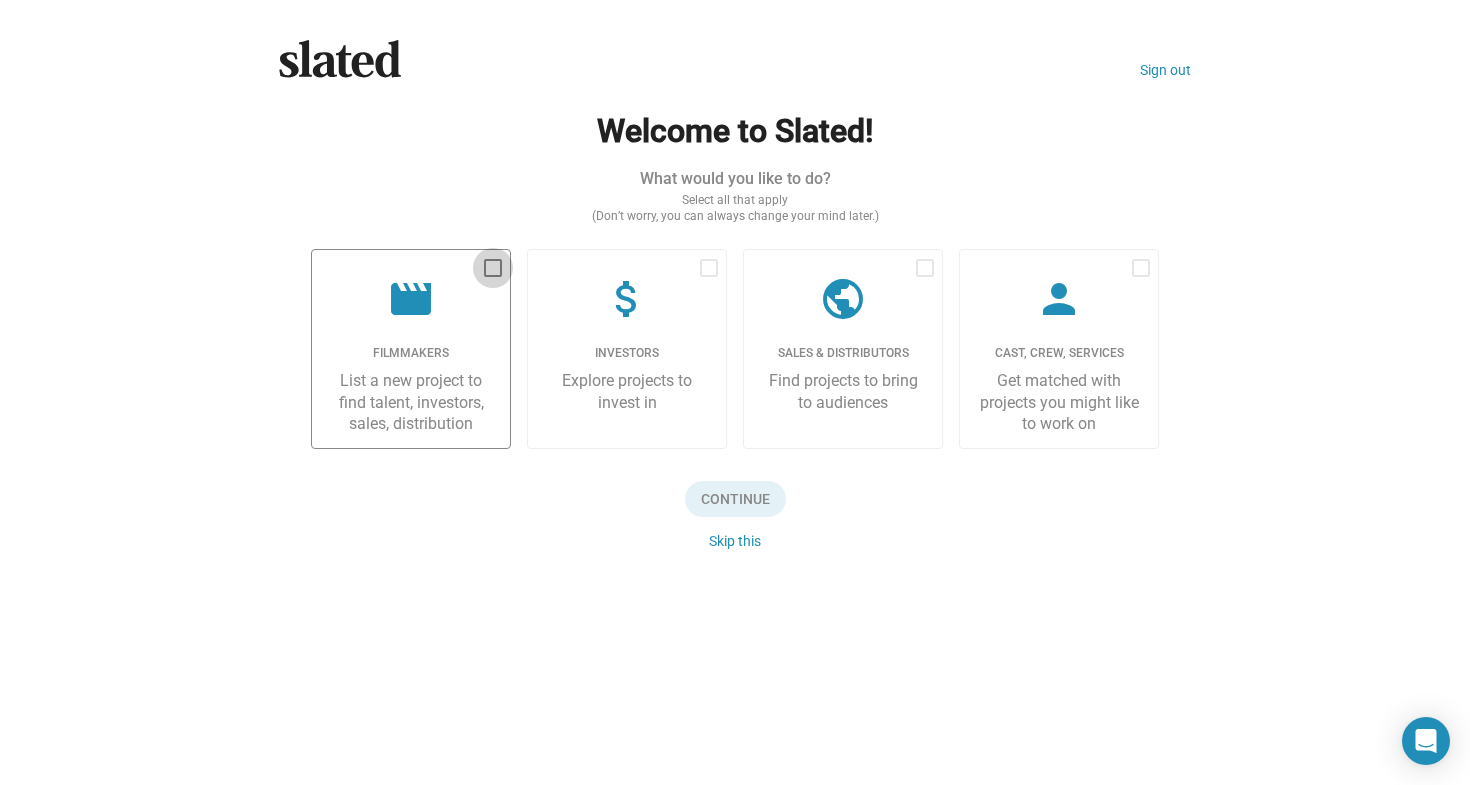 click at bounding box center (493, 268) 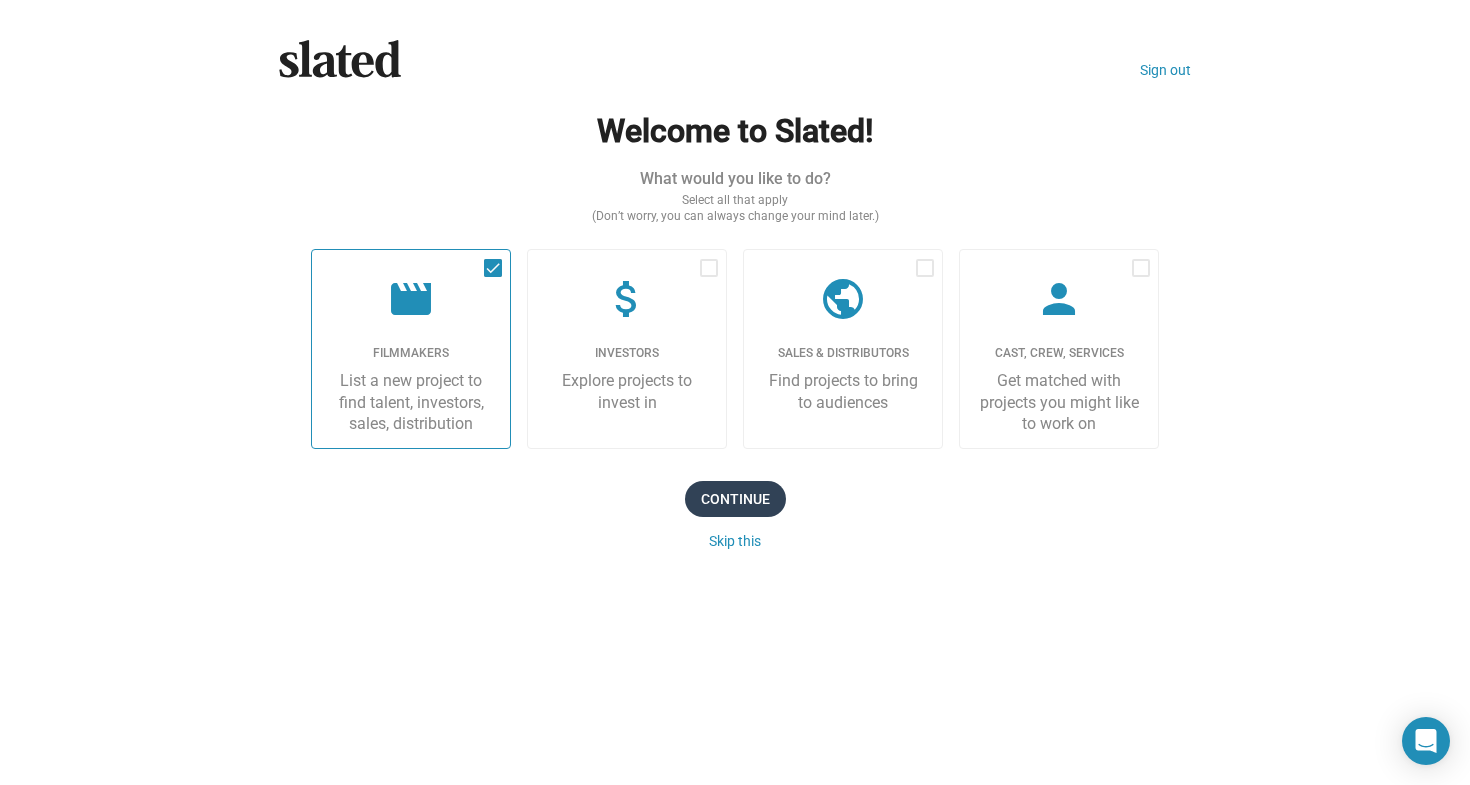click on "Continue" 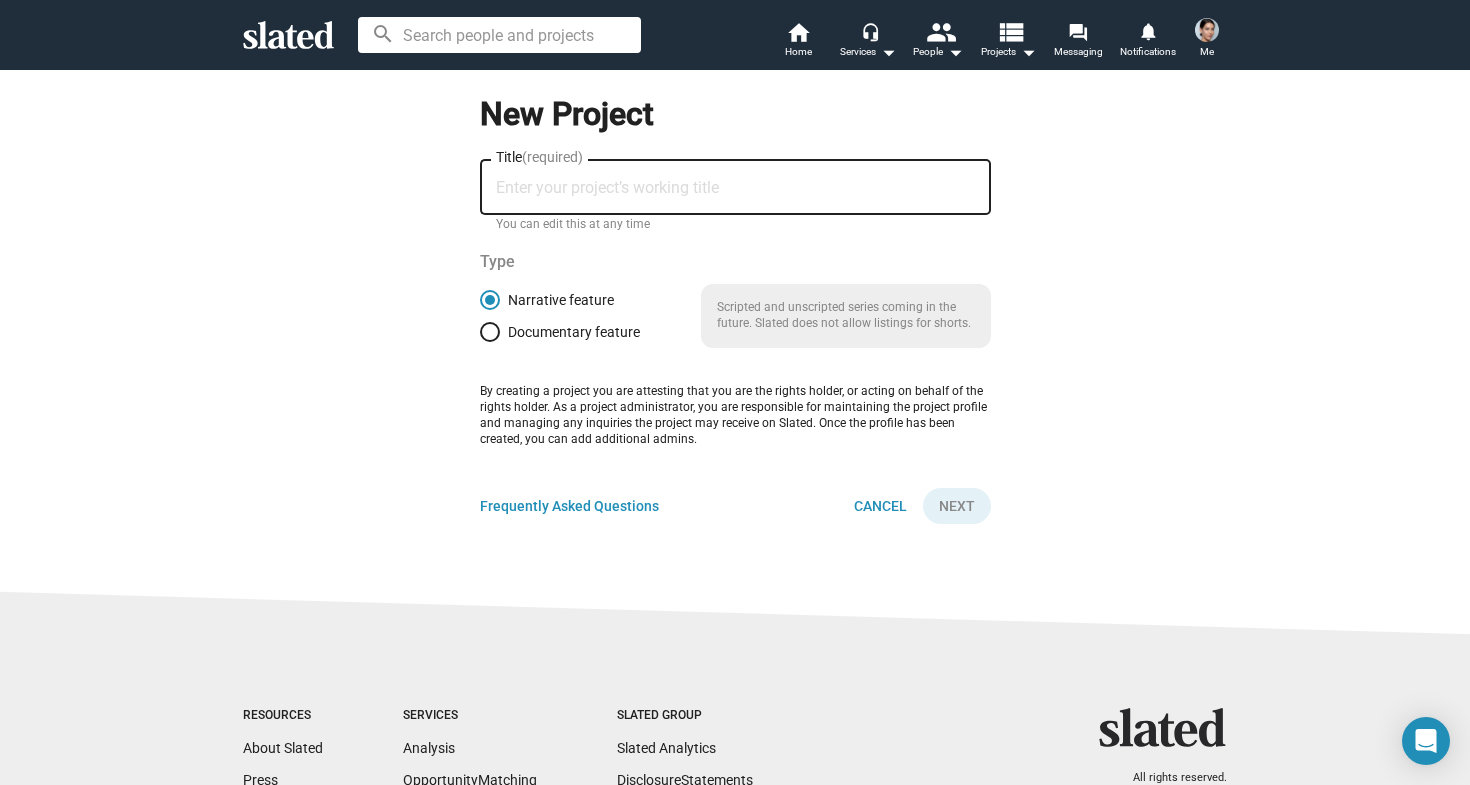click on "Title  (required)" 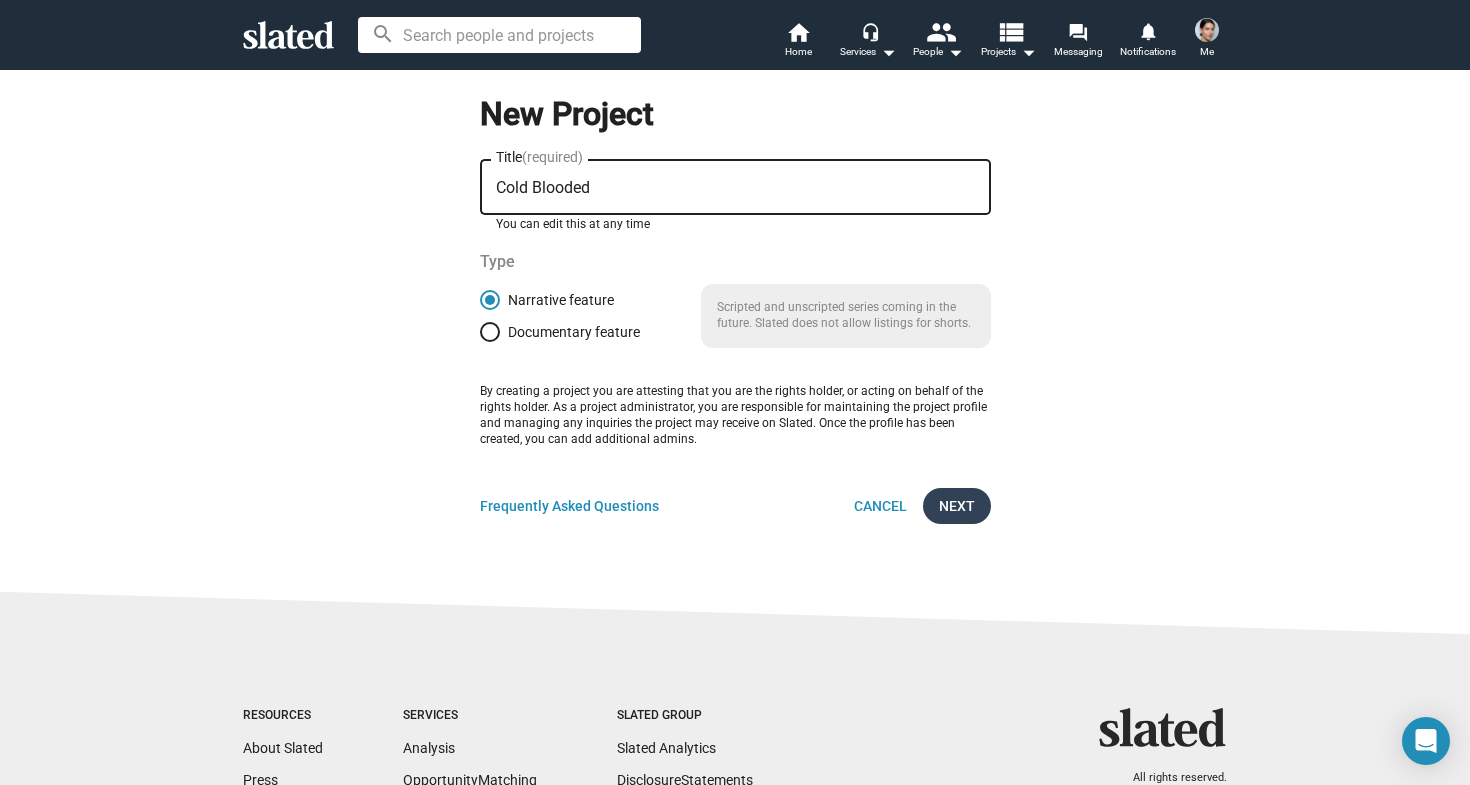 type on "Cold Blooded" 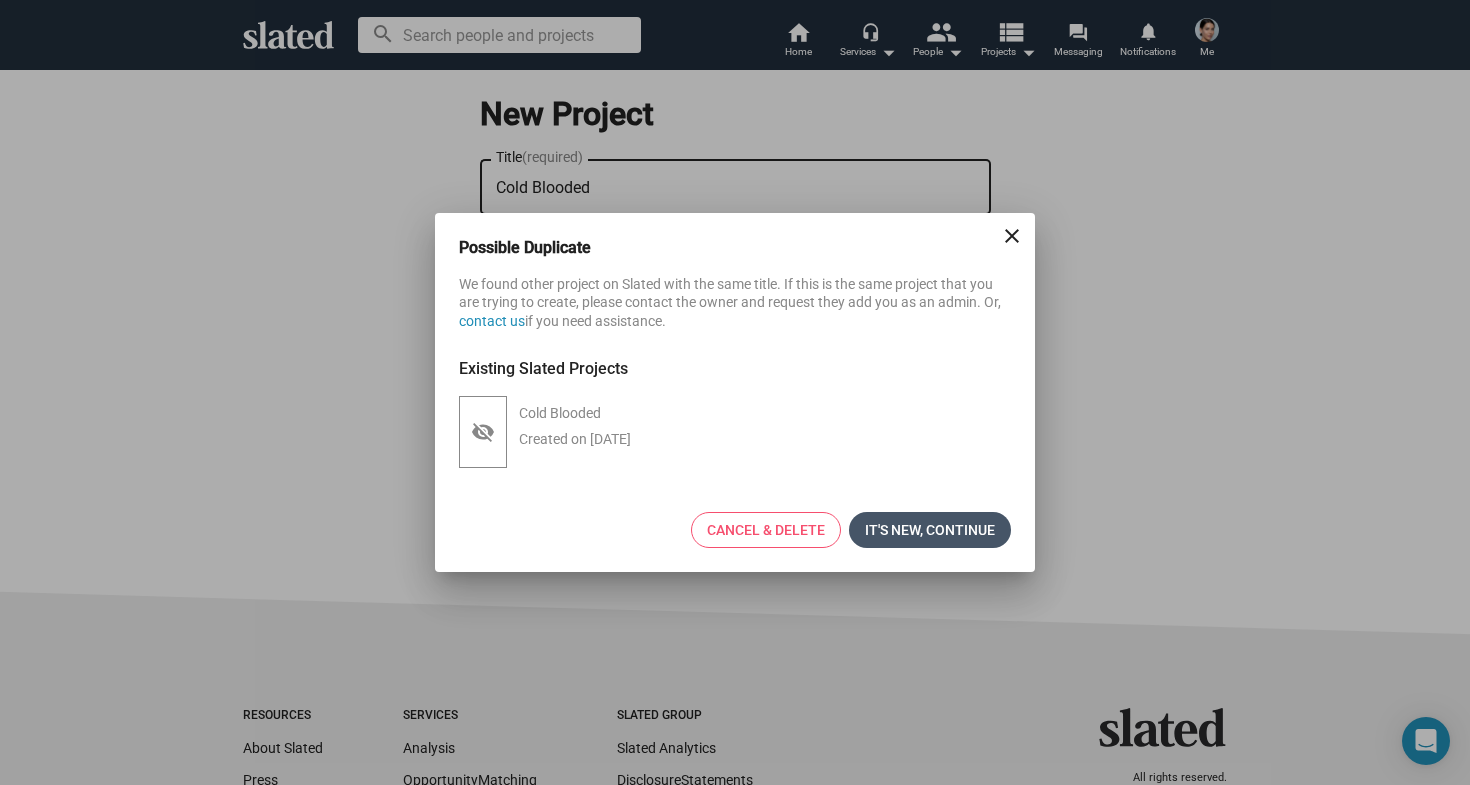 click on "It's new, continue" at bounding box center (930, 530) 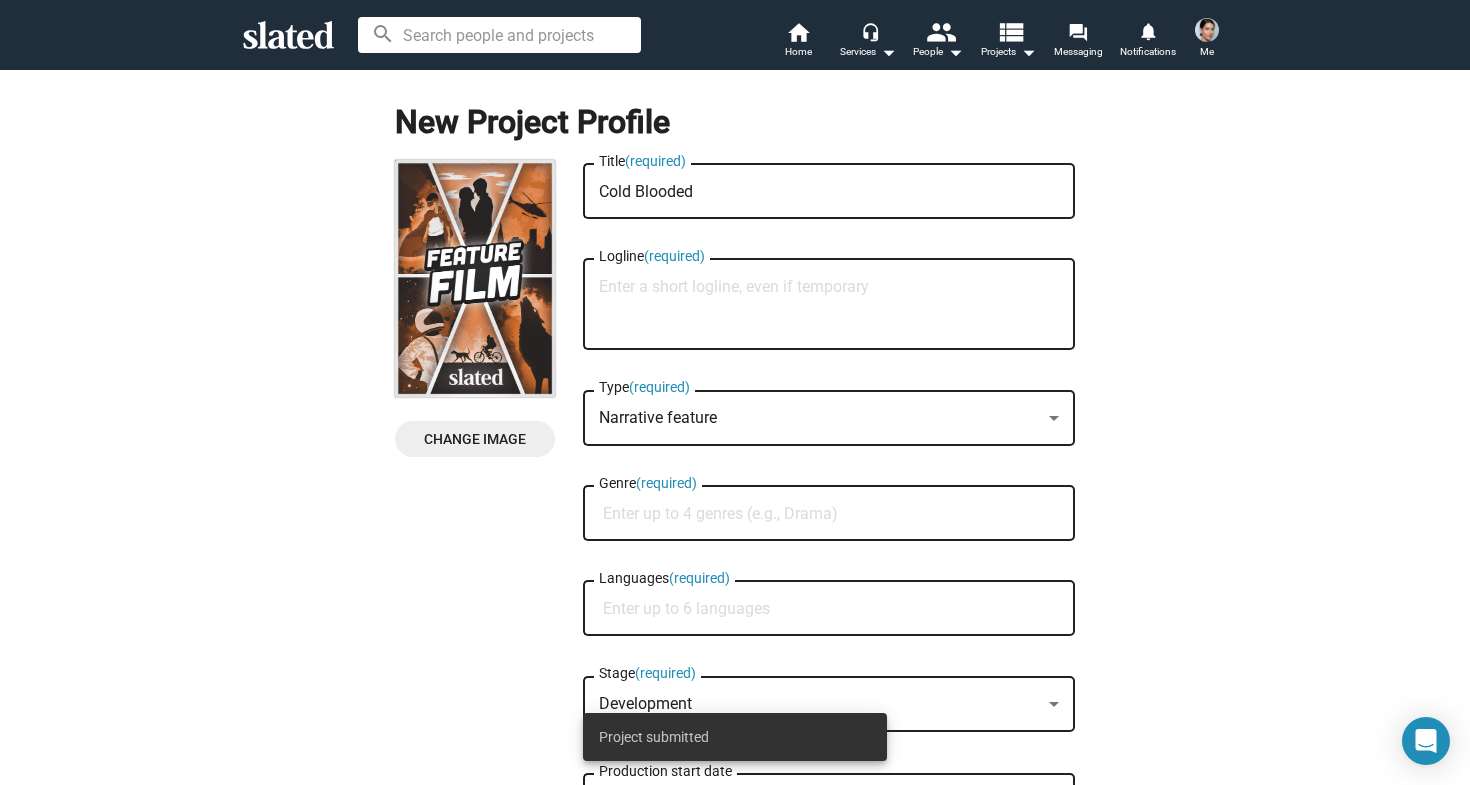 click on "Logline  (required)" at bounding box center (829, 305) 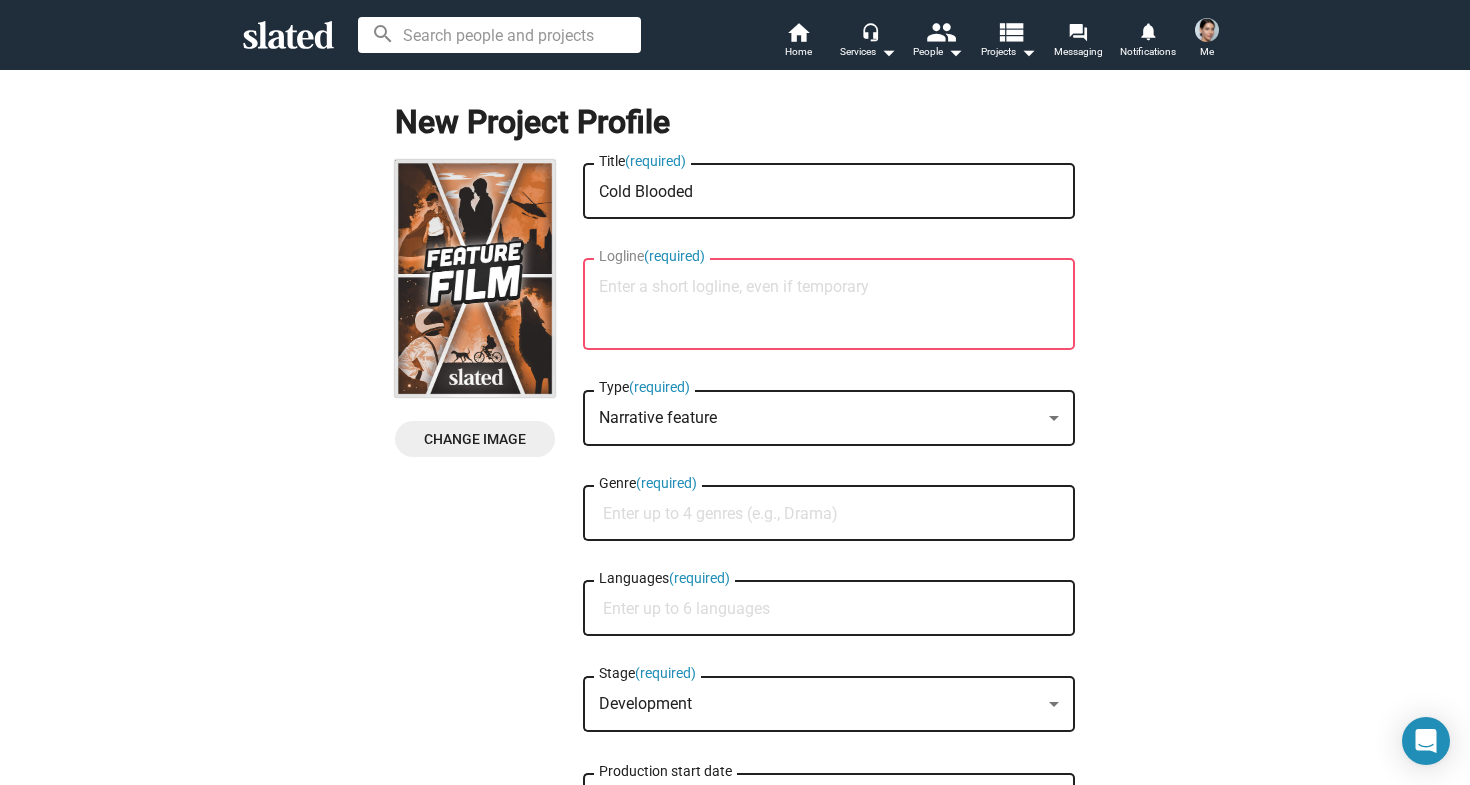 paste on "LOGLINEAFTER A VIOLENT INCIDENT AT A SNOW-COVERED MOUNTAIN CABIN, A SAVVY DETECTIVE UNRAVELS THE TRUTH ALONGSIDE ALOCAL DEPUTY – BUT AS THE STORM CLOSES IN, SO DOES THE CHILLING SUSPICION THAT HE IS NOT WHO HE CLAIMS TO BE." 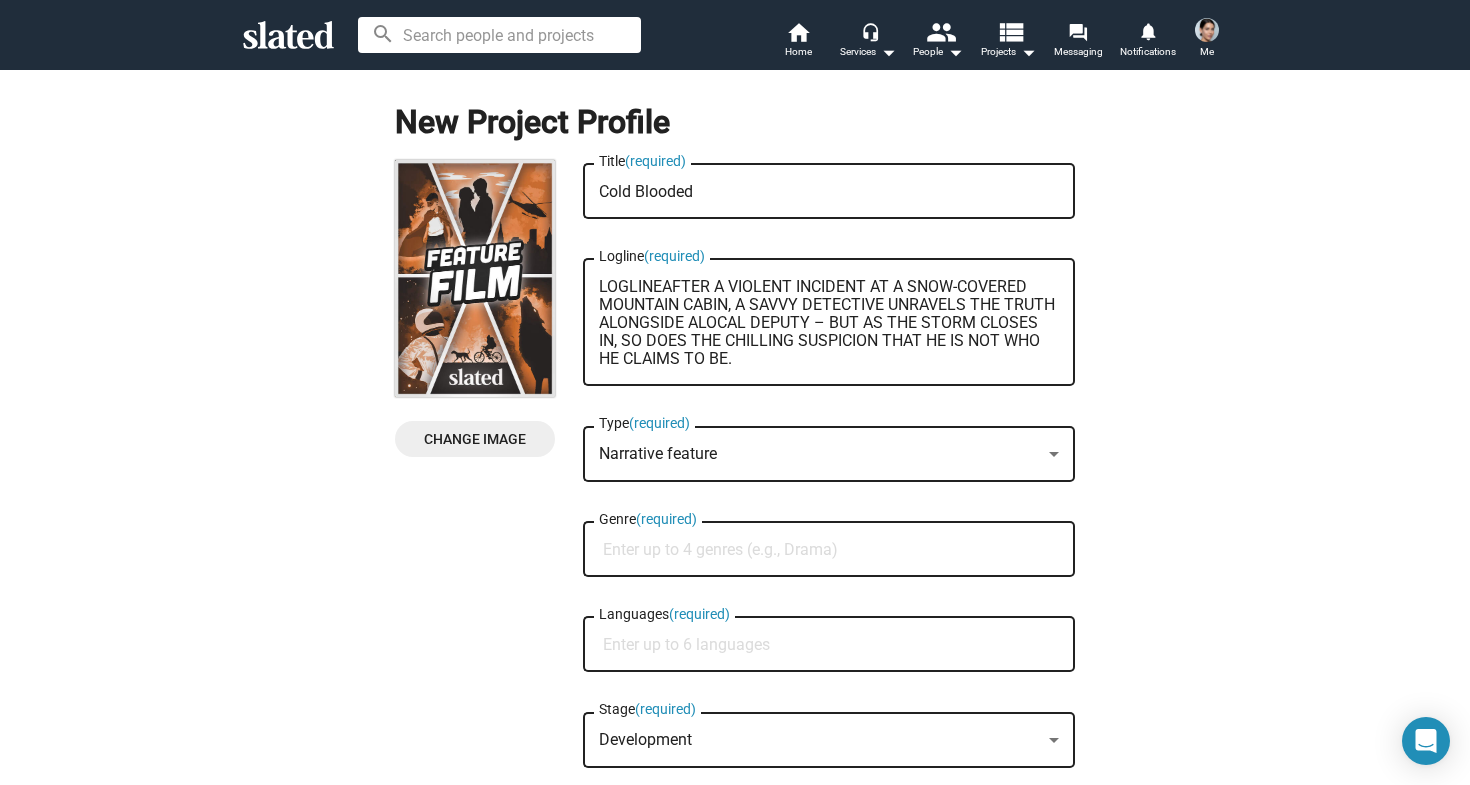 drag, startPoint x: 835, startPoint y: 365, endPoint x: 554, endPoint y: 262, distance: 299.28247 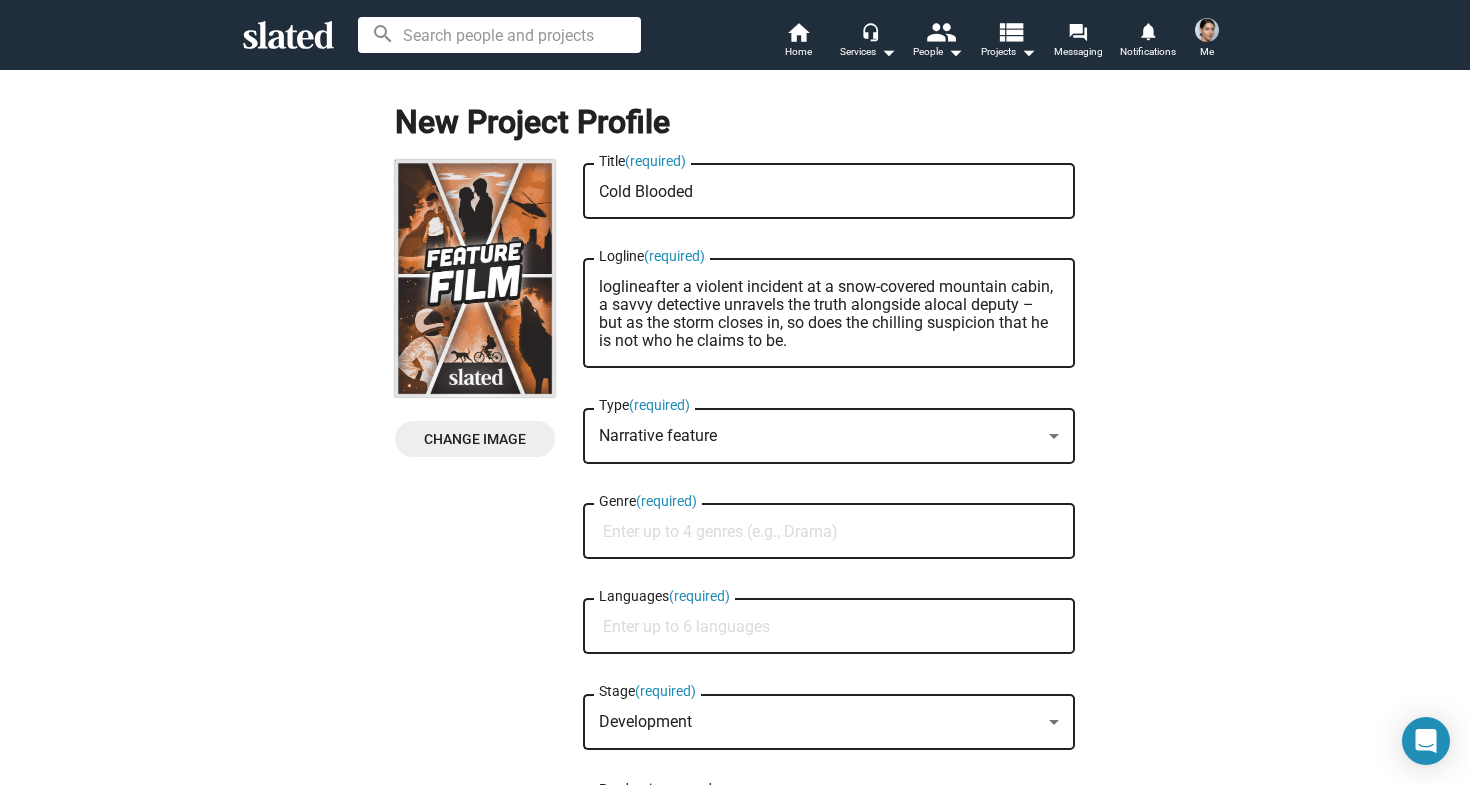 click on "loglineafter a violent incident at a snow-covered mountain cabin, a savvy detective unravels the truth alongside alocal deputy – but as the storm closes in, so does the chilling suspicion that he is not who he claims to be." at bounding box center (829, 314) 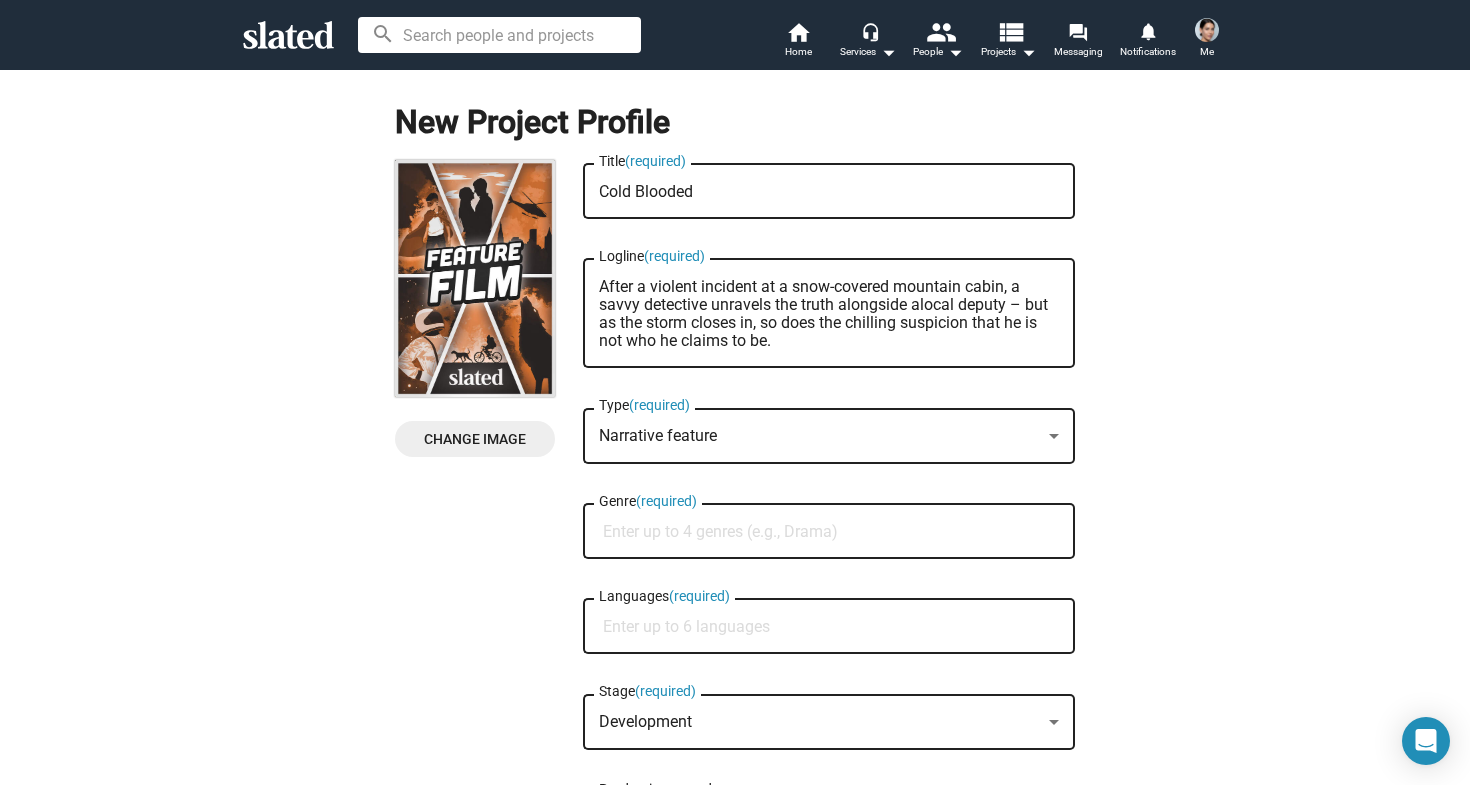 click on "After a violent incident at a snow-covered mountain cabin, a savvy detective unravels the truth alongside alocal deputy – but as the storm closes in, so does the chilling suspicion that he is not who he claims to be." at bounding box center [829, 314] 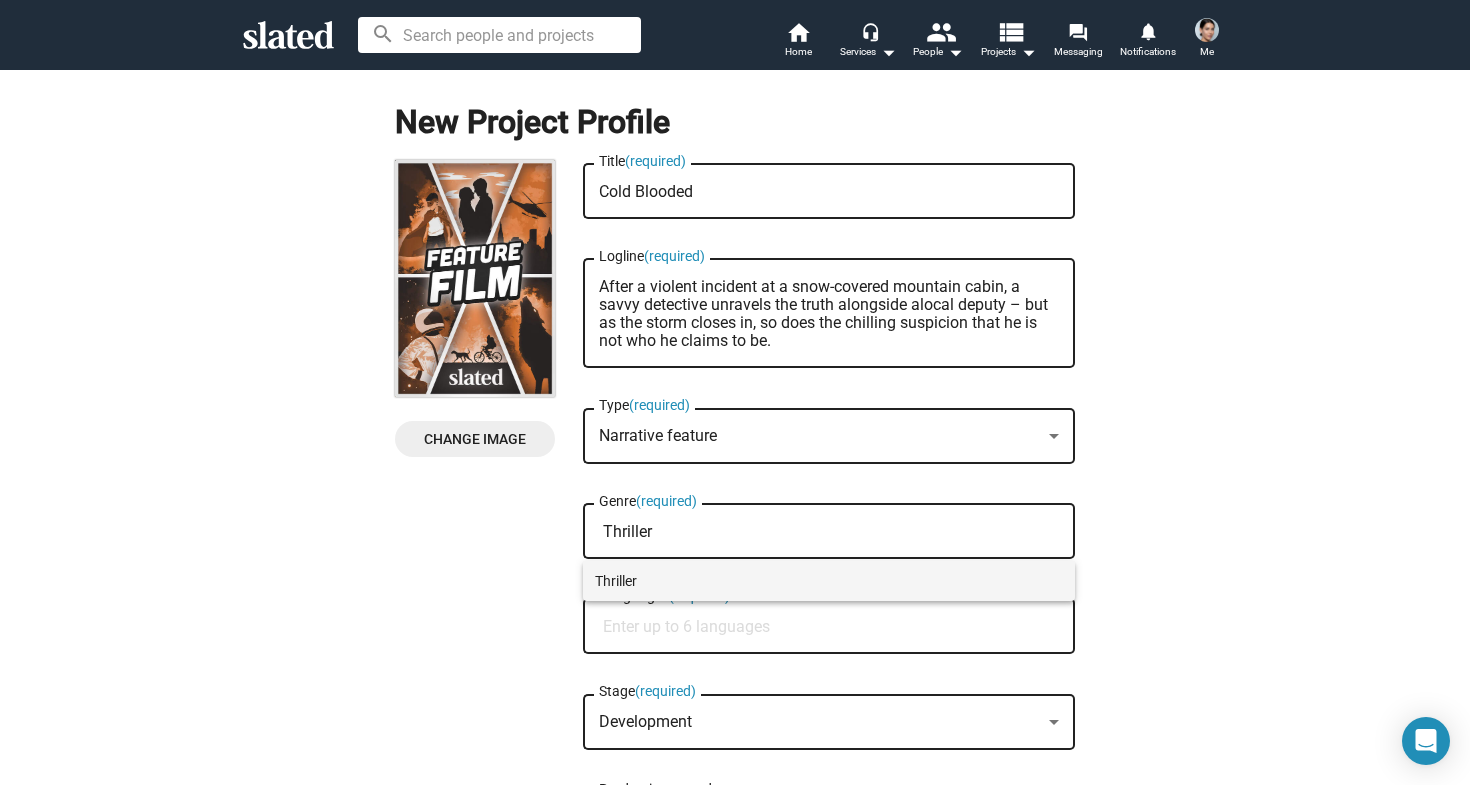 type on "Thriller" 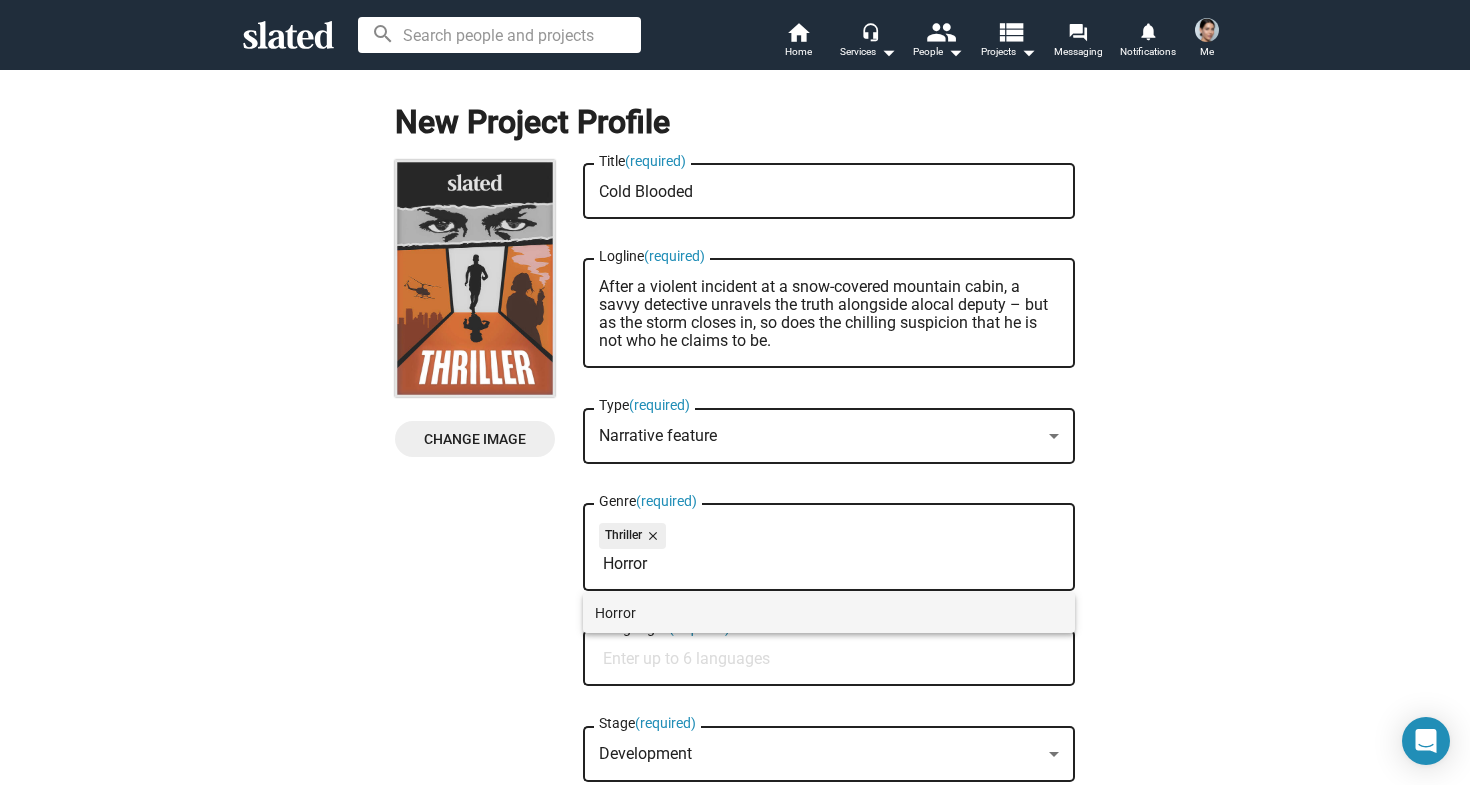 type on "Horror" 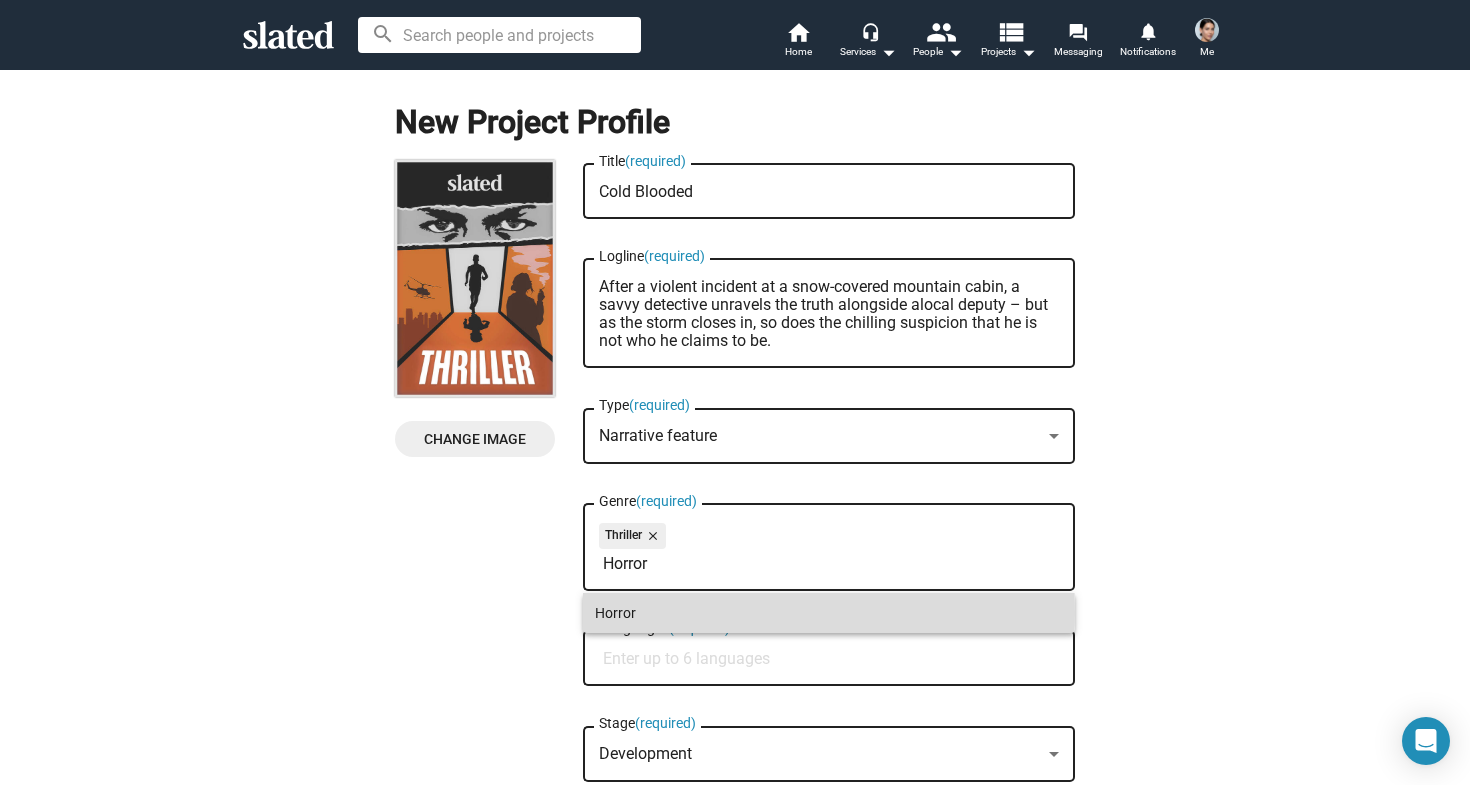 drag, startPoint x: 651, startPoint y: 613, endPoint x: 697, endPoint y: 593, distance: 50.159744 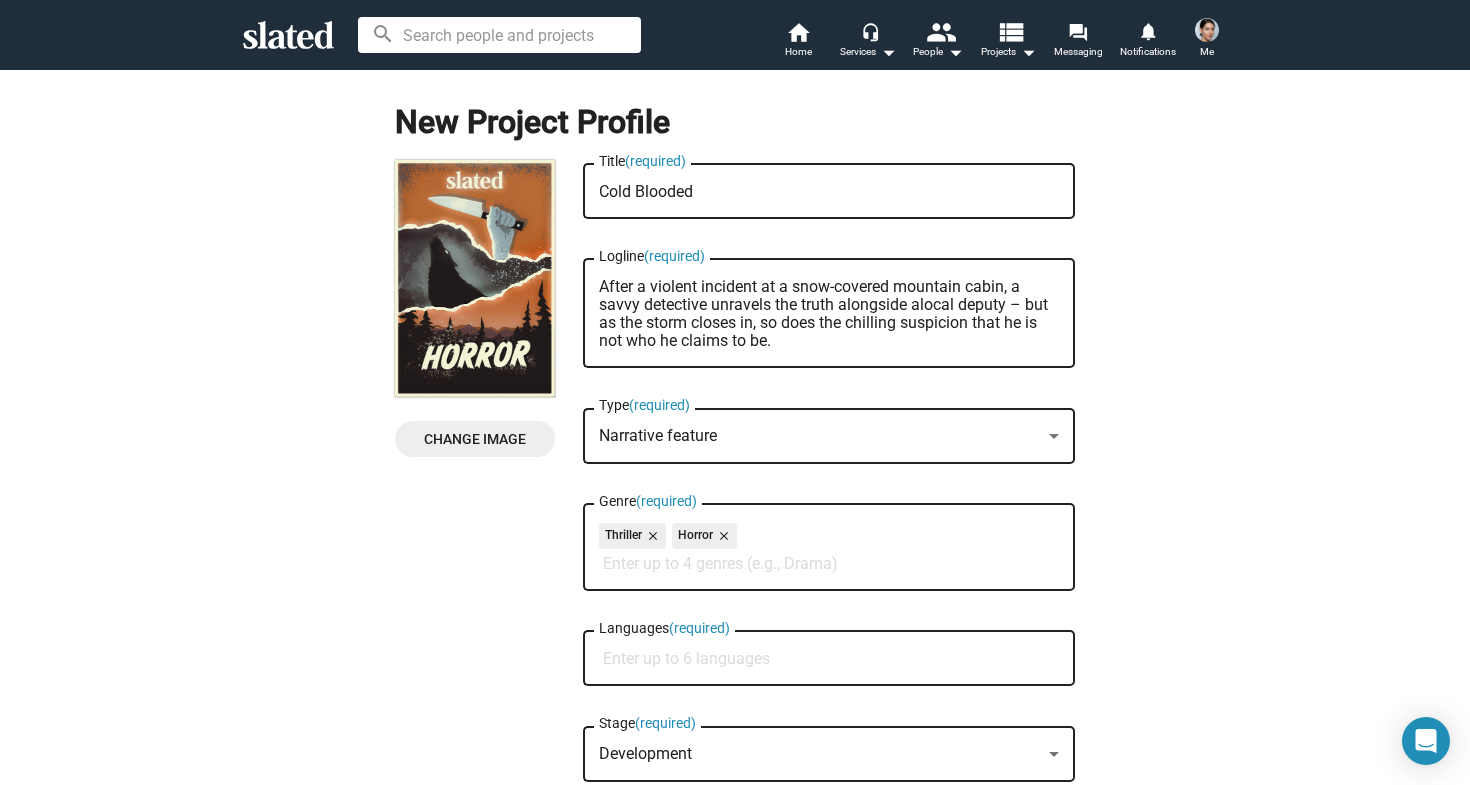 drag, startPoint x: 1299, startPoint y: 306, endPoint x: 1286, endPoint y: 296, distance: 16.40122 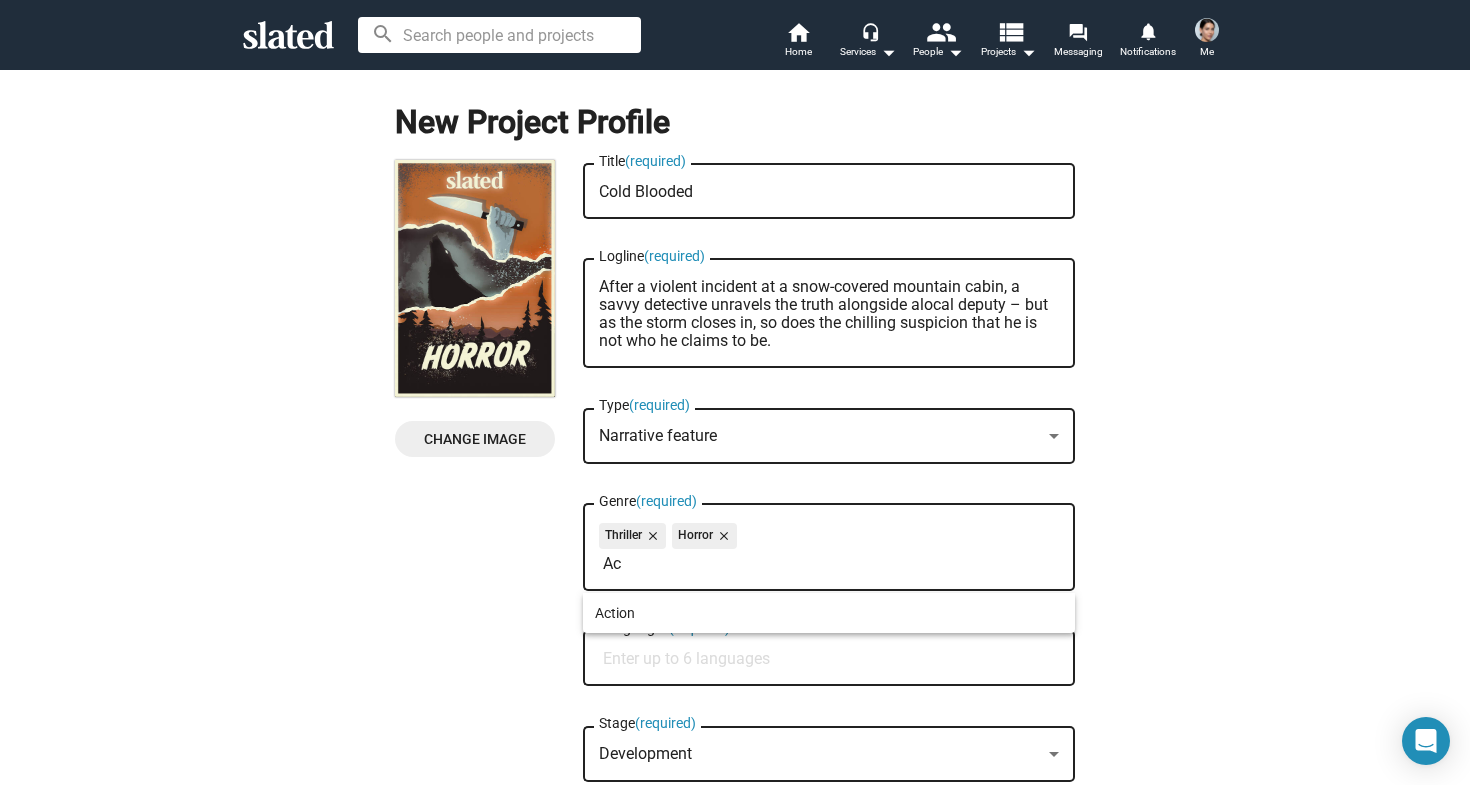 type on "A" 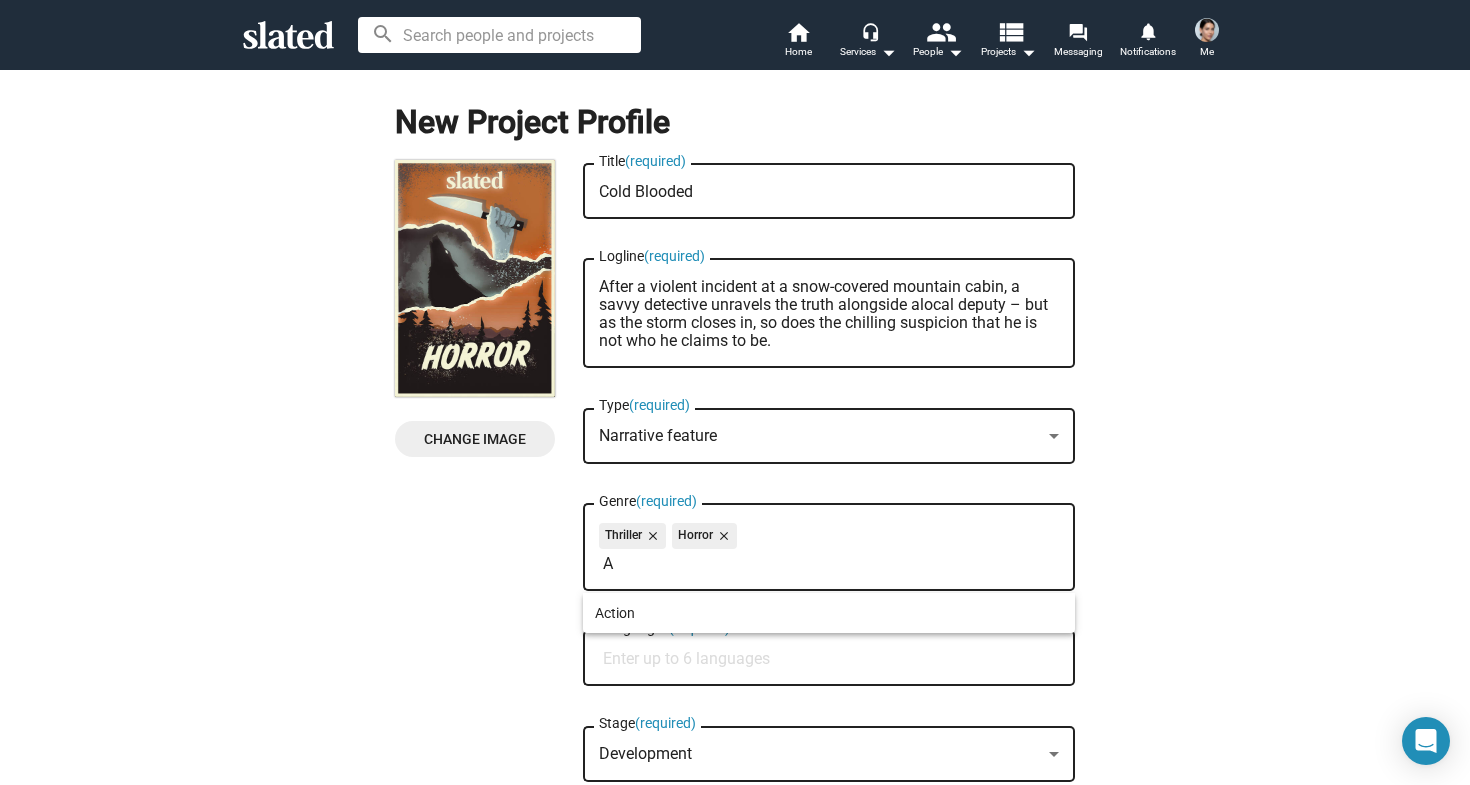 type 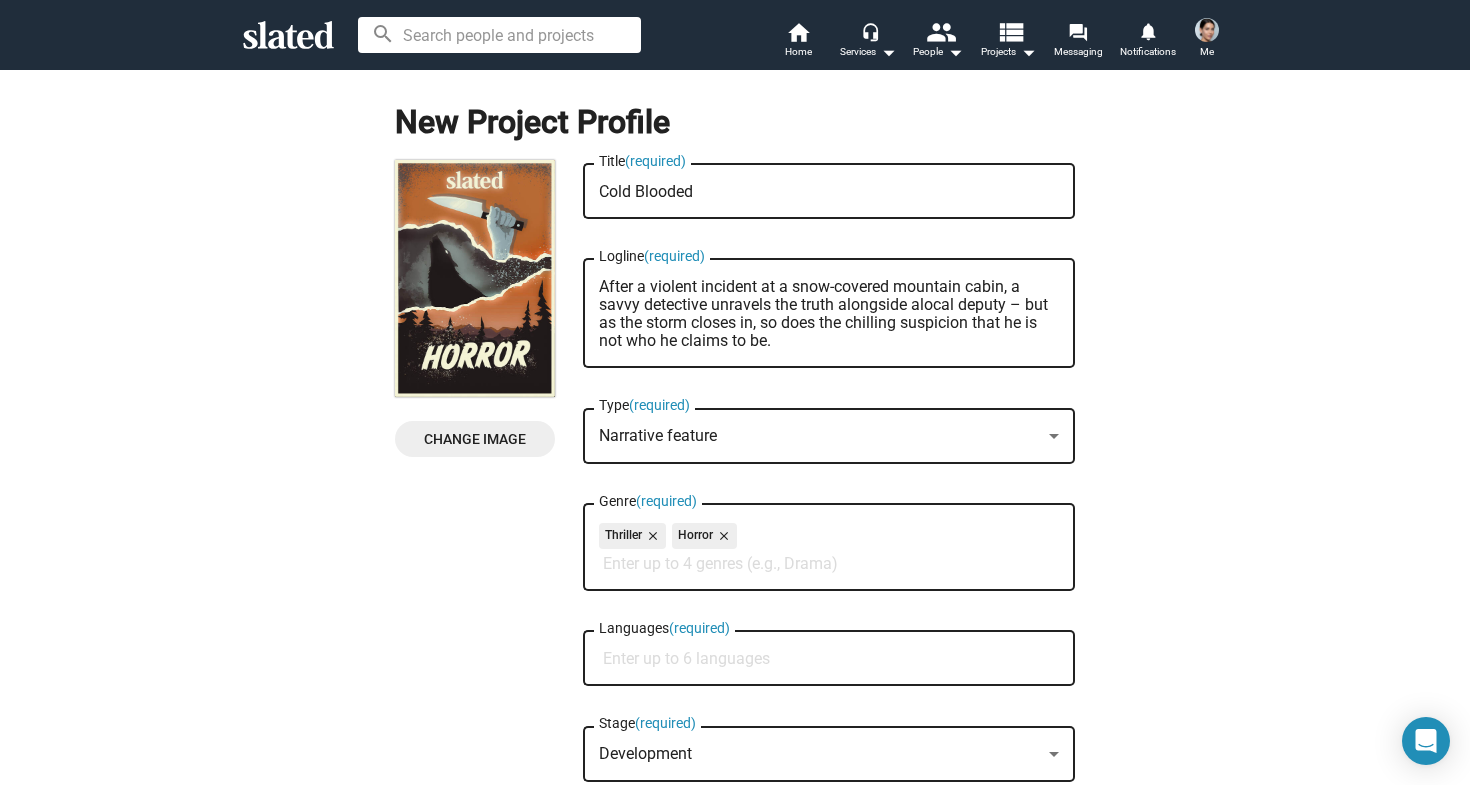 drag, startPoint x: 1180, startPoint y: 587, endPoint x: 1186, endPoint y: 575, distance: 13.416408 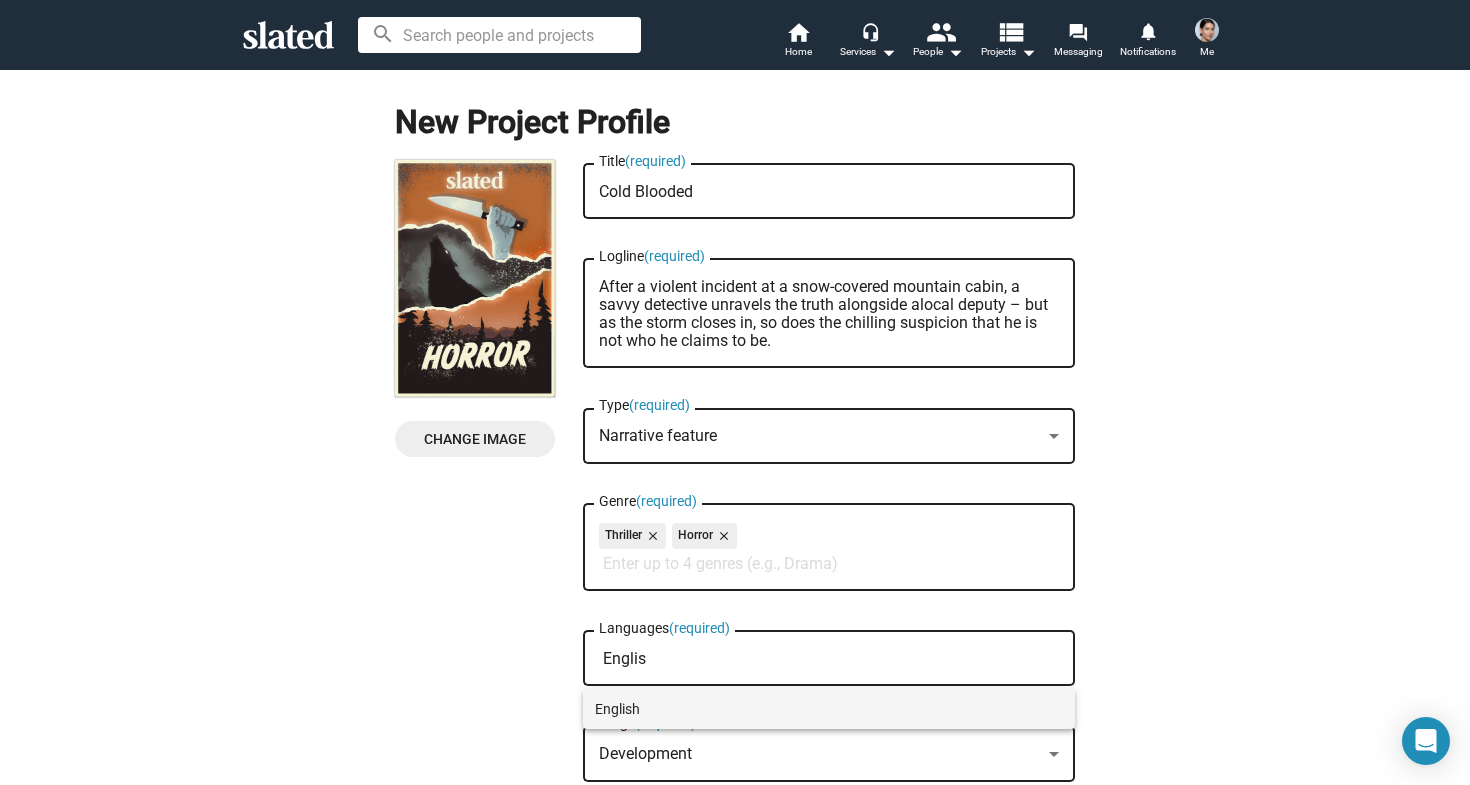 type on "Englis" 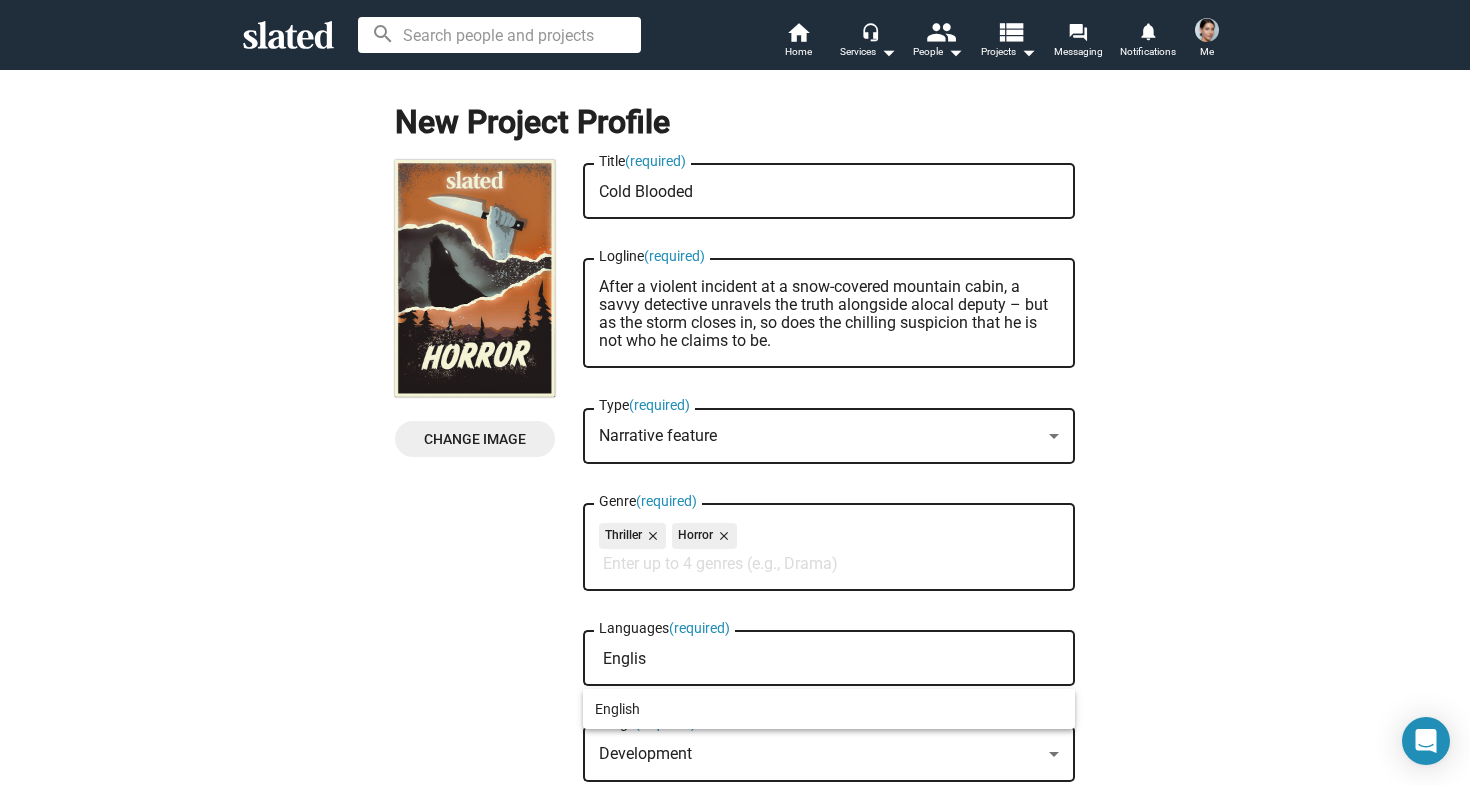 type 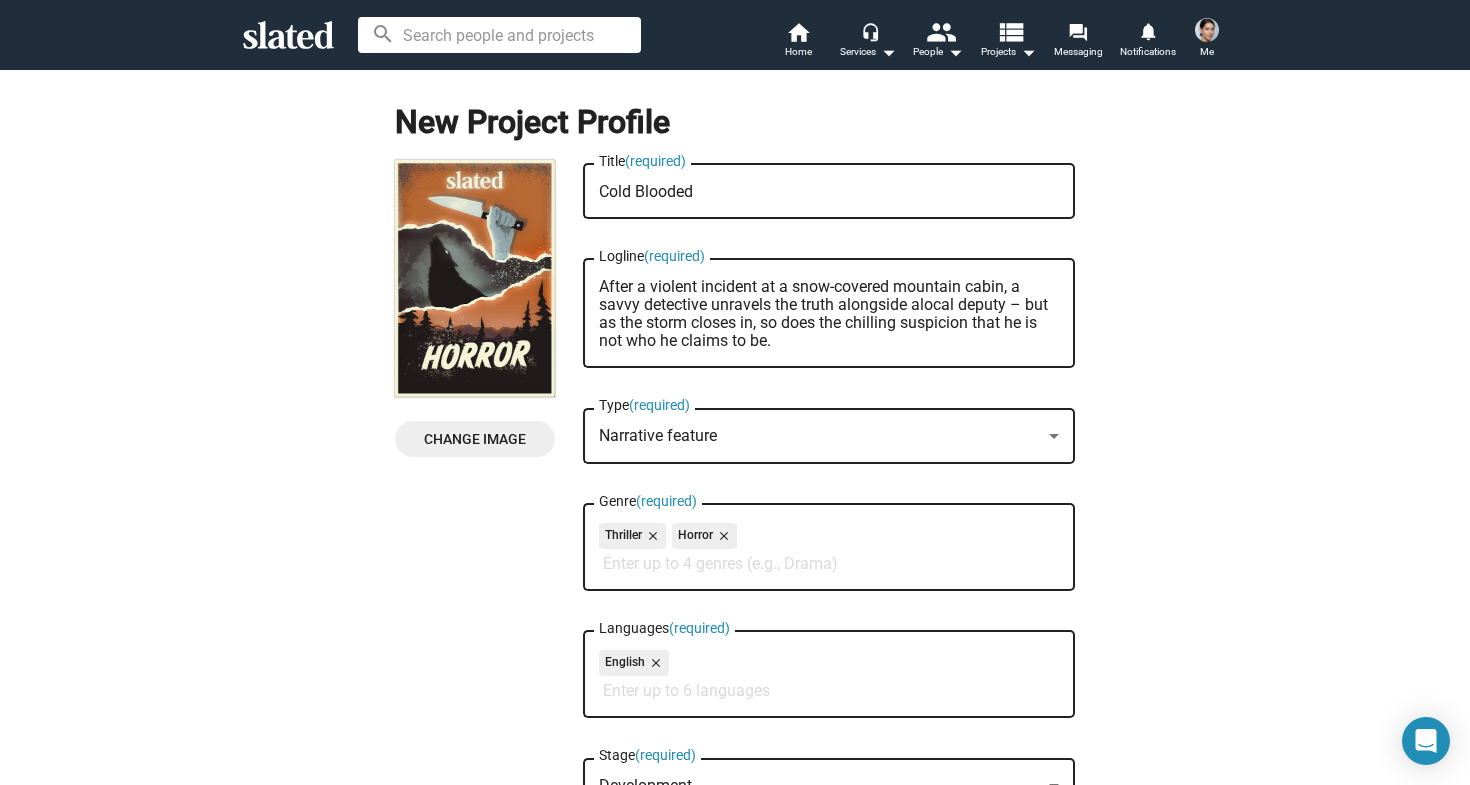 click on "New Project Profile  Change Image   Change Image  Cold Blooded Title  (required) After a violent incident at a snow-covered mountain cabin, a savvy detective unravels the truth alongside alocal deputy – but as the storm closes in, so does the chilling suspicion that he is not who he claims to be. Logline  (required) Narrative feature Type  (required) Thriller close Horror close Genre  (required) English close Languages  (required) Development Stage  (required) Production start date You can edit these at any time  Initial project visibility:  visibility_off  Hidden  Frequently Asked Questions FAQ Cancel & Delete Save" 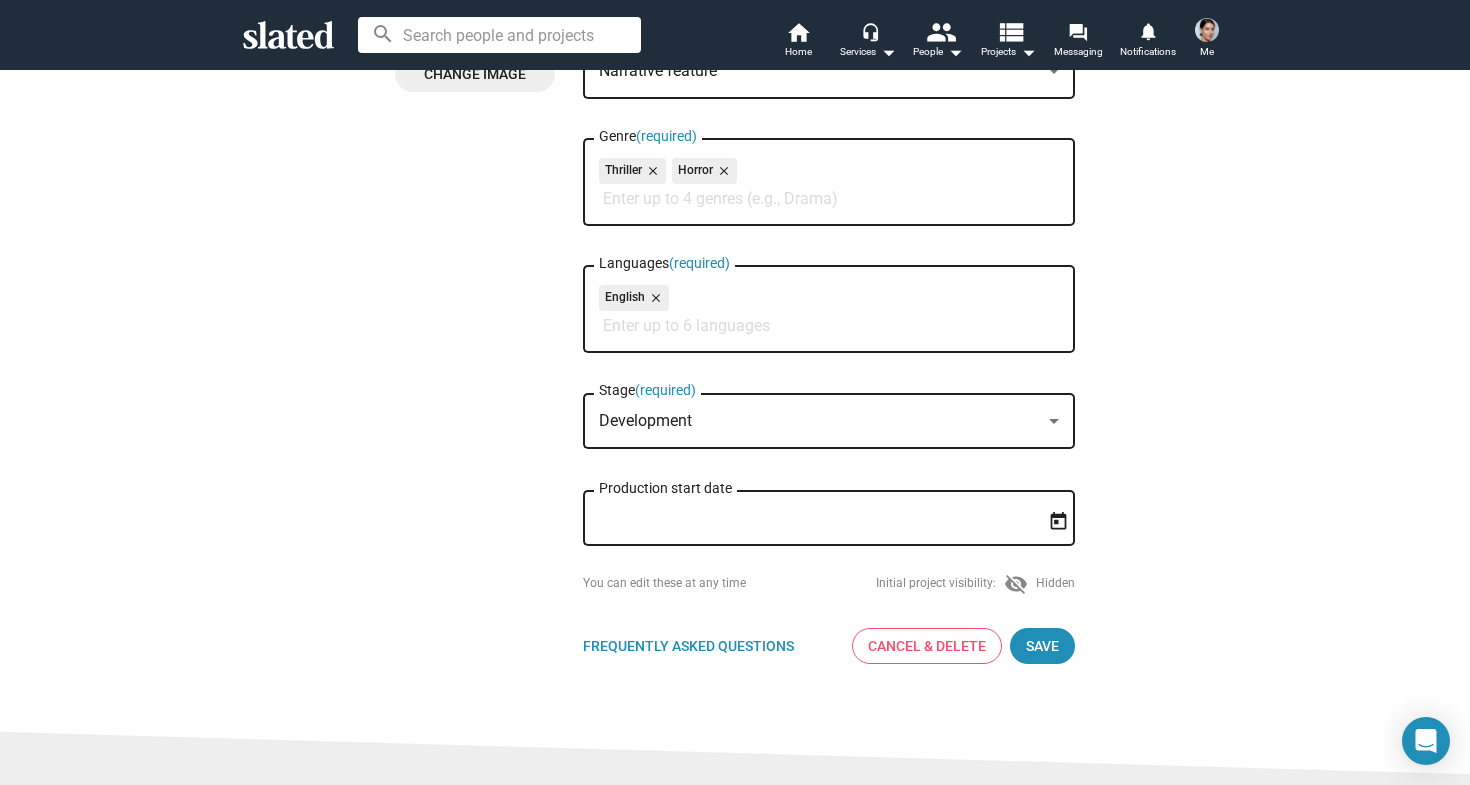 scroll, scrollTop: 366, scrollLeft: 0, axis: vertical 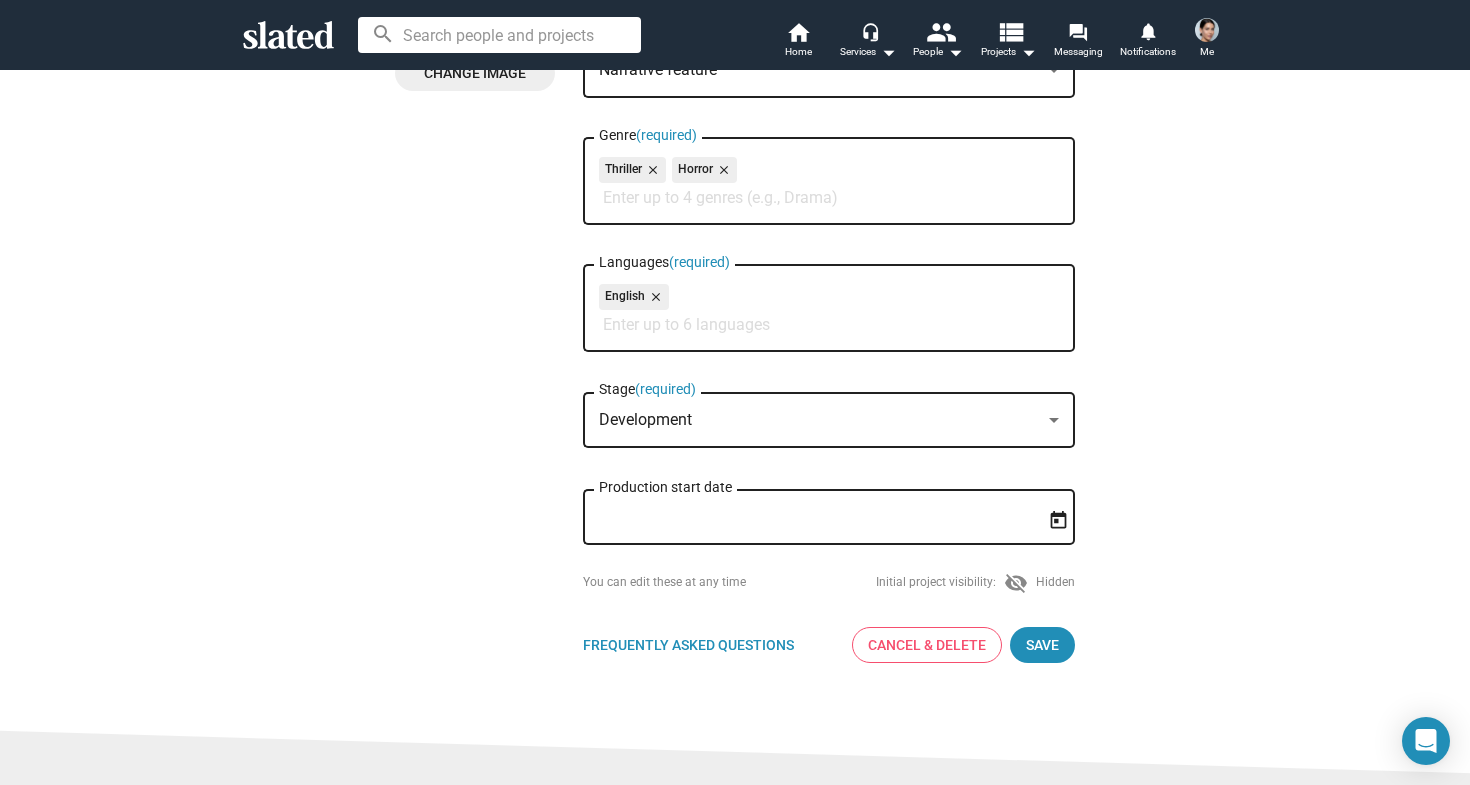 click on "Development" at bounding box center (820, 420) 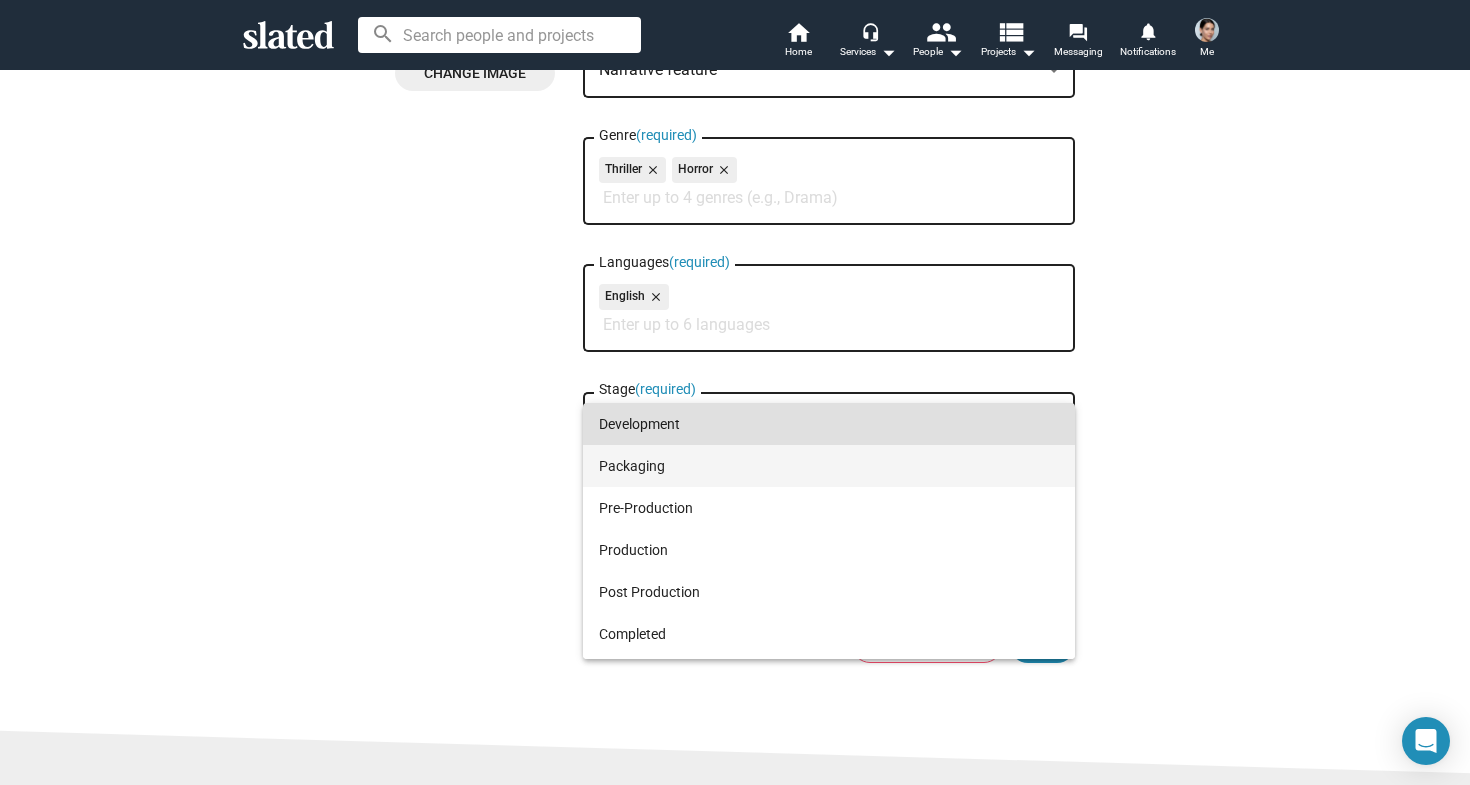 click on "Packaging" at bounding box center (829, 466) 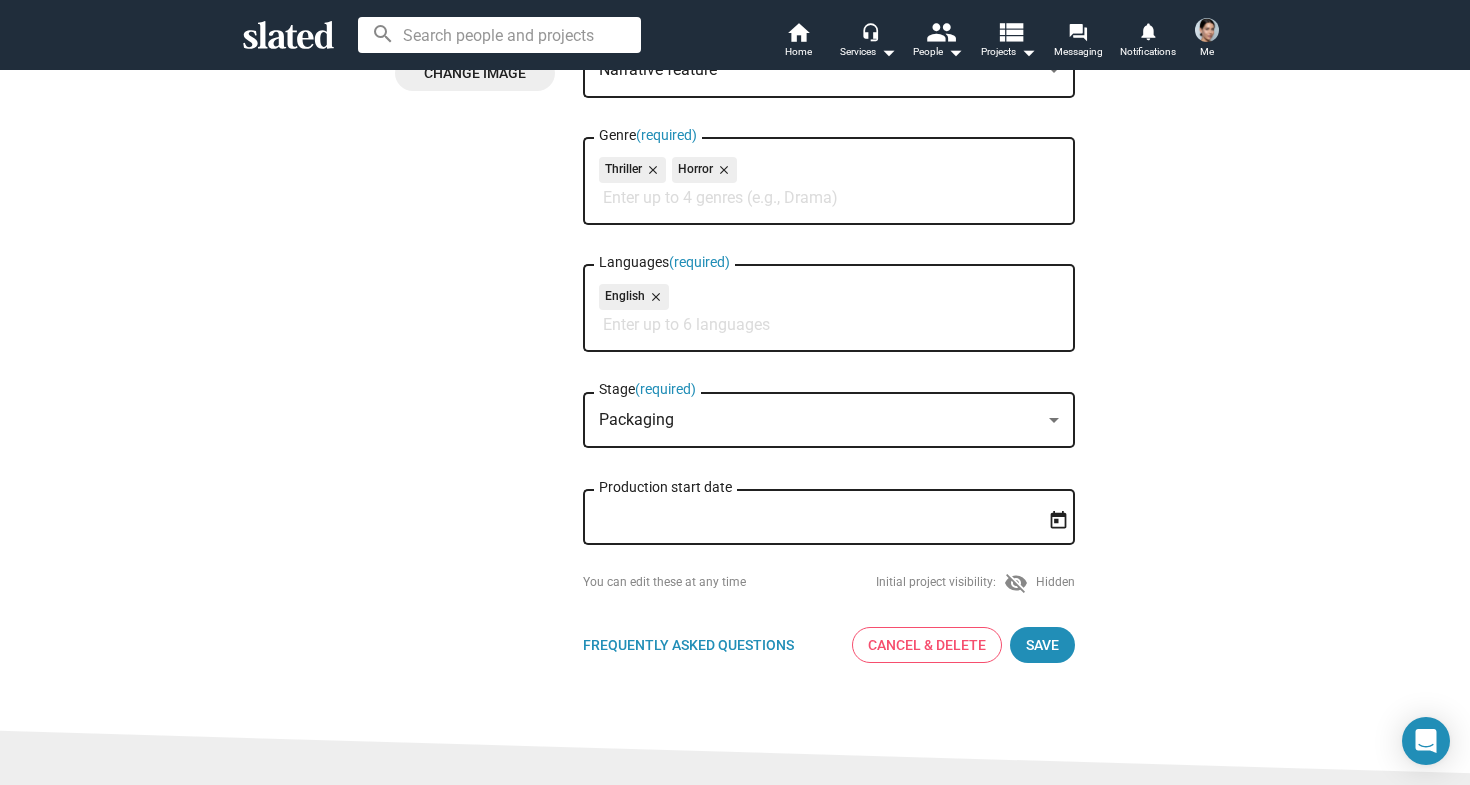 click on "Production start date" at bounding box center (815, 518) 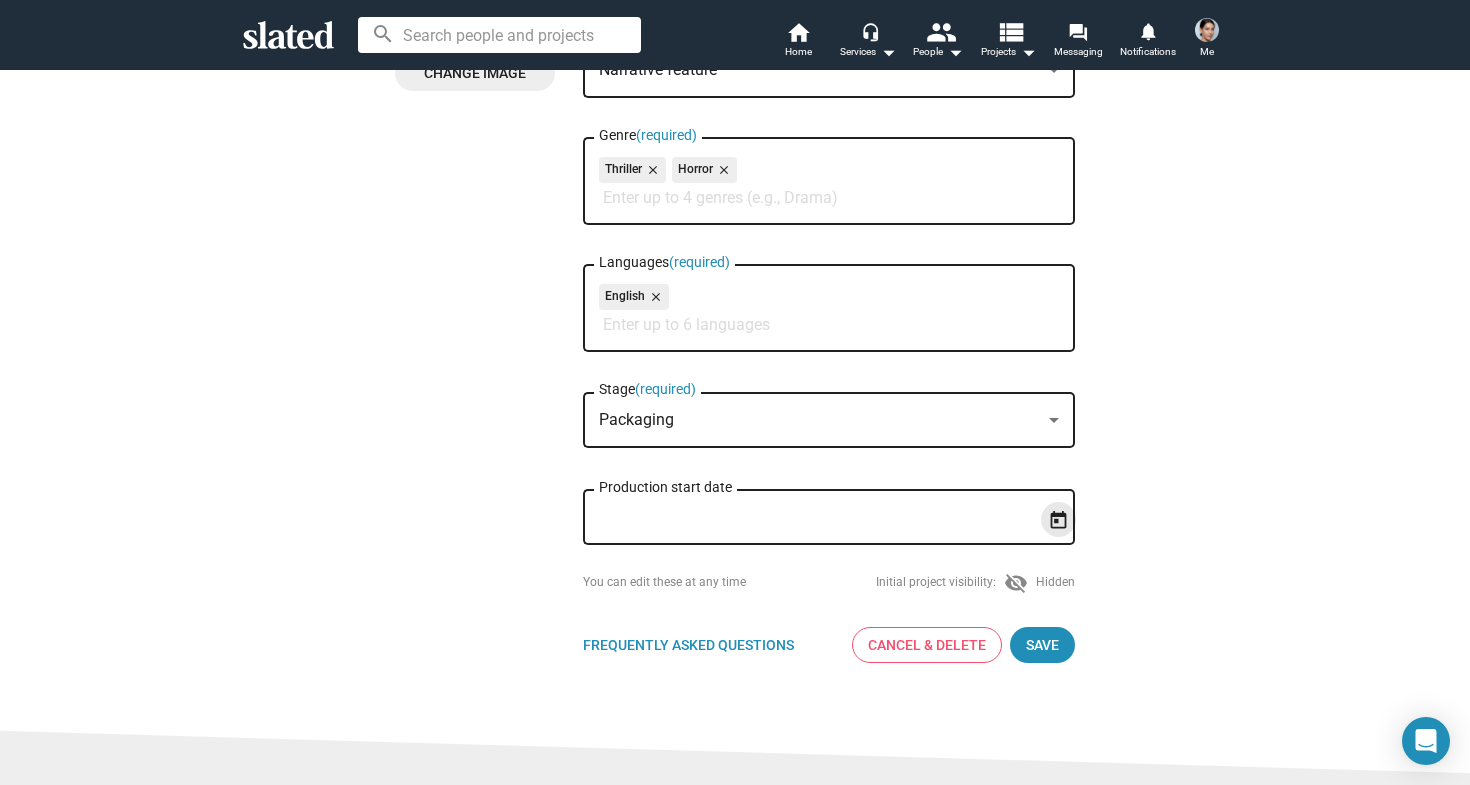 click 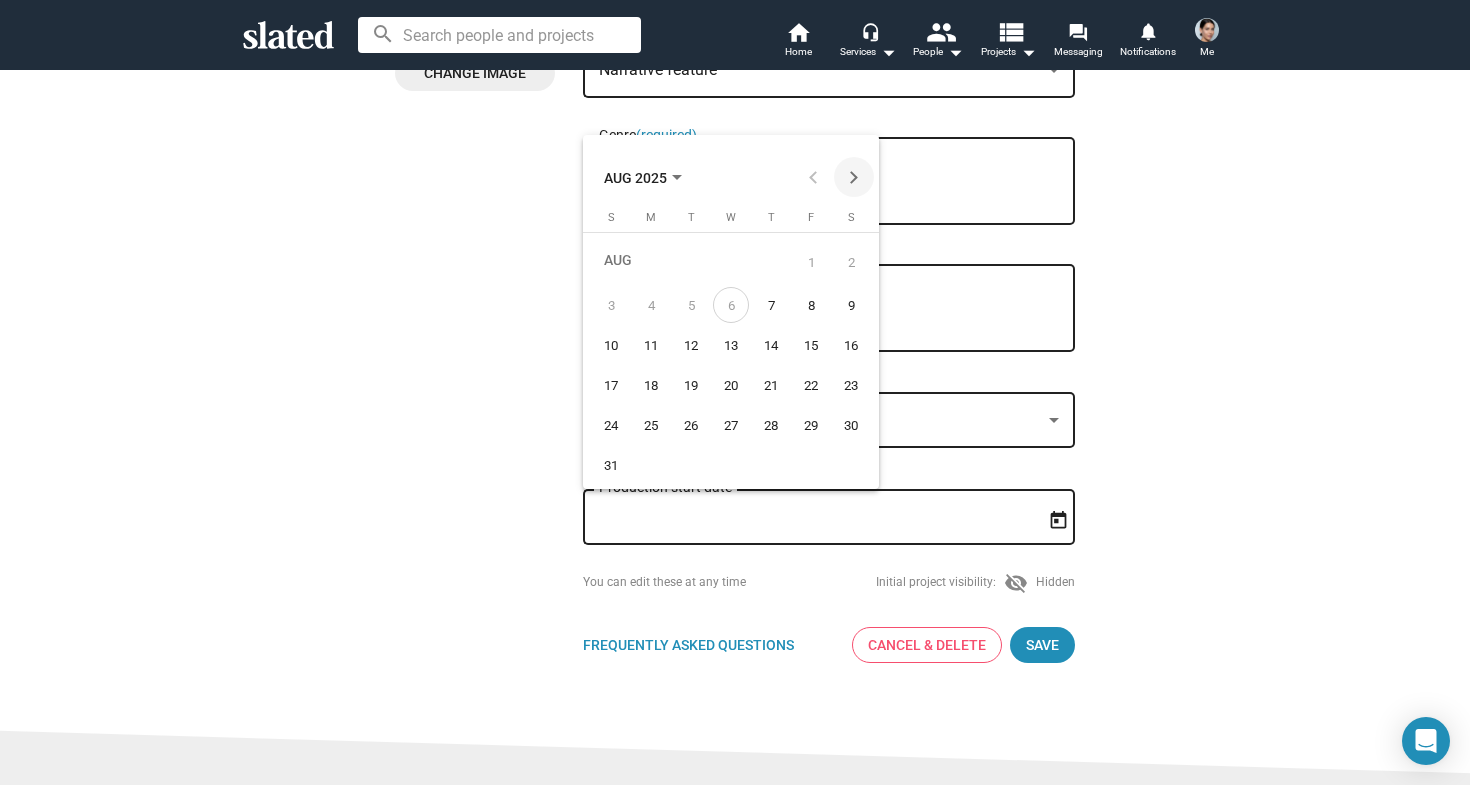click at bounding box center (854, 177) 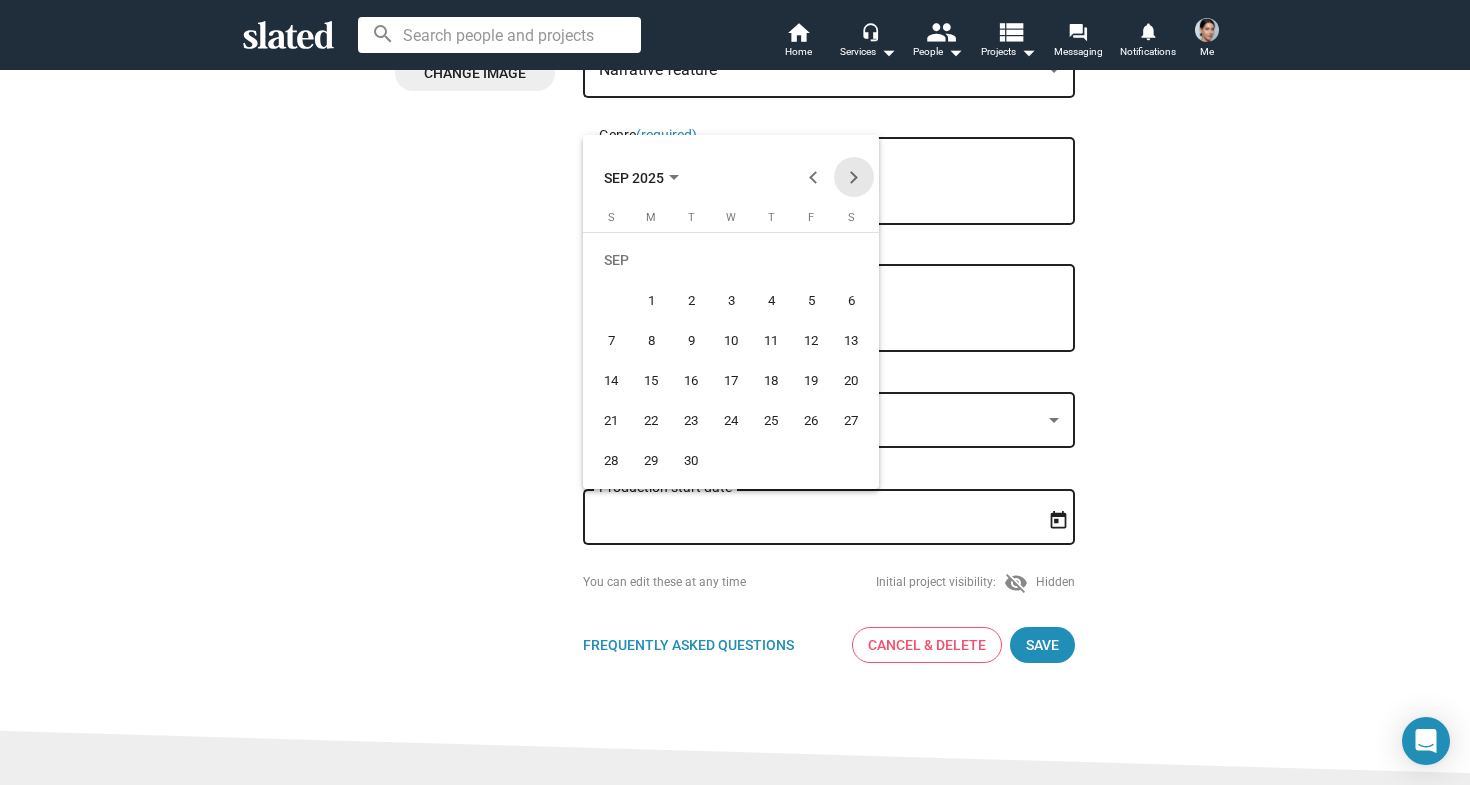 click at bounding box center (854, 177) 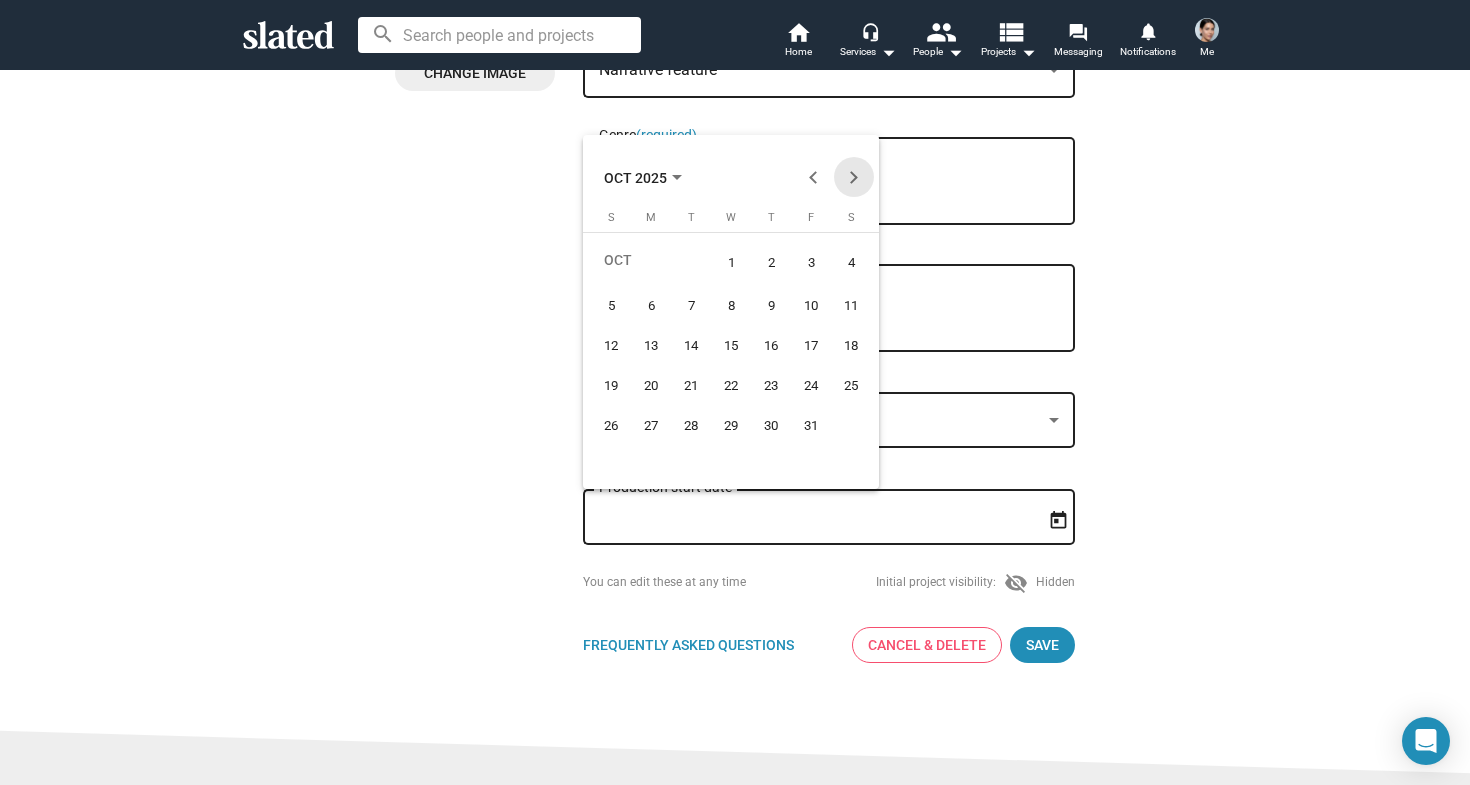 click at bounding box center (854, 177) 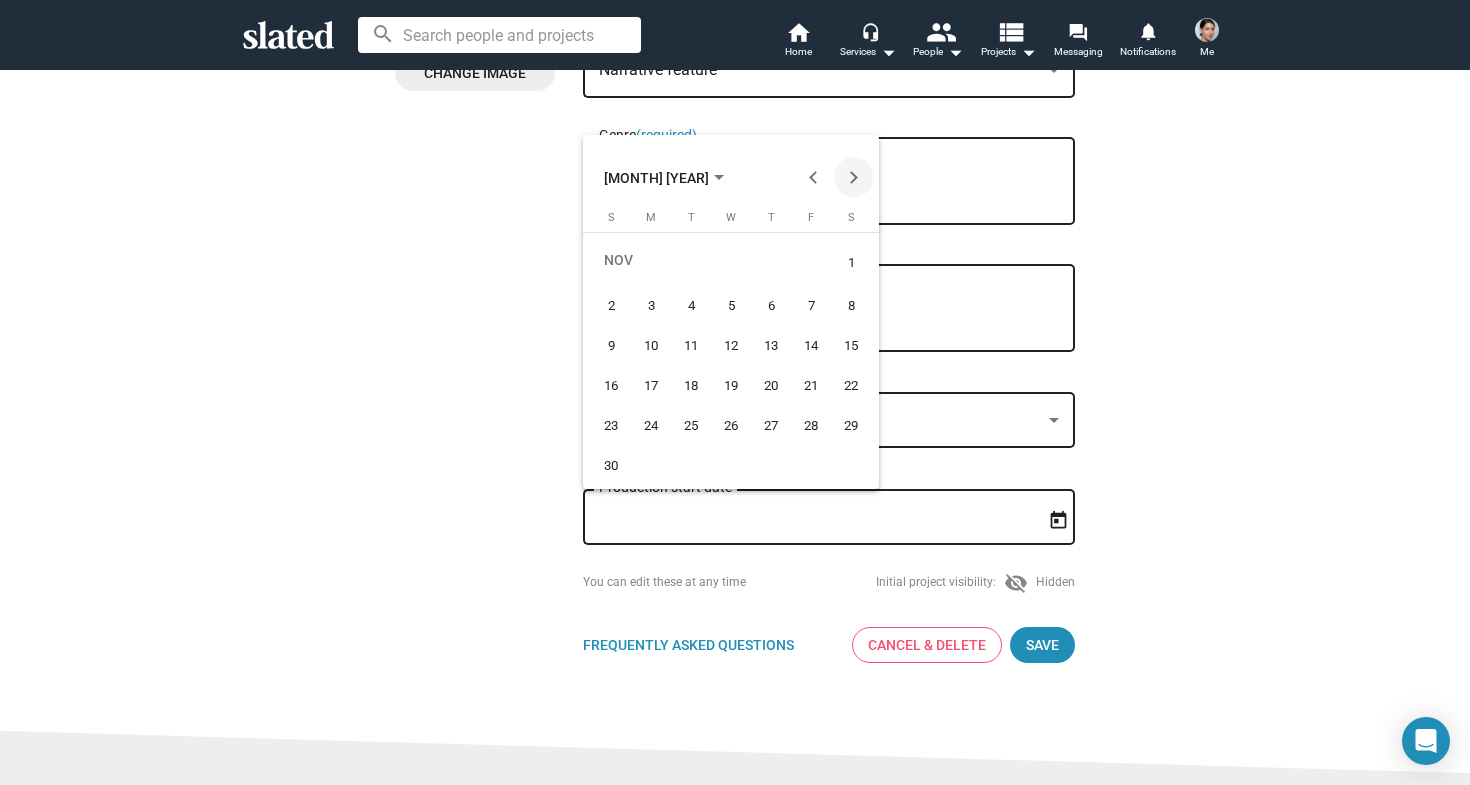 click at bounding box center [854, 177] 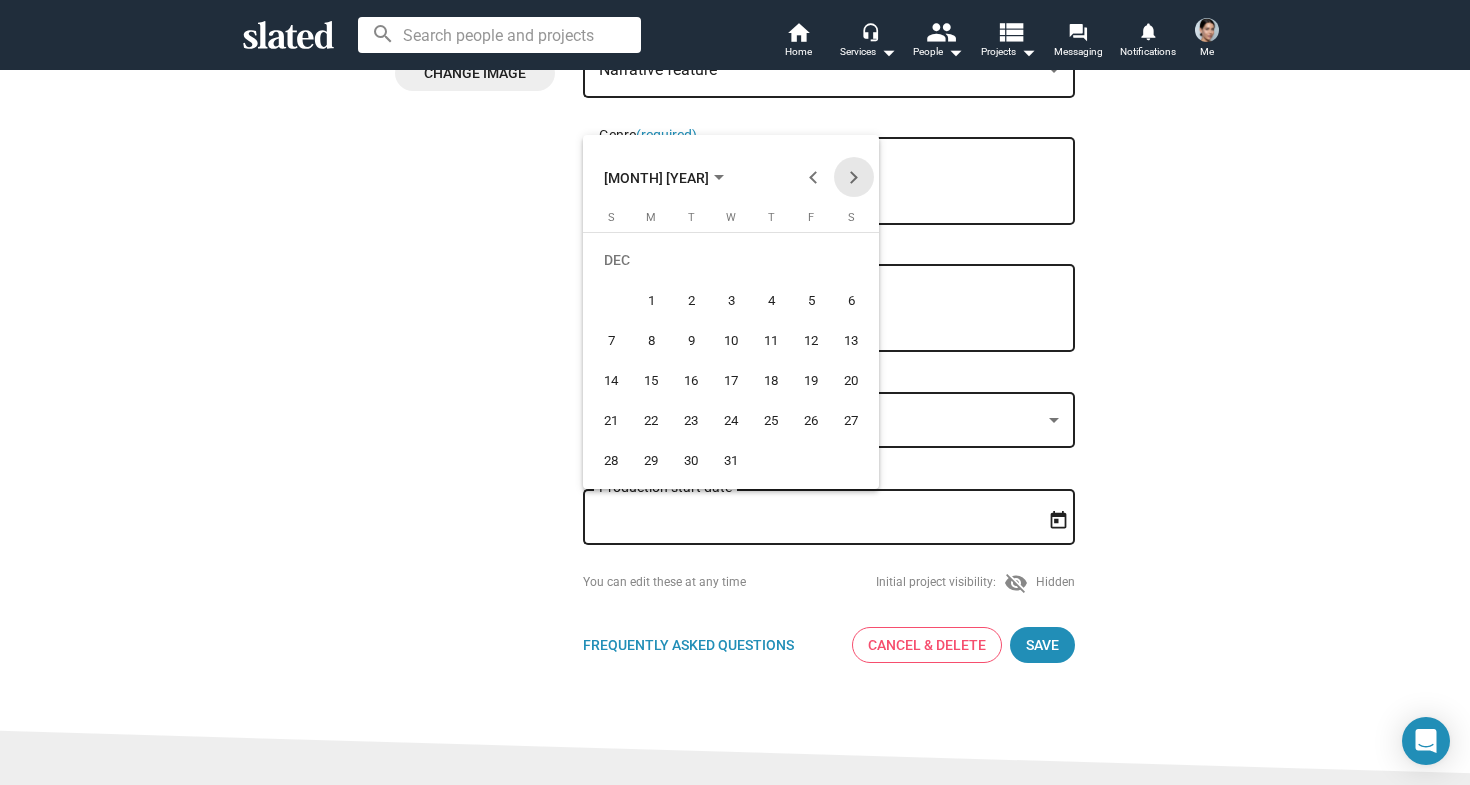 click at bounding box center [854, 177] 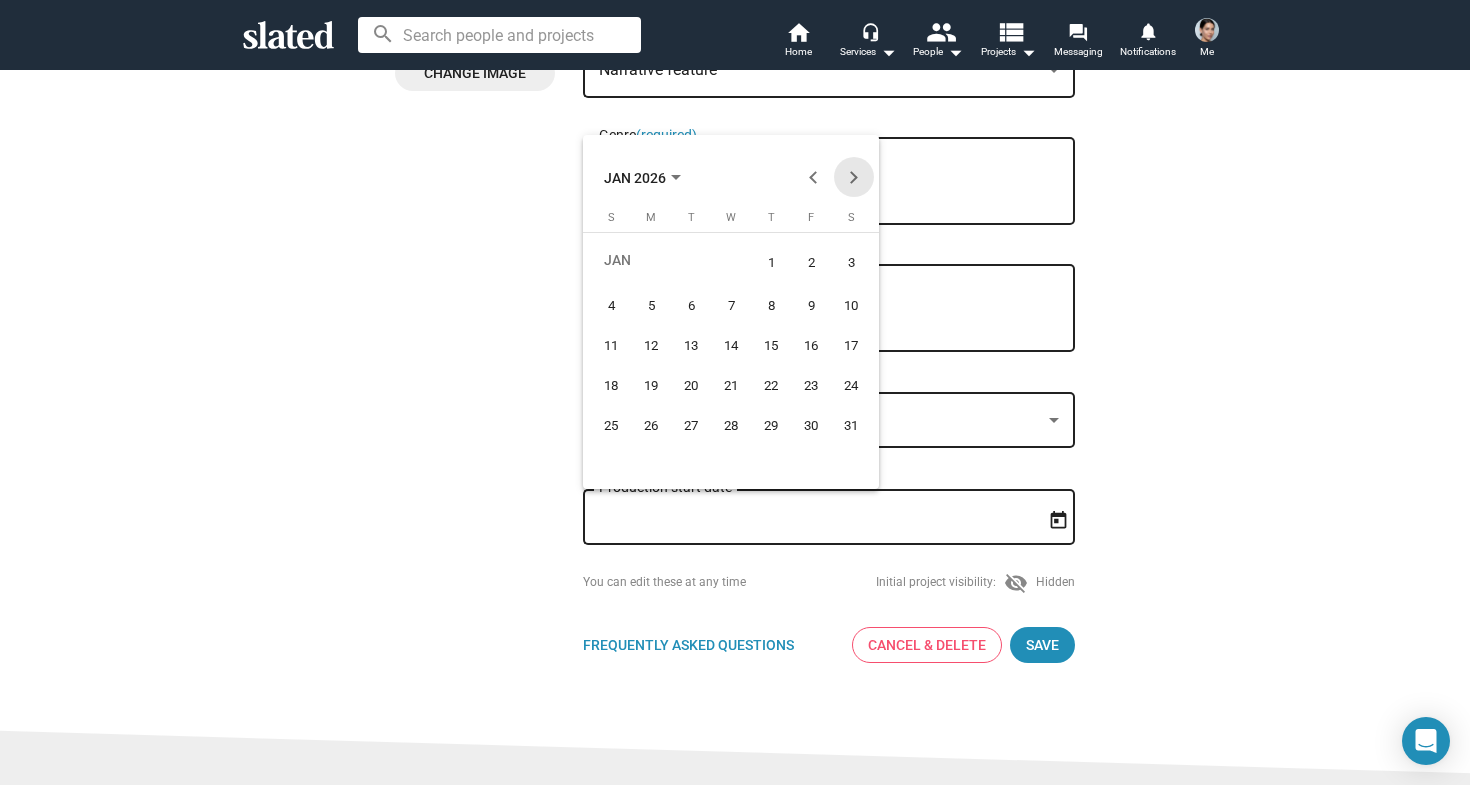 click at bounding box center (854, 177) 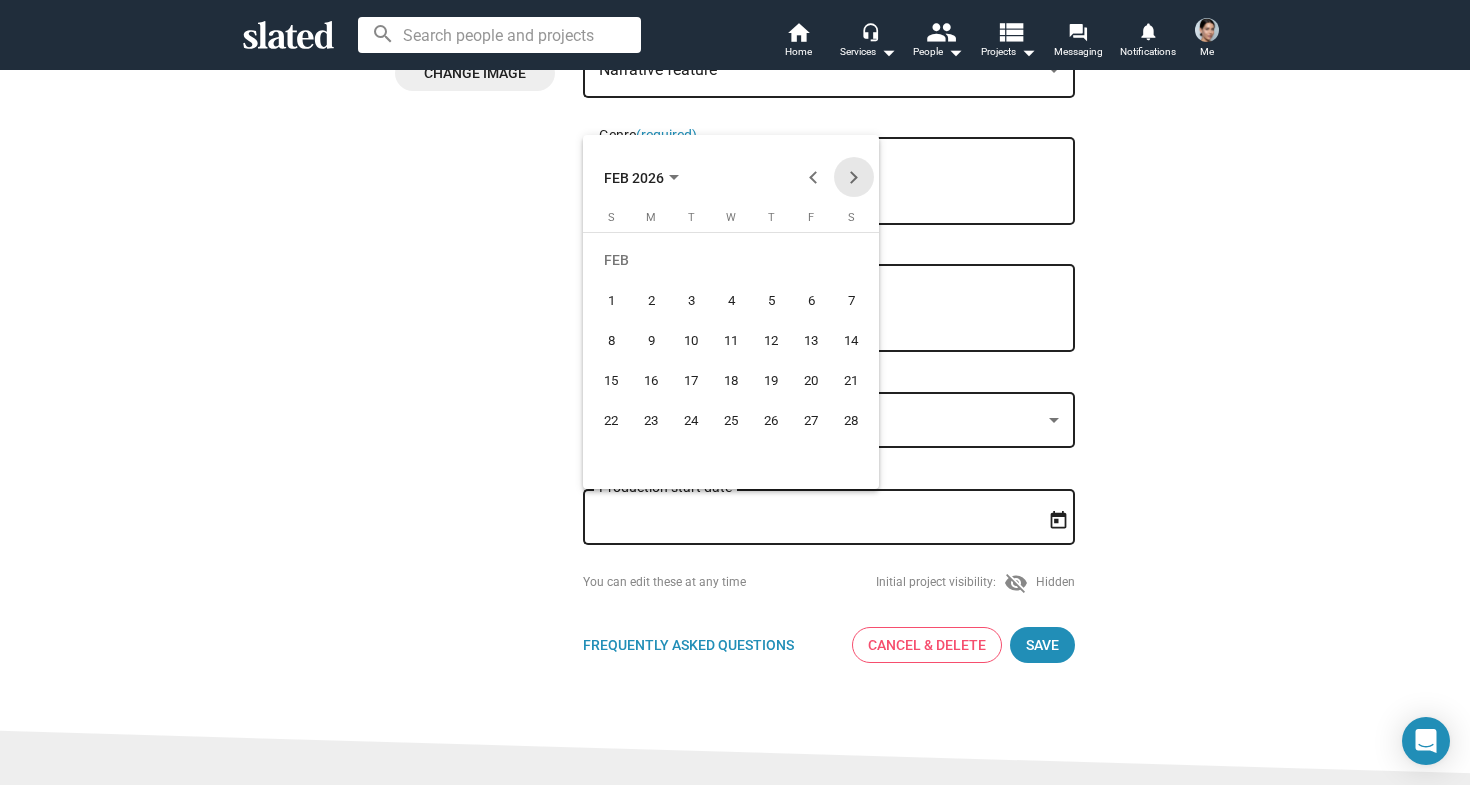 click at bounding box center (854, 177) 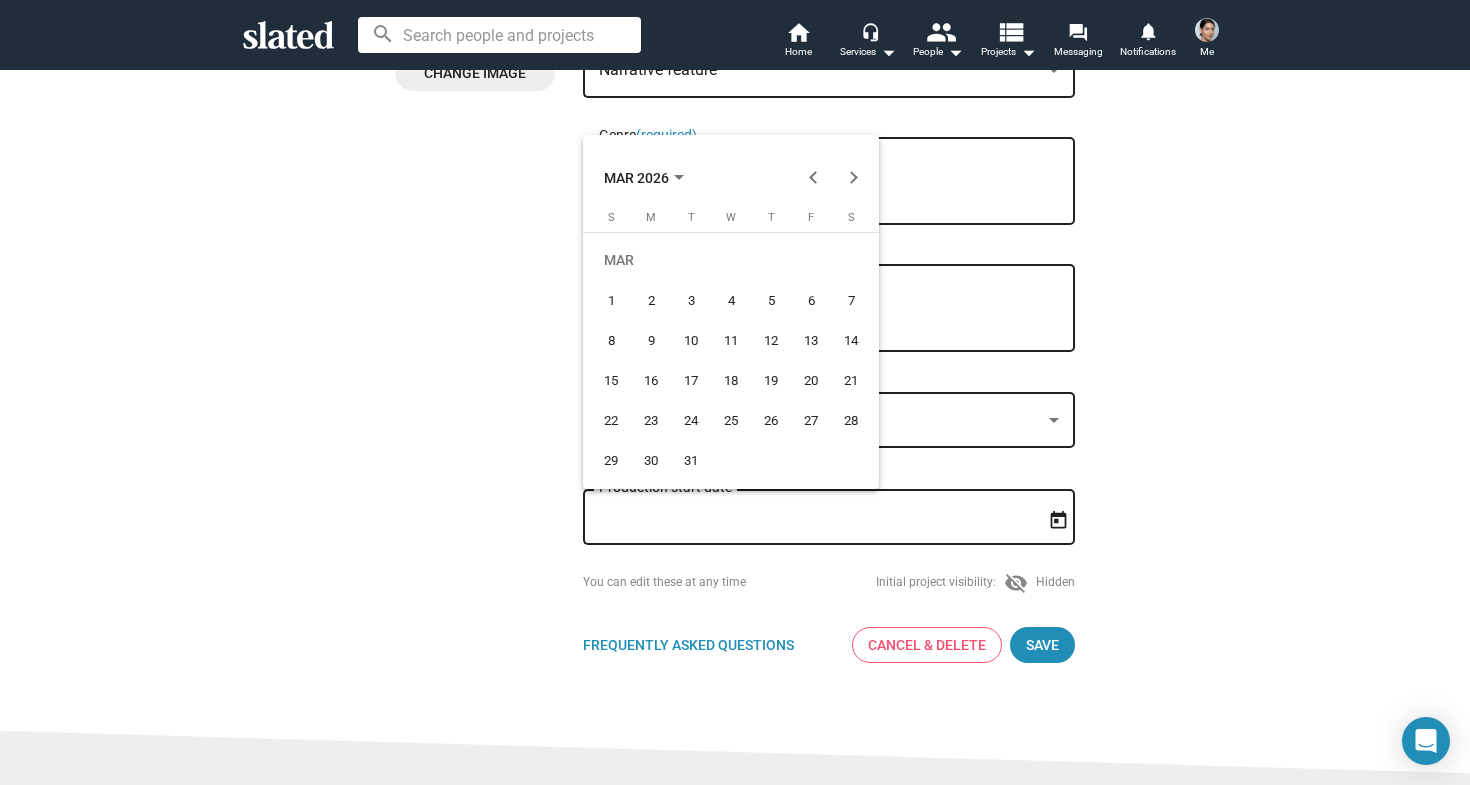 click on "2" at bounding box center [651, 300] 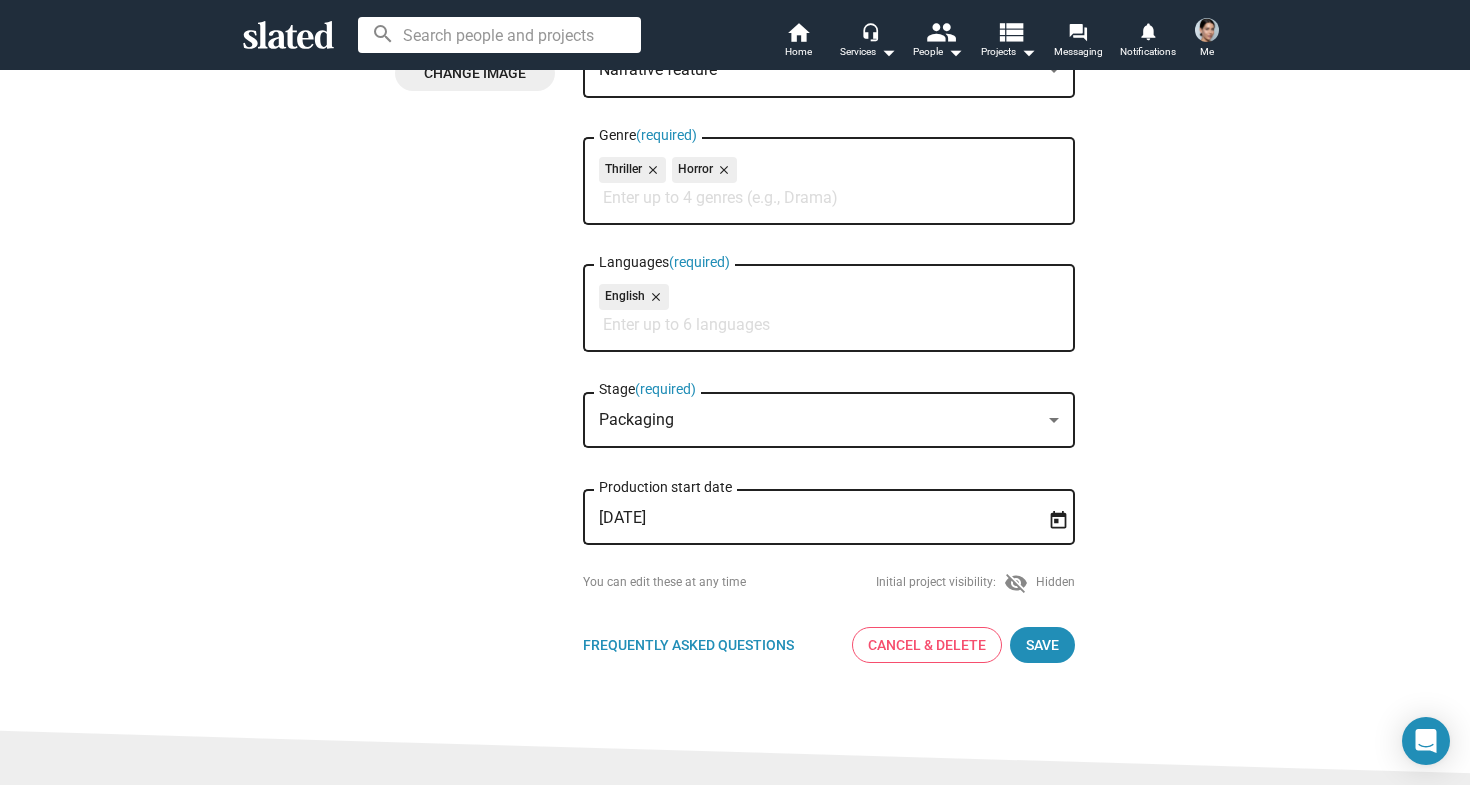 click on "New Project Profile  Change Image   Change Image  Cold Blooded Title  (required) After a violent incident at a snow-covered mountain cabin, a savvy detective unravels the truth alongside alocal deputy – but as the storm closes in, so does the chilling suspicion that he is not who he claims to be. Logline  (required) Narrative feature Type  (required) Thriller close Horror close Genre  (required) English close Languages  (required) Packaging Stage  (required) [DATE] Production start date You can edit these at any time  Initial project visibility:  visibility_off  Hidden  Frequently Asked Questions FAQ Cancel & Delete Save" 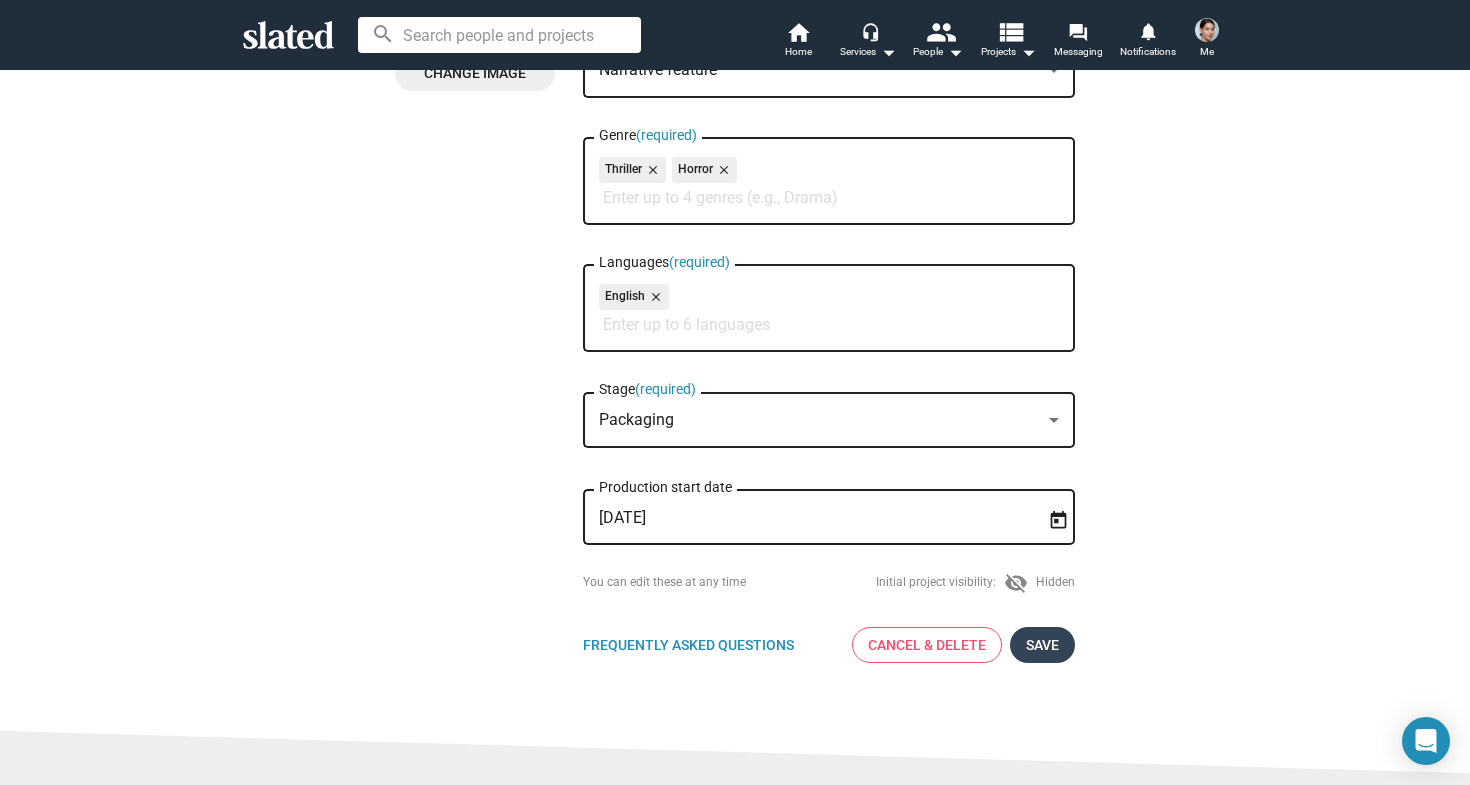 drag, startPoint x: 1049, startPoint y: 648, endPoint x: 1064, endPoint y: 643, distance: 15.811388 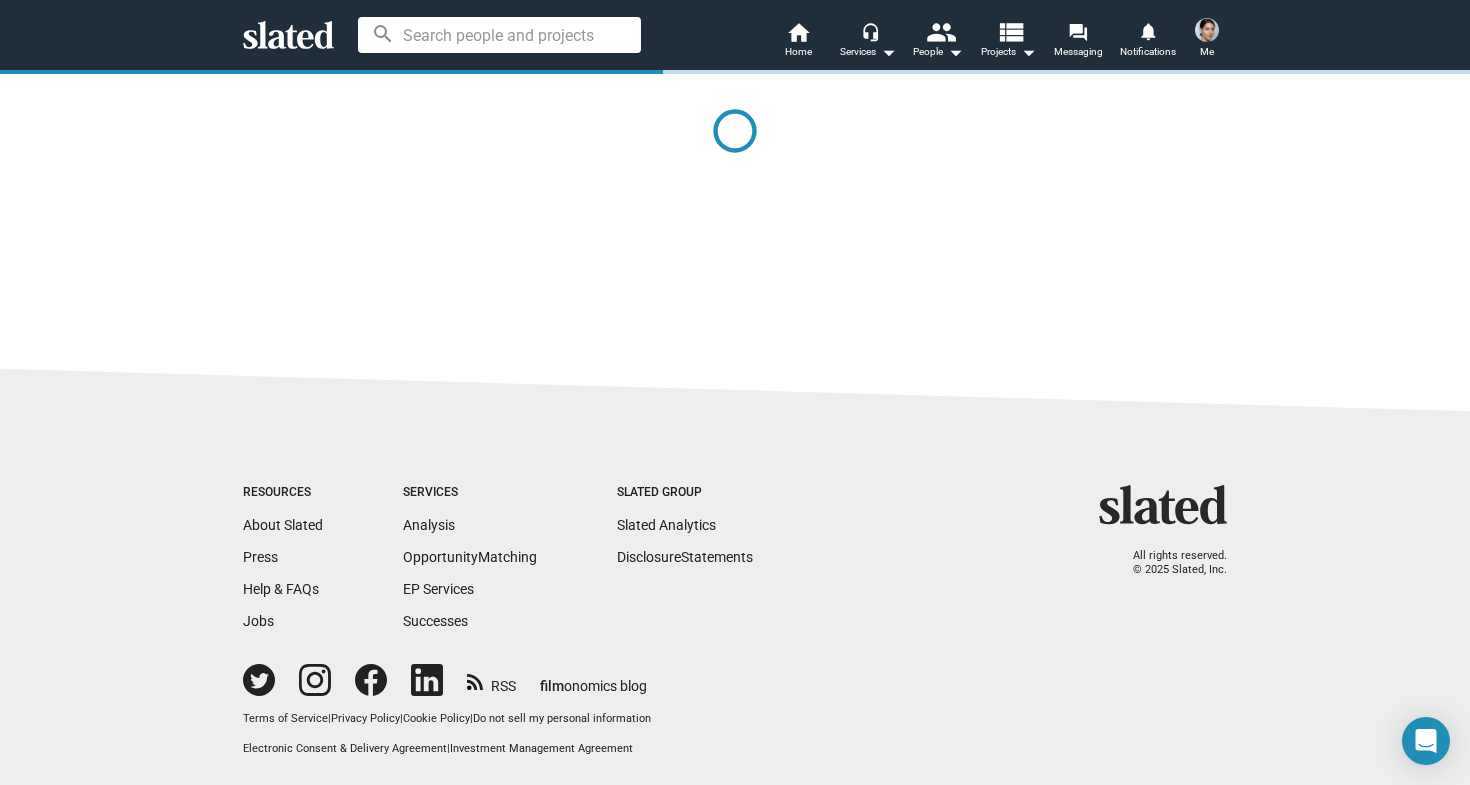 scroll, scrollTop: 0, scrollLeft: 0, axis: both 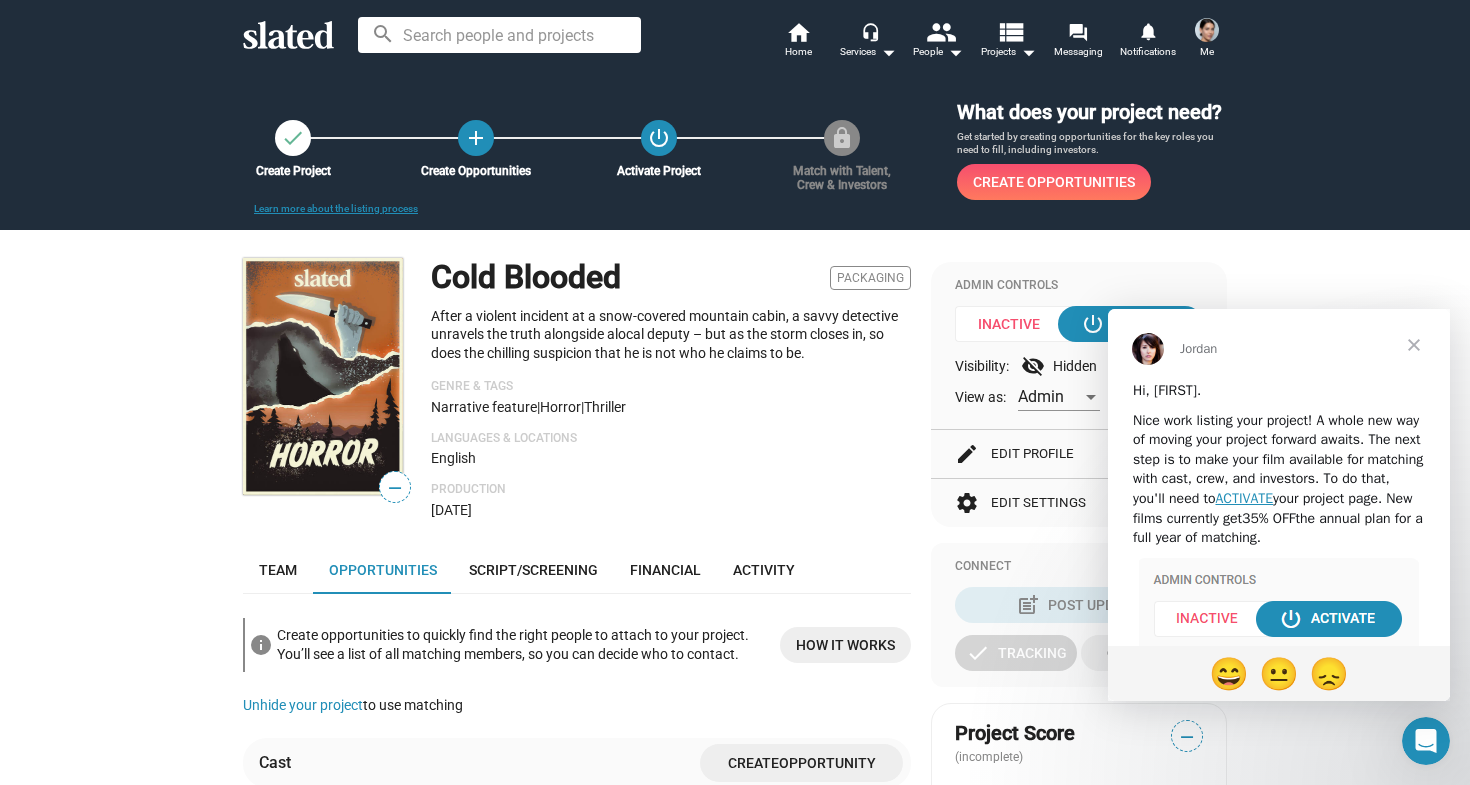 click on "Cold Blooded Packaging After a violent incident at a snow-covered mountain cabin, a savvy detective unravels the truth alongside alocal deputy – but as the storm closes in, so does the chilling suspicion that he is not who he claims to be. Genre & Tags Narrative feature | Horror | Thriller Languages & Locations English Production Mar 2, 2026" 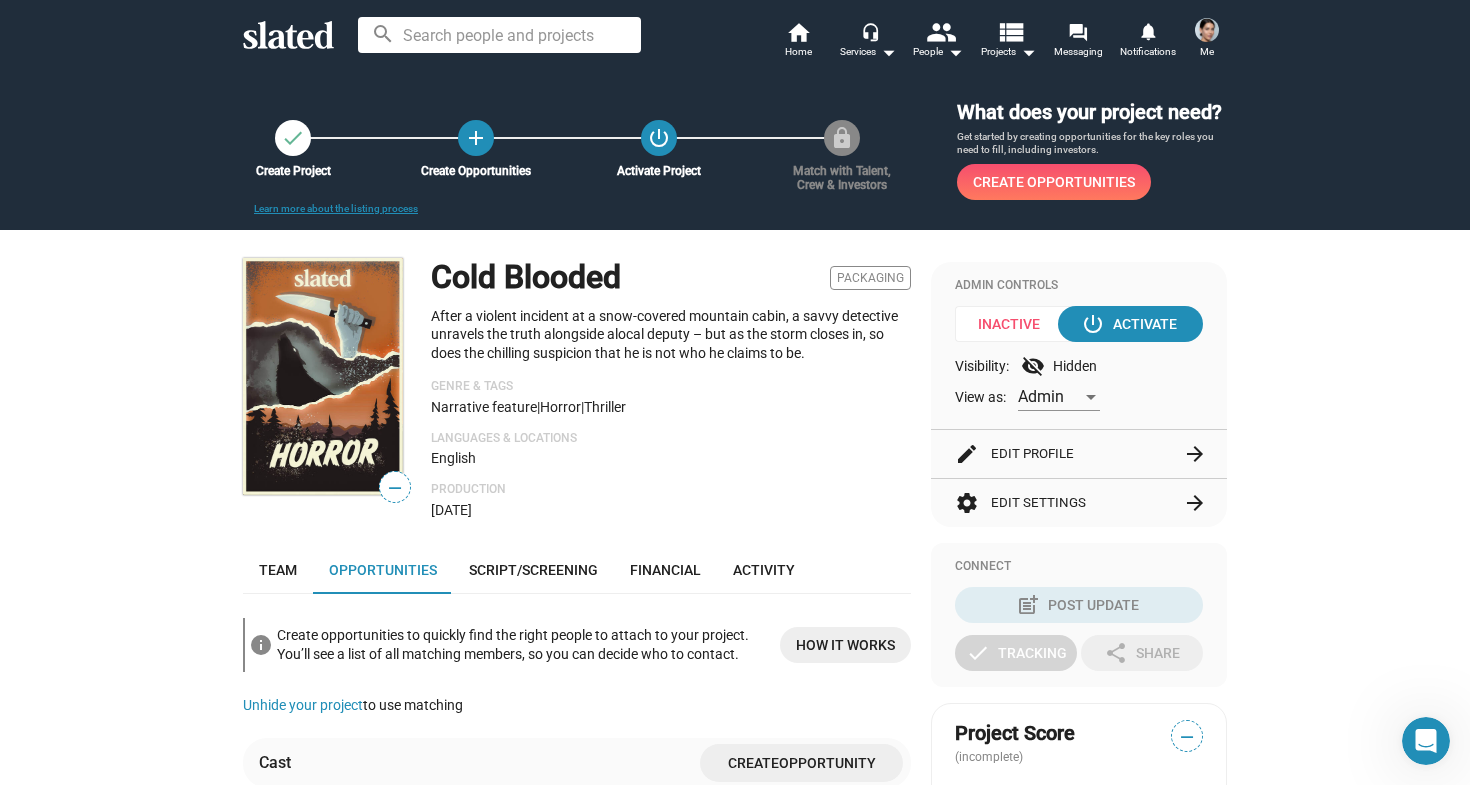 click on "Languages & Locations" 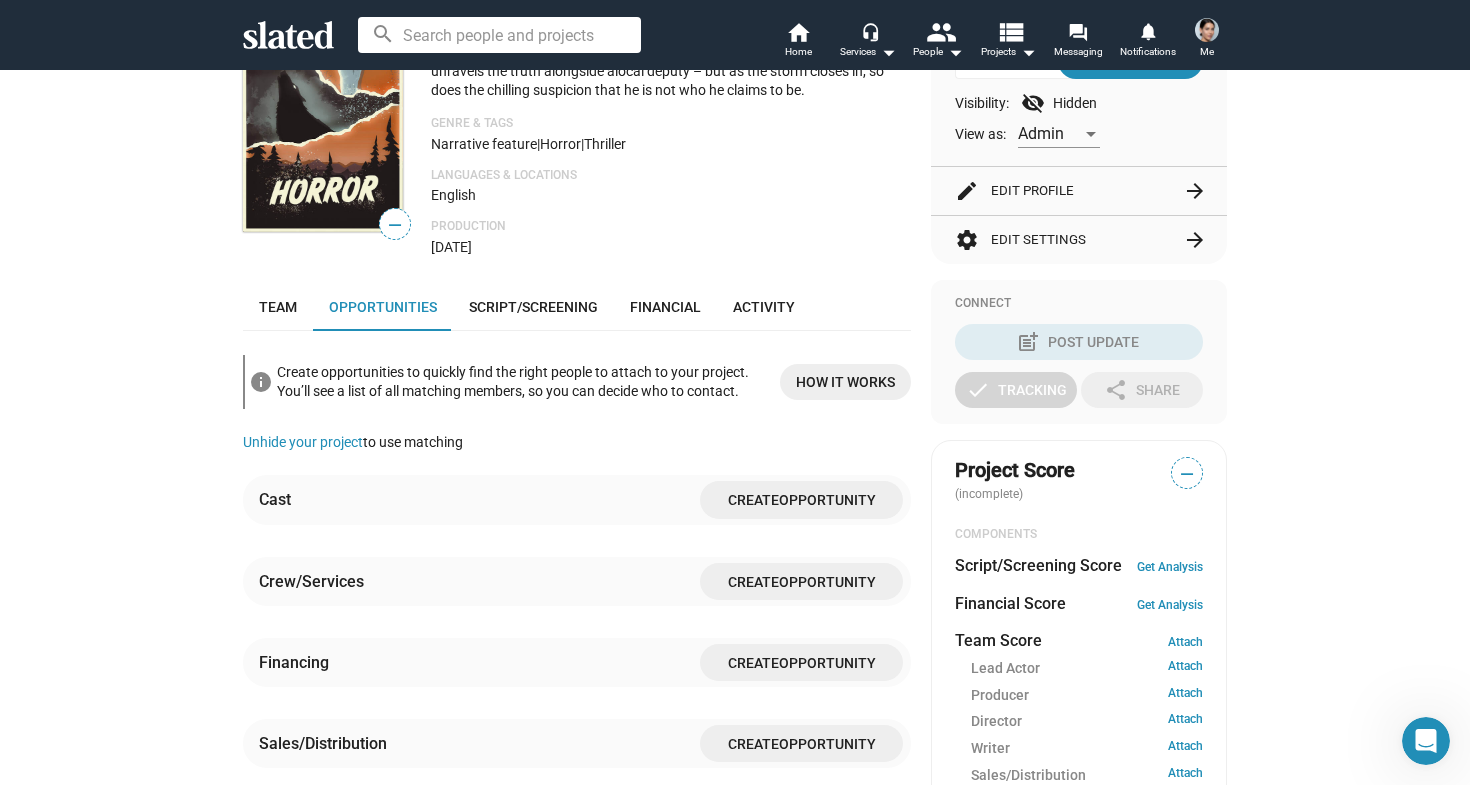 scroll, scrollTop: 272, scrollLeft: 0, axis: vertical 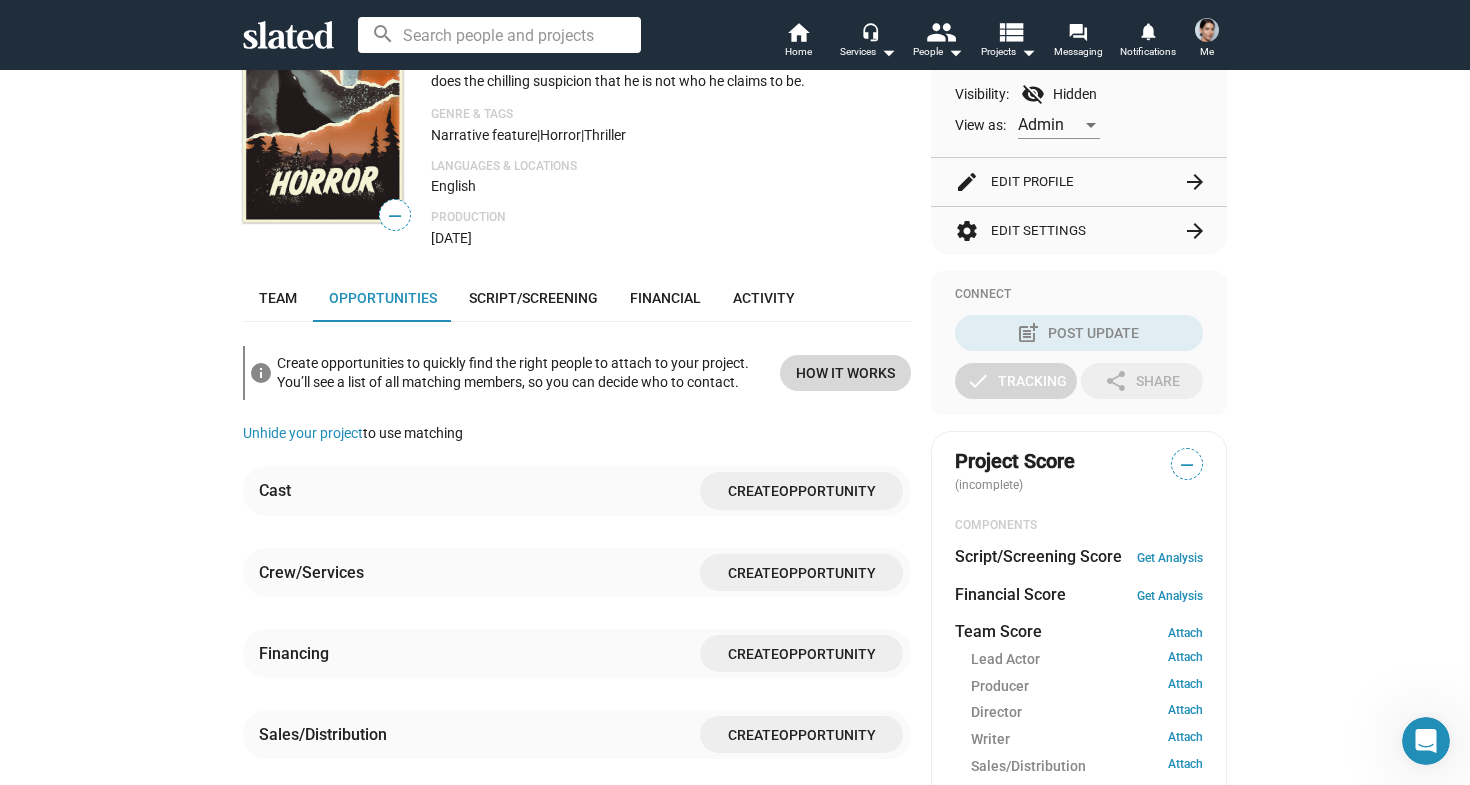 click on "How it works" 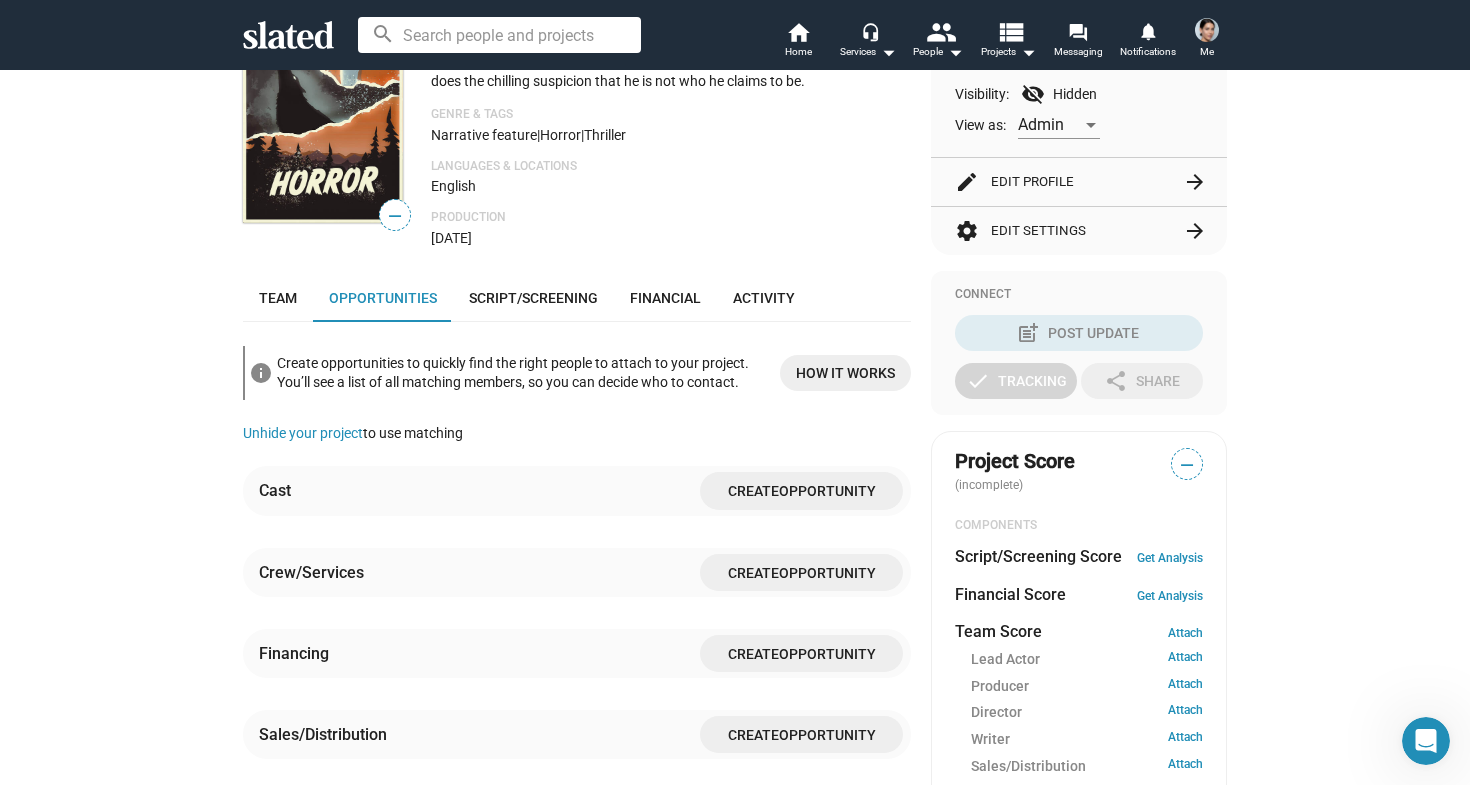 click on "Unhide your project  to use matching" 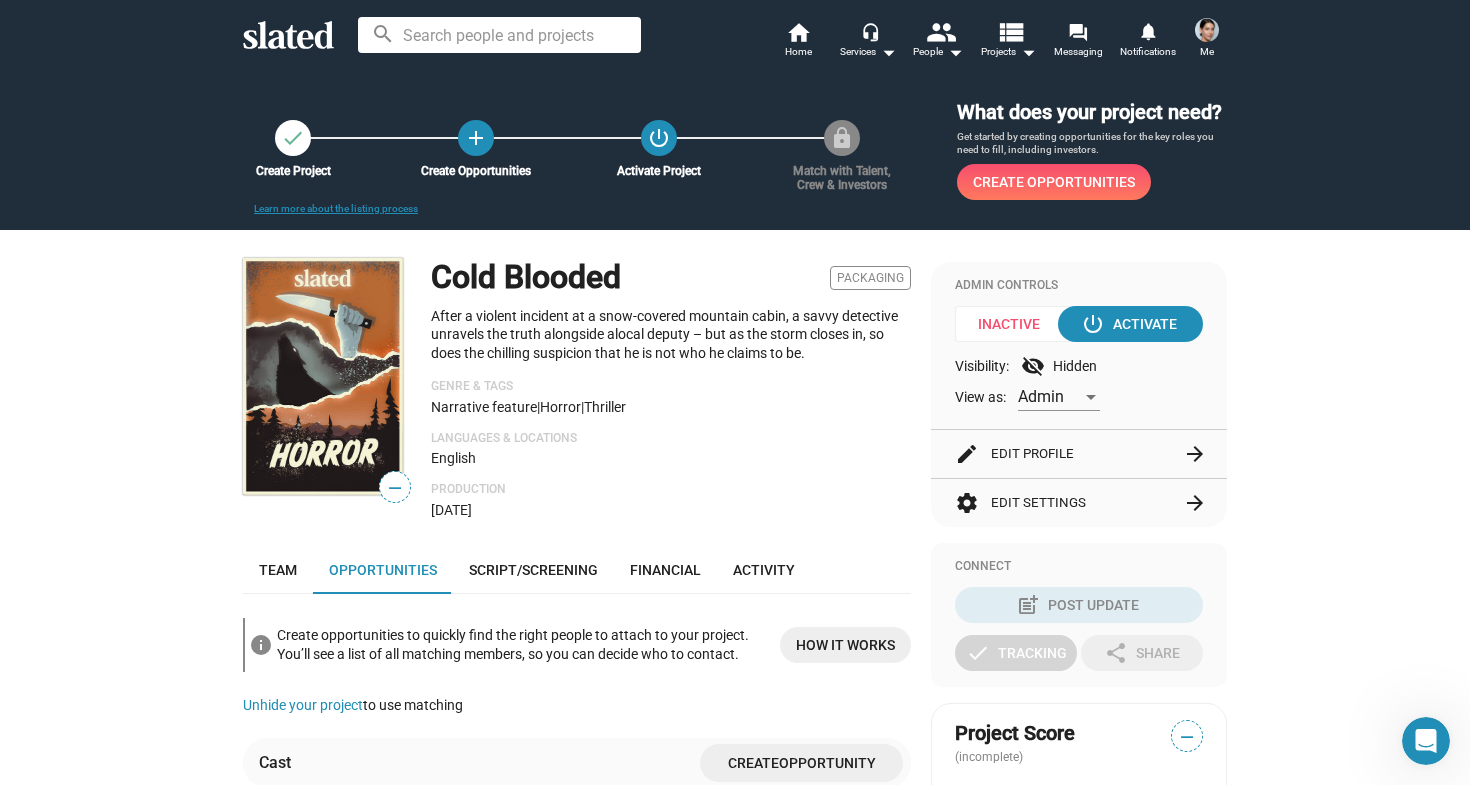 scroll, scrollTop: 0, scrollLeft: 0, axis: both 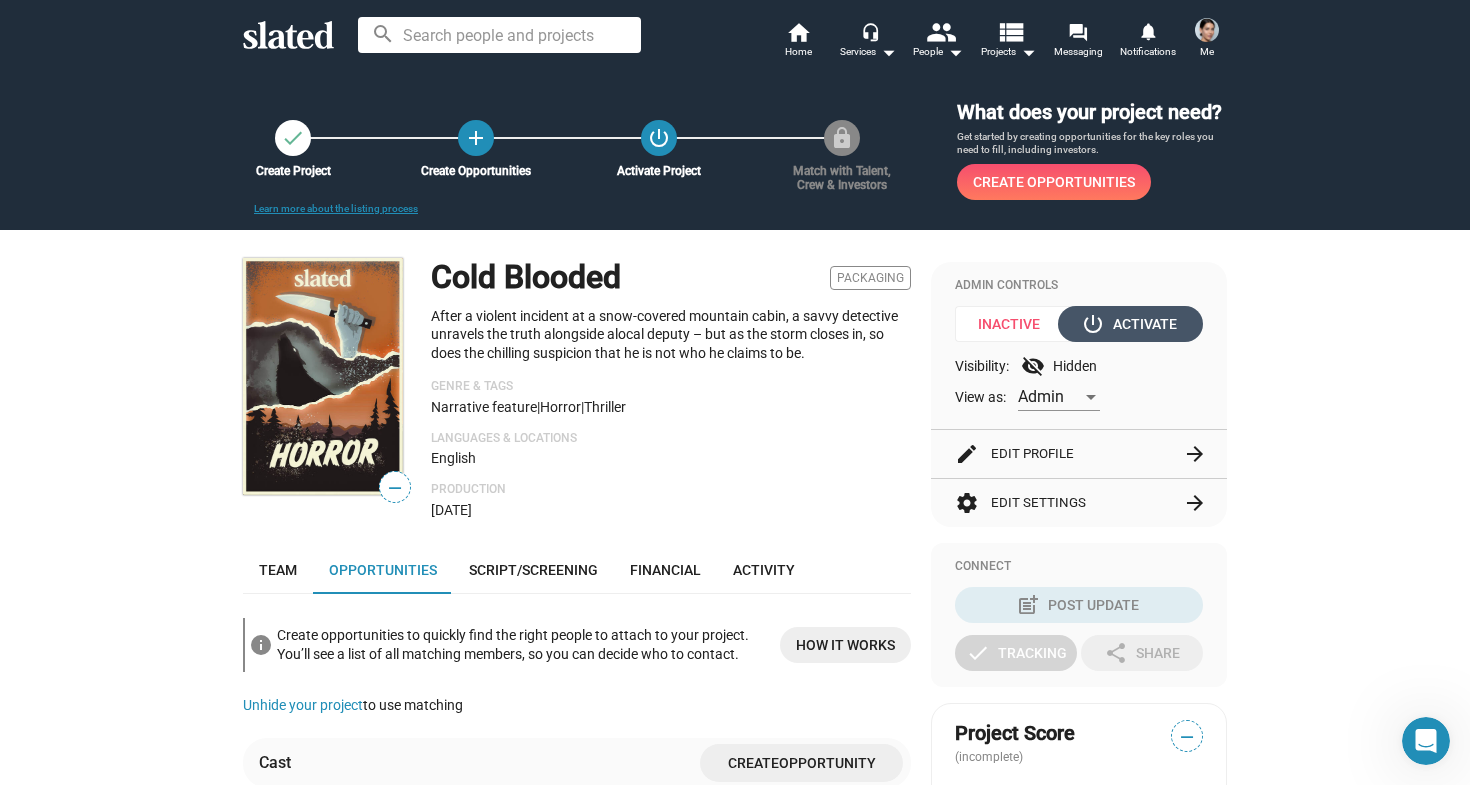 click on "power_settings_new  Activate" 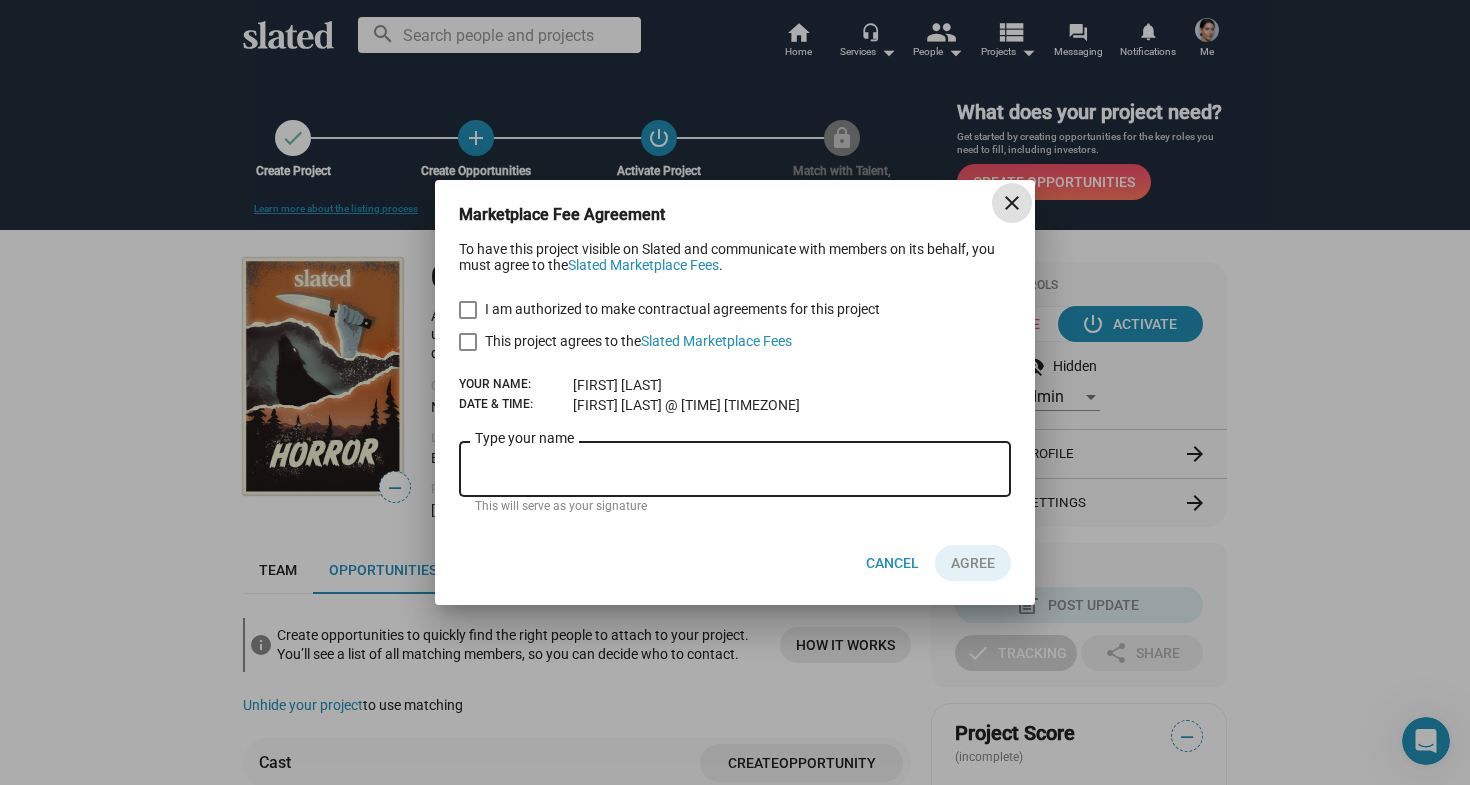 click on "close" at bounding box center [1012, 203] 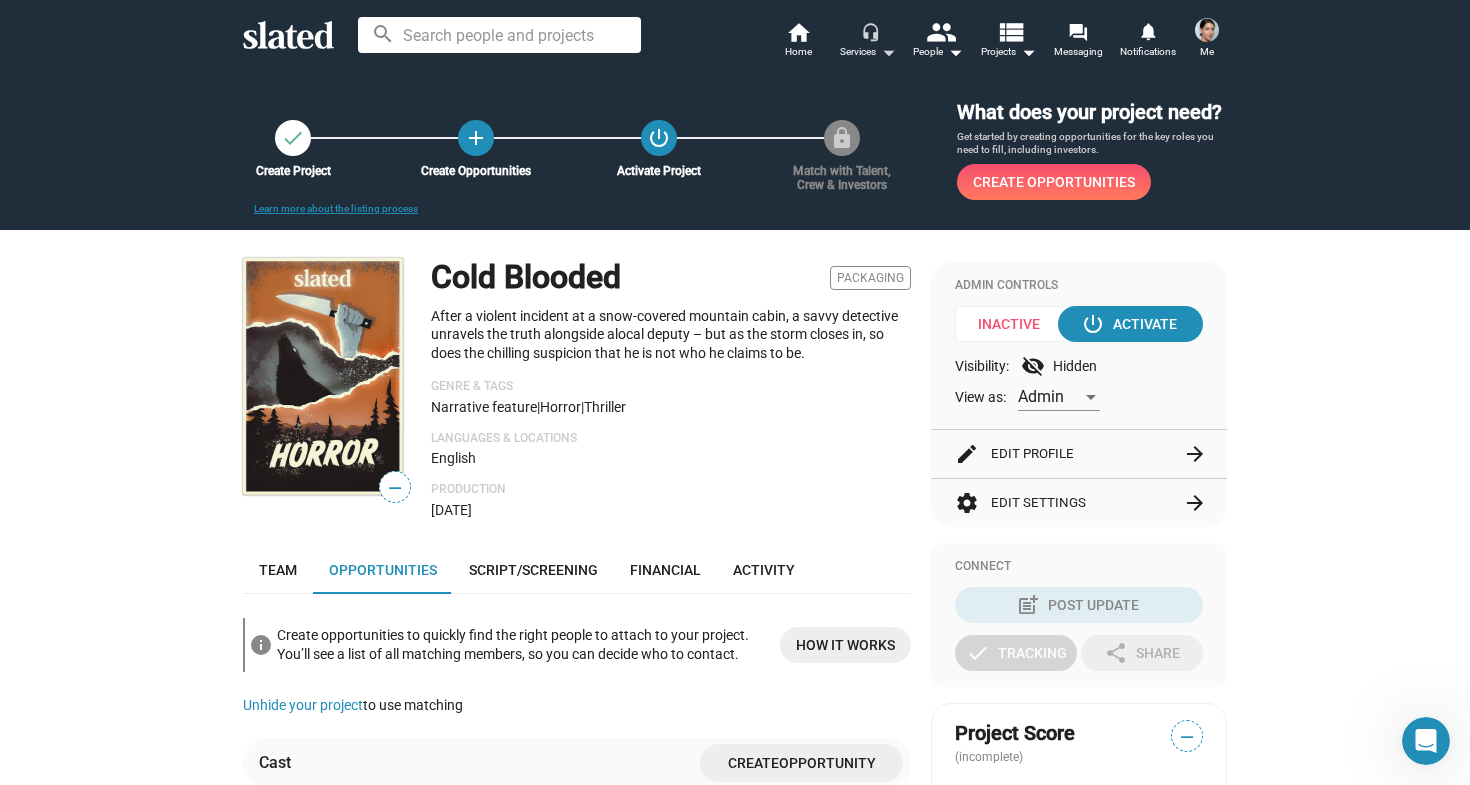 click on "arrow_drop_down" at bounding box center (888, 52) 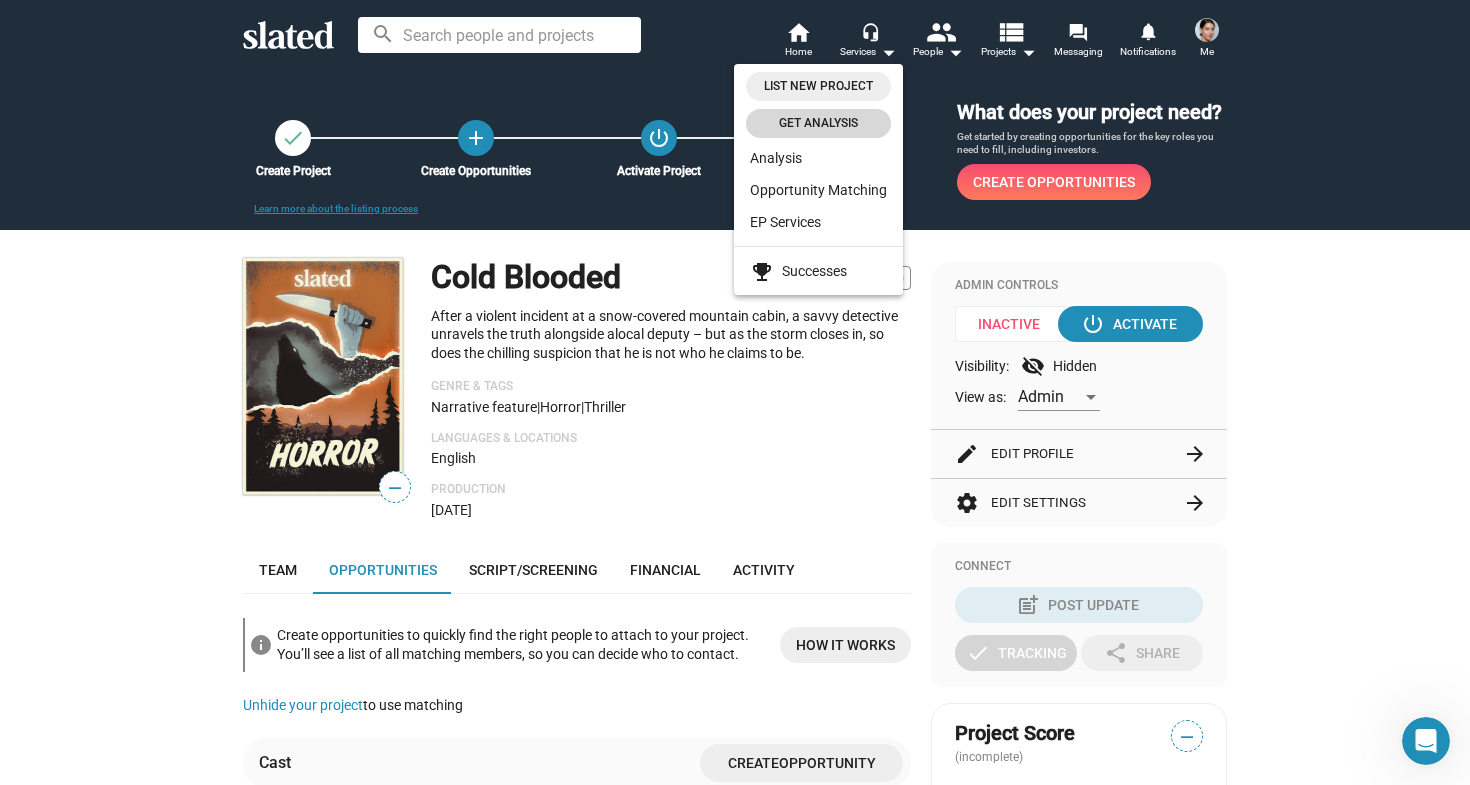 click on "Get analysis" at bounding box center (818, 123) 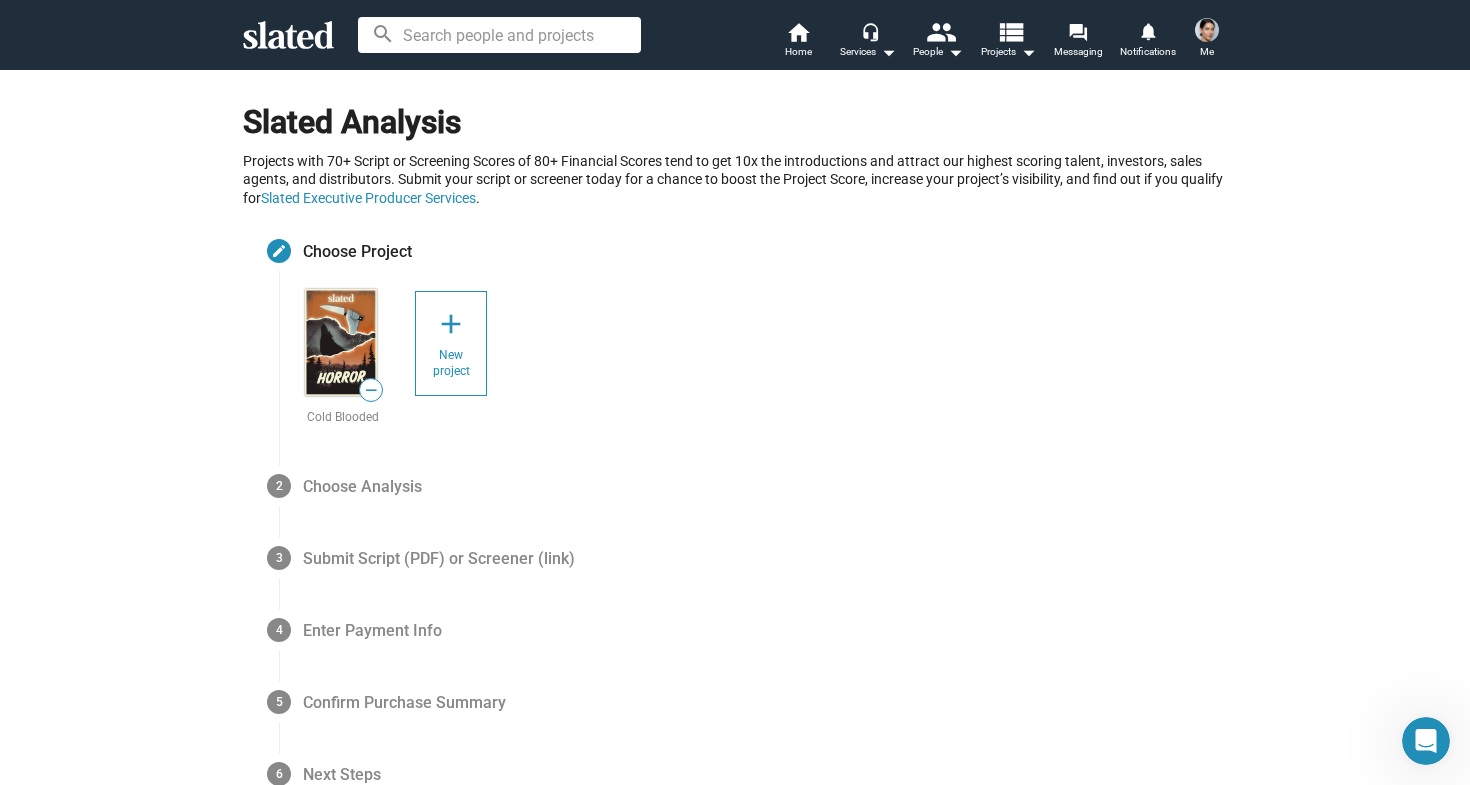 click at bounding box center [341, 342] 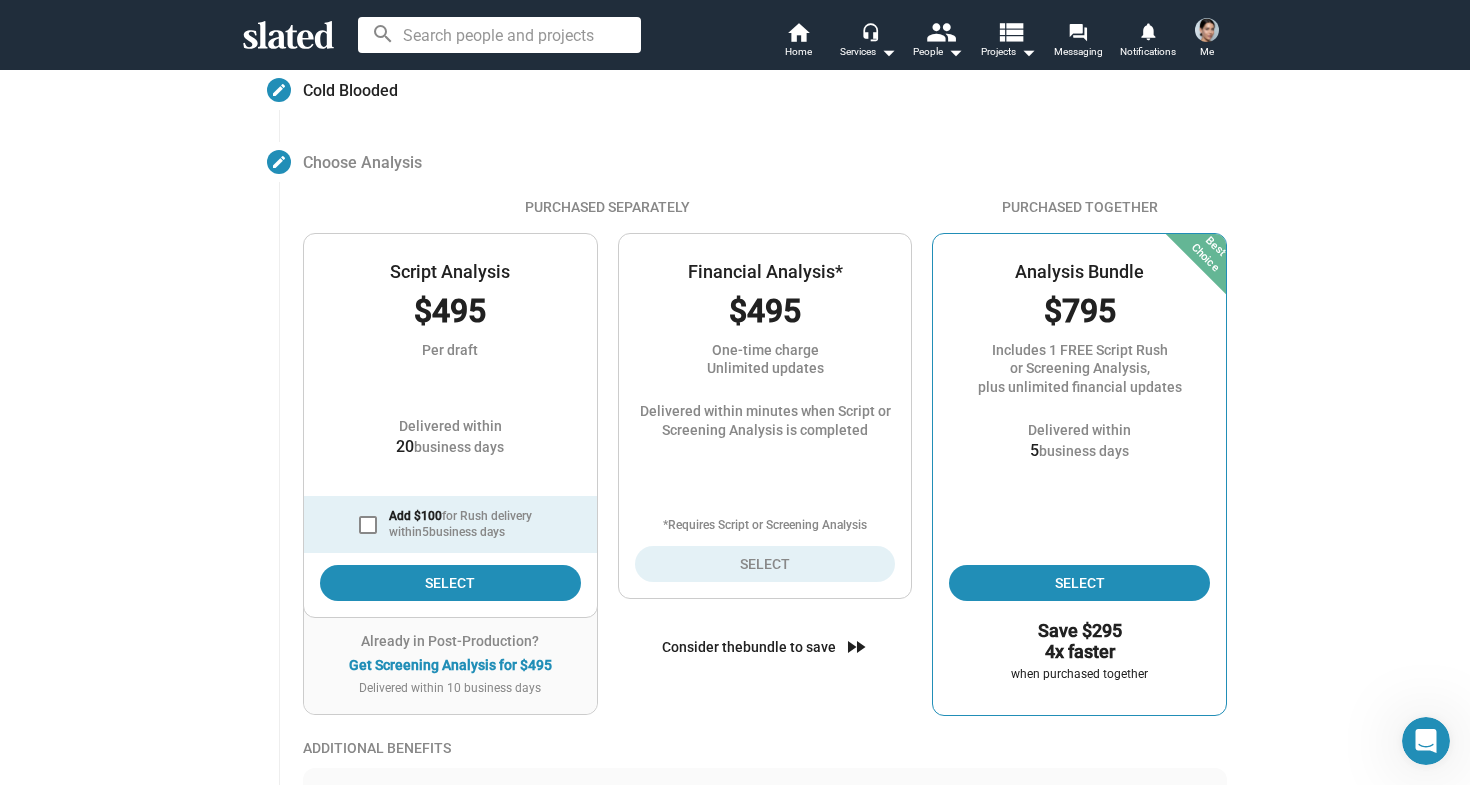 scroll, scrollTop: 168, scrollLeft: 0, axis: vertical 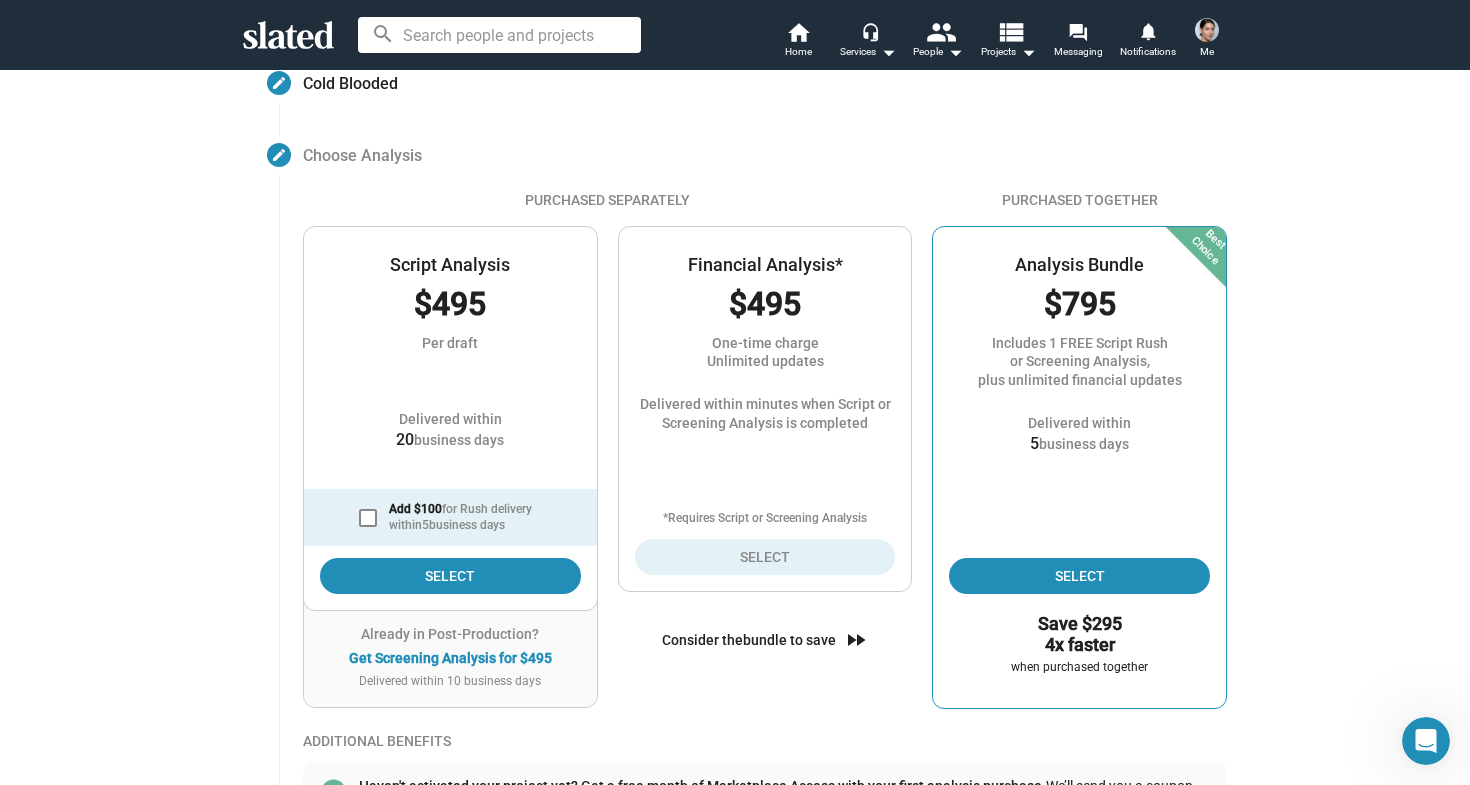 click on "Slated Analysis Projects with 70+ Script or Screening Scores of 80+ Financial Scores tend to get 10x the introductions and attract our highest scoring talent, investors, sales agents, and distributors. Submit your script or screener today for a chance to boost the Project Score, increase your project’s visibility, and find out if you qualify for Slated Executive Producer Services. create Cold Blooded — Cold Blooded add New project Editable create Choose Analysis Purchased Separately Script Analysis $495 Per draft Delivered within 20 business days Add $100 for Rush delivery within 5 business days Select Already in Post-Production? Get Screening Analysis for $495 Delivered within 10 business days Financial Analysis* $495 One-time charge Unlimited updates Delivered within minutes when Script or Screening Analysis is completed *Requires Script or Screening Analysis Select Consider the bundle to save fast_forward Purchased Together Analysis Bundle $795 Best Choice 5 3" 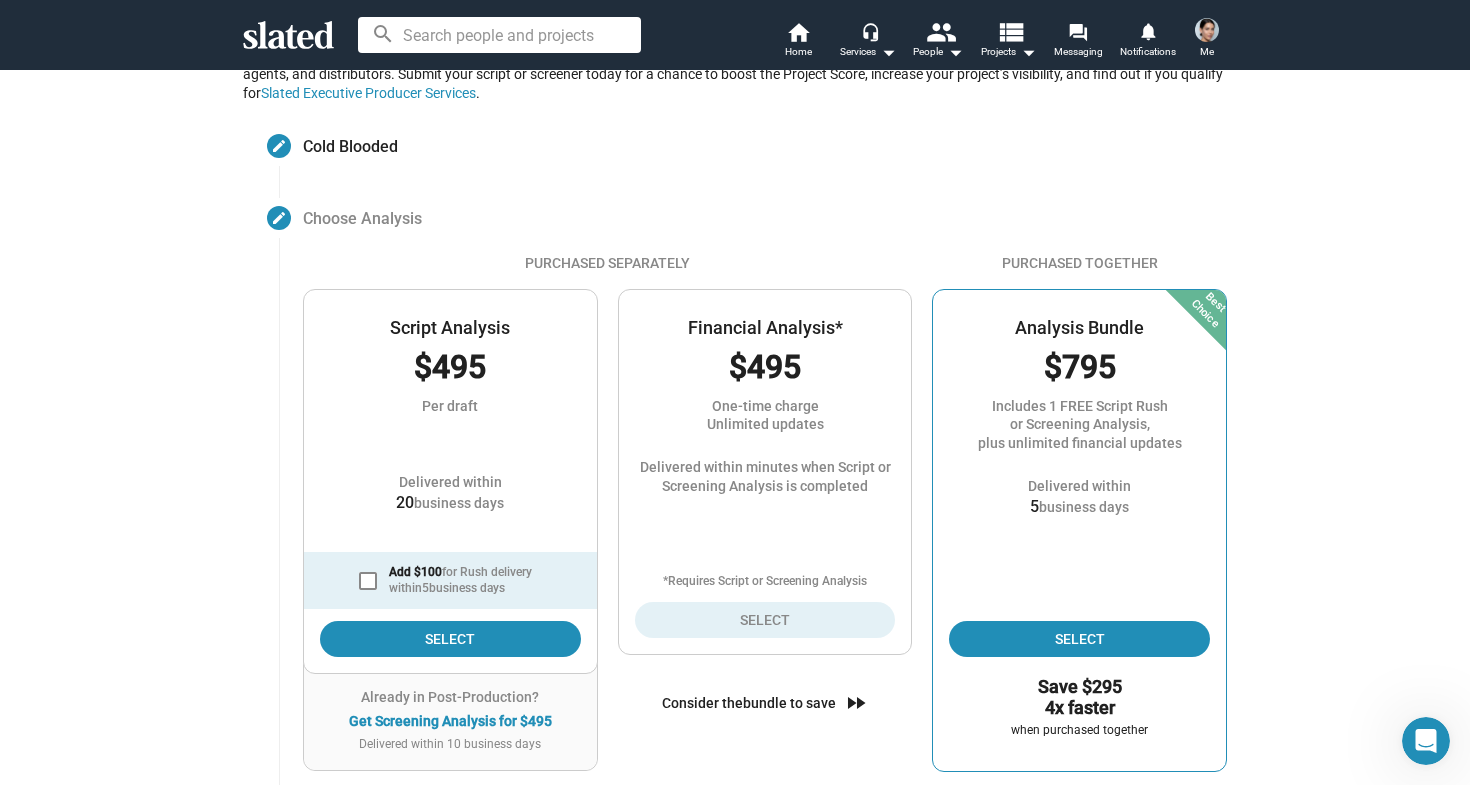 scroll, scrollTop: 107, scrollLeft: 0, axis: vertical 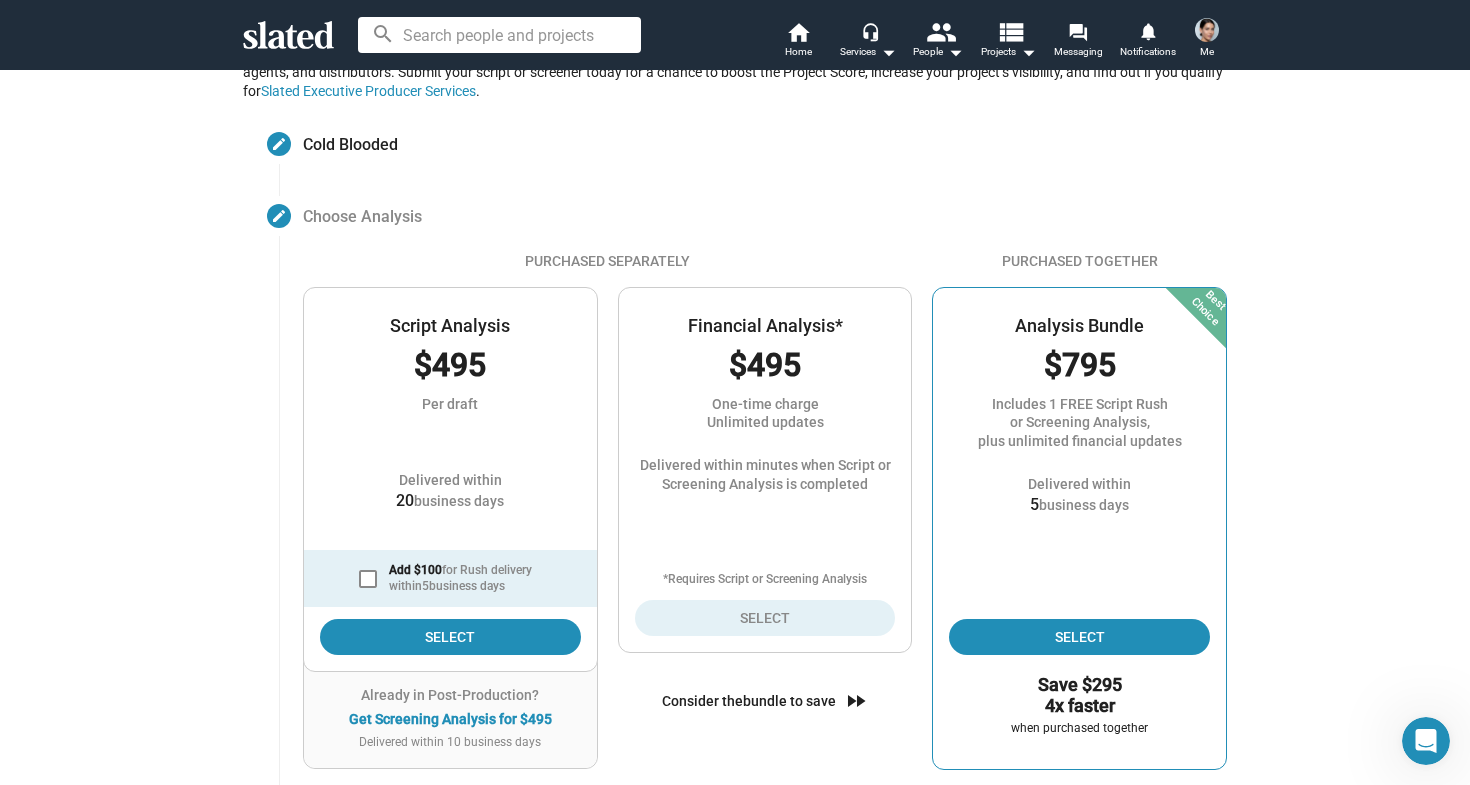 click on "Slated Analysis Projects with 70+ Script or Screening Scores of 80+ Financial Scores tend to get 10x the introductions and attract our highest scoring talent, investors, sales agents, and distributors. Submit your script or screener today for a chance to boost the Project Score, increase your project’s visibility, and find out if you qualify for Slated Executive Producer Services. create Cold Blooded — Cold Blooded add New project Editable create Choose Analysis Purchased Separately Script Analysis $495 Per draft Delivered within 20 business days Add $100 for Rush delivery within 5 business days Select Already in Post-Production? Get Screening Analysis for $495 Delivered within 10 business days Financial Analysis* $495 One-time charge Unlimited updates Delivered within minutes when Script or Screening Analysis is completed *Requires Script or Screening Analysis Select Consider the bundle to save fast_forward Purchased Together Analysis Bundle $795 Best Choice 5 3" 